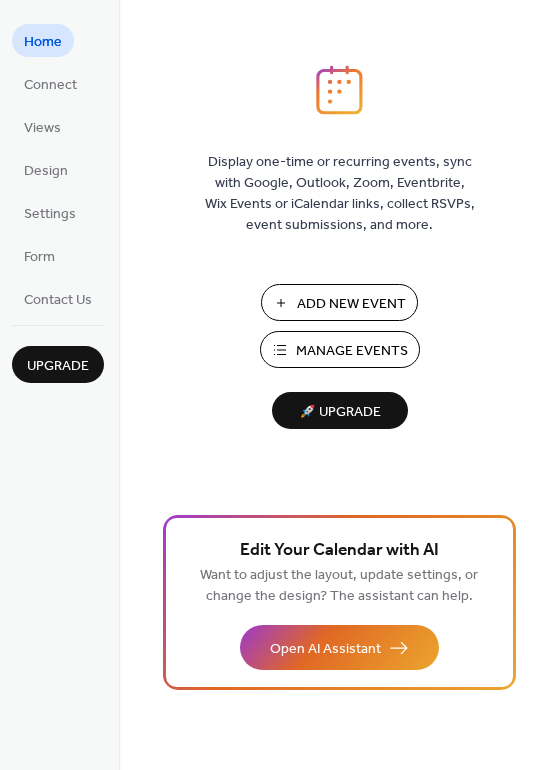 scroll, scrollTop: 0, scrollLeft: 0, axis: both 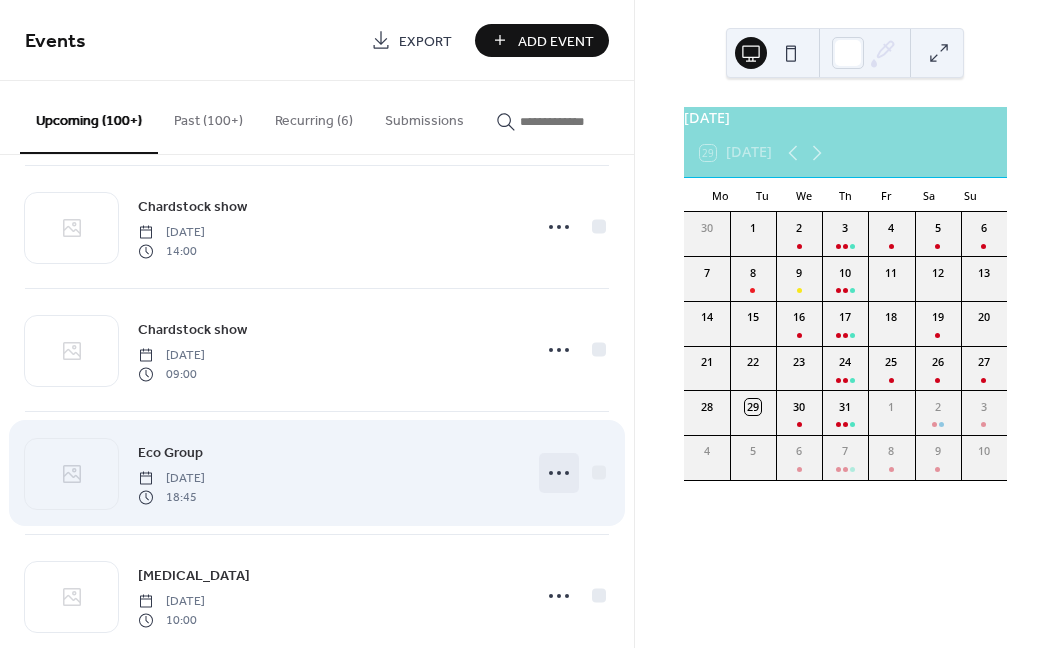 click 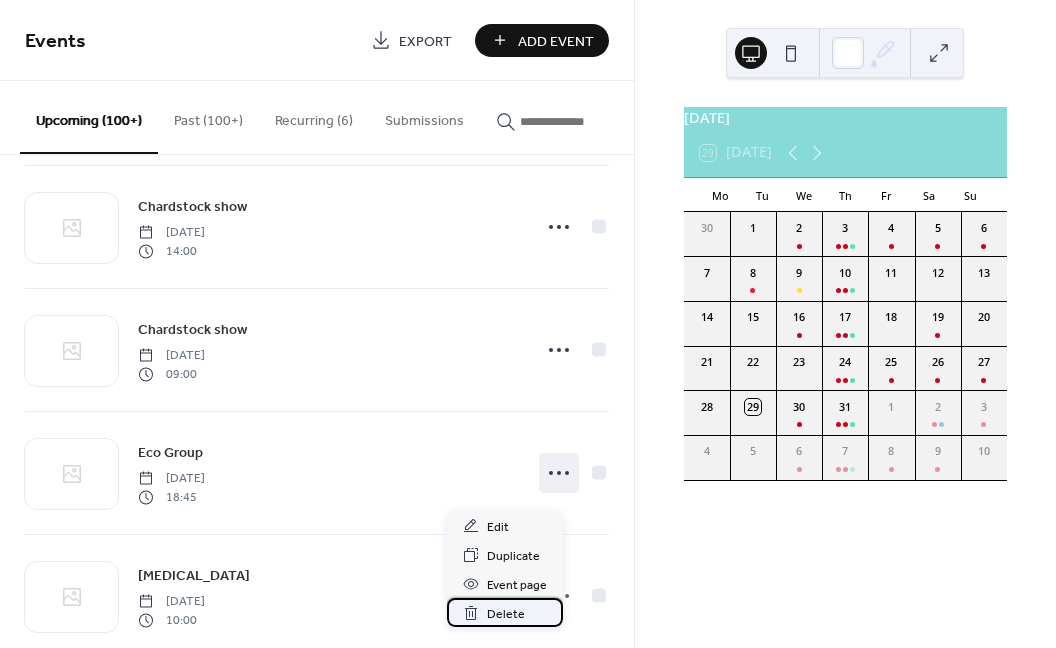 click 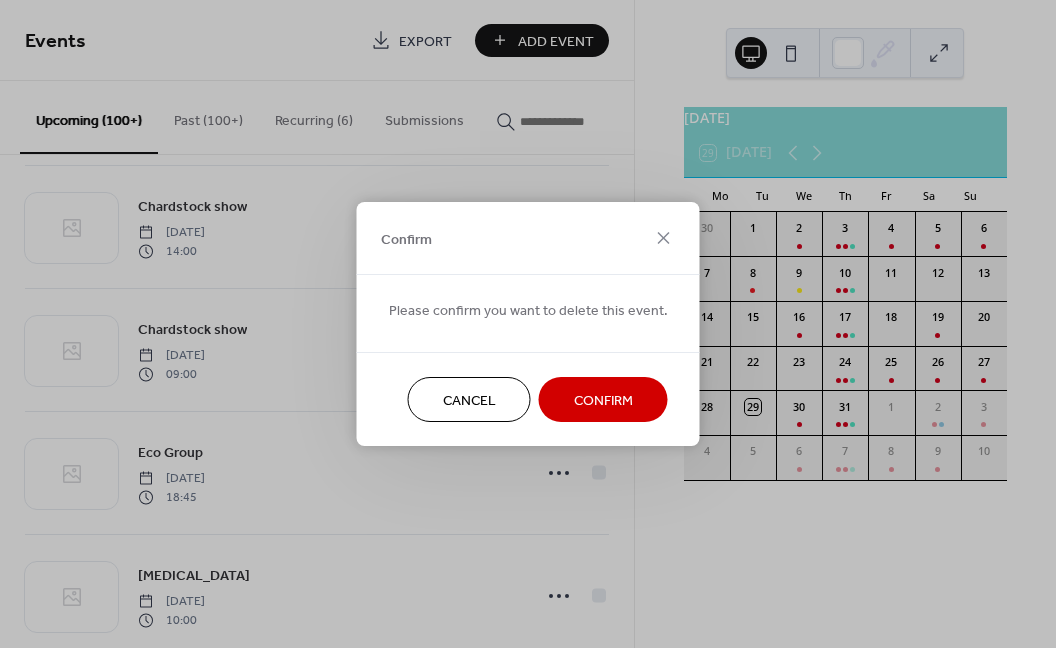 drag, startPoint x: 583, startPoint y: 393, endPoint x: 834, endPoint y: 446, distance: 256.5346 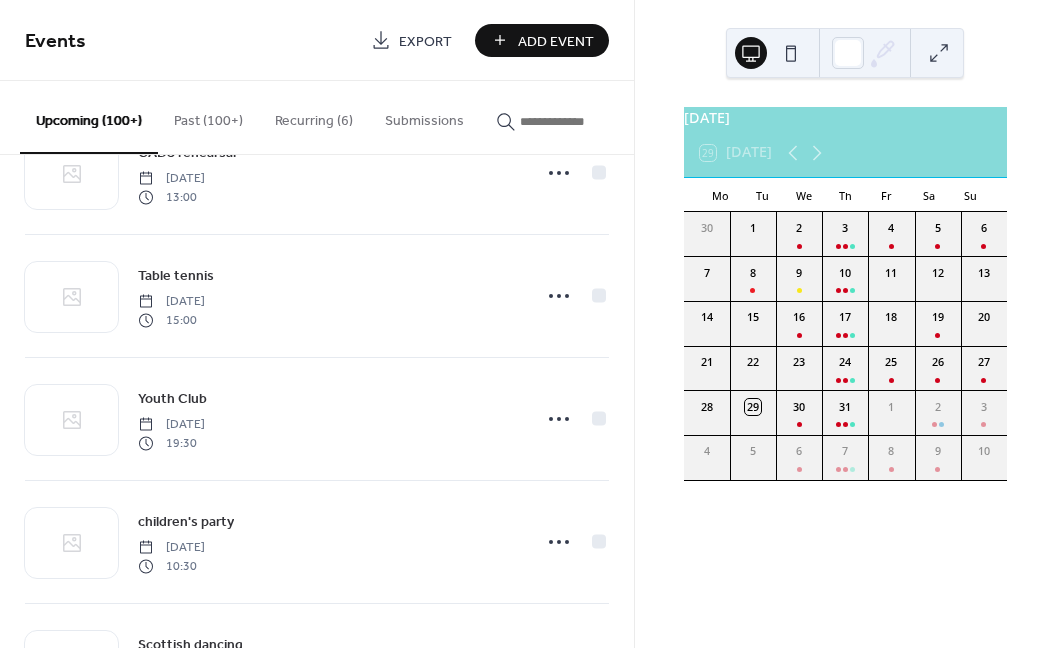 scroll, scrollTop: 4809, scrollLeft: 0, axis: vertical 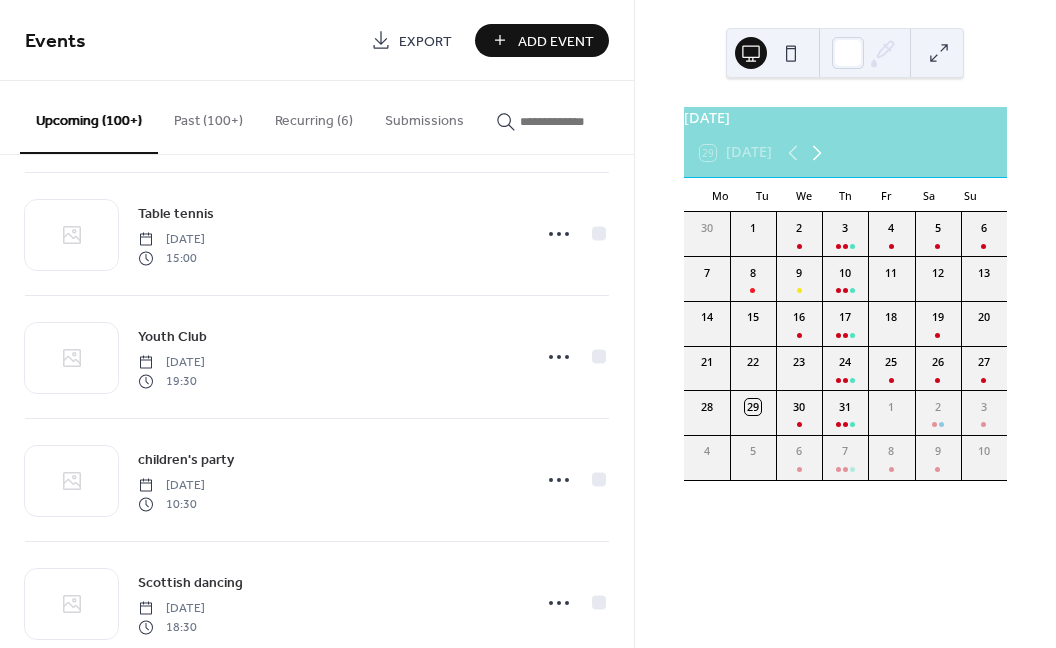 click 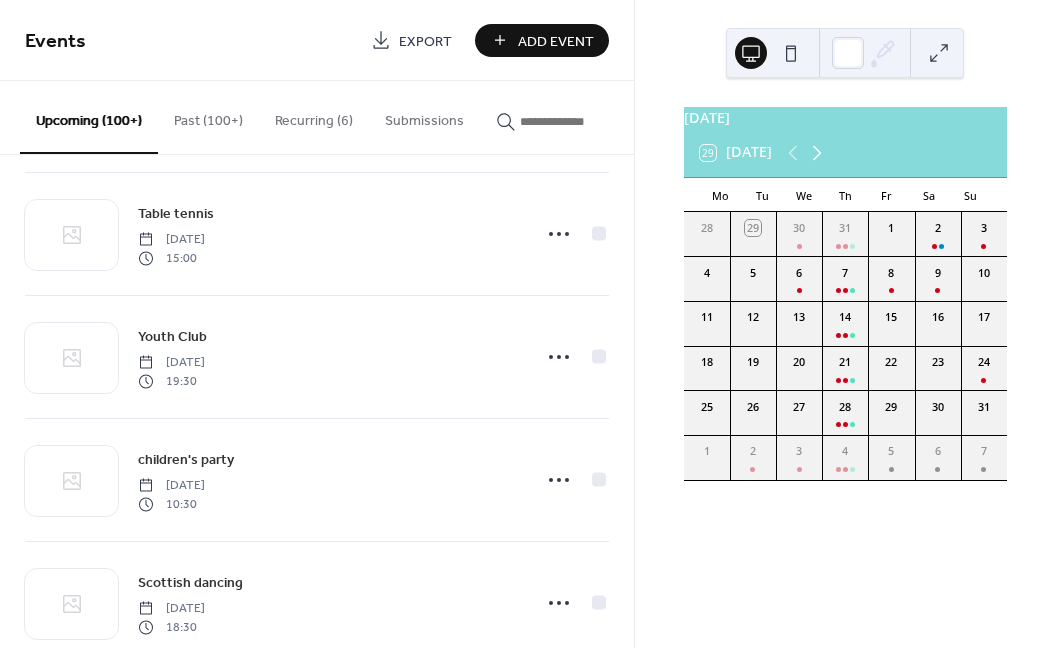 click 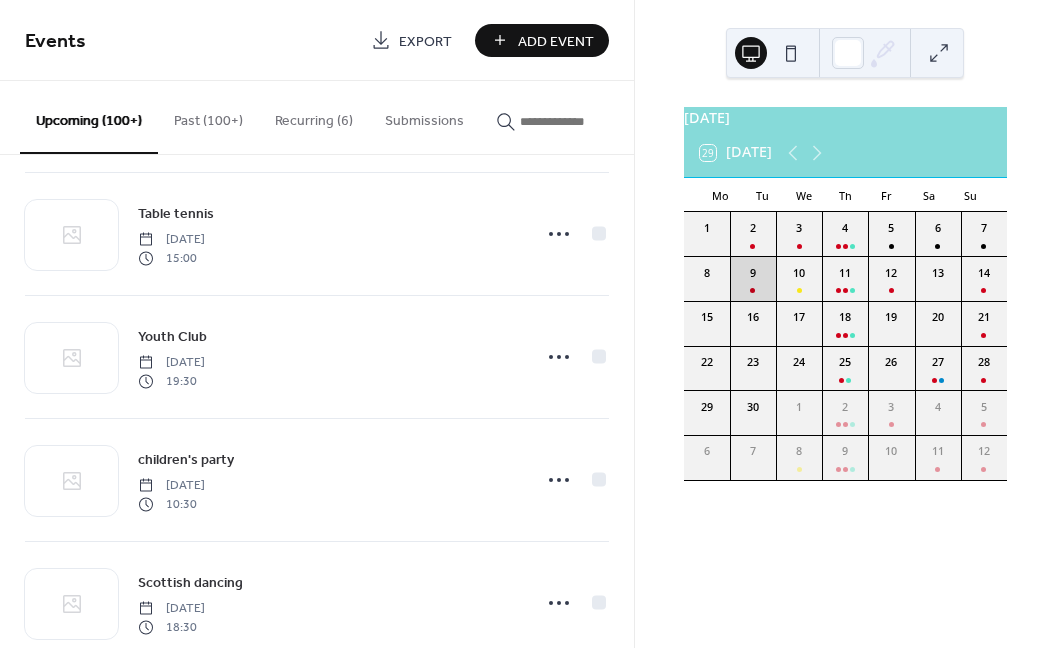 click on "9" at bounding box center (753, 278) 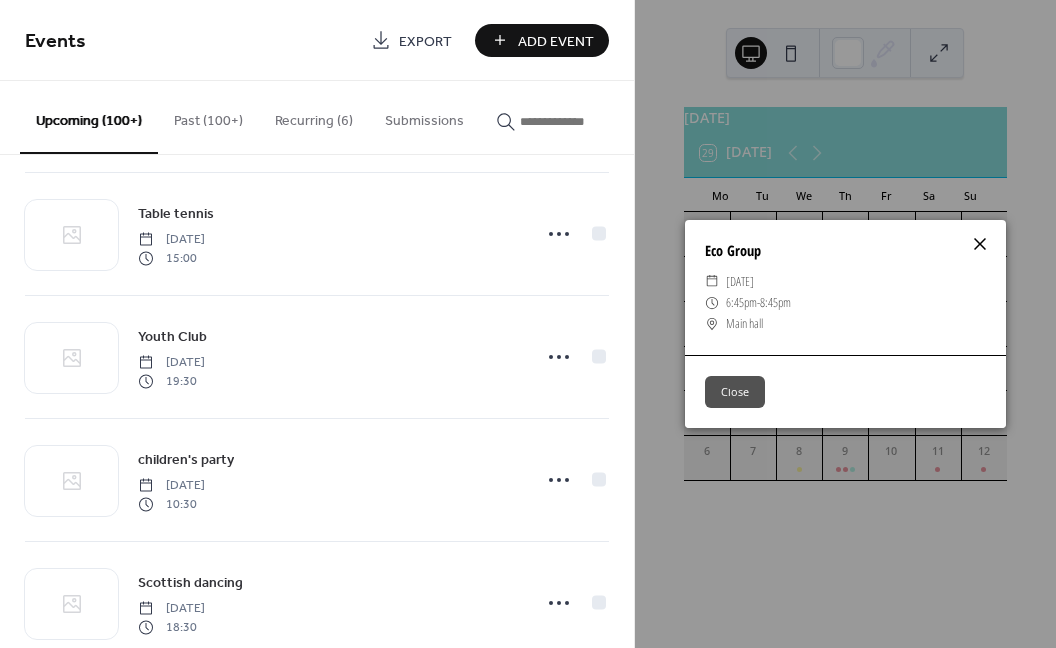 click 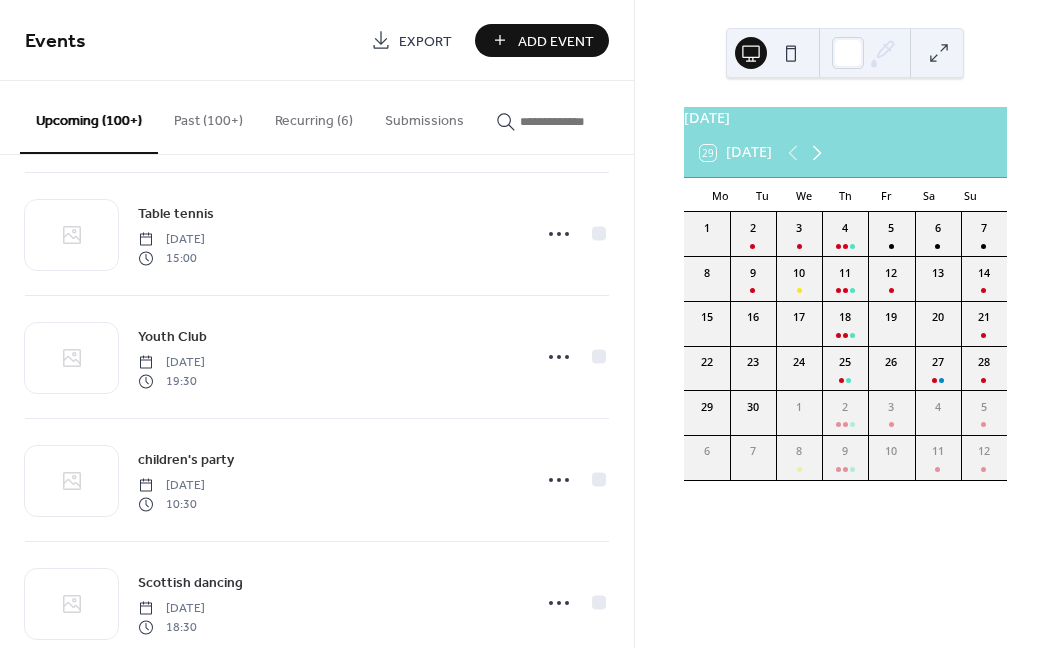 click 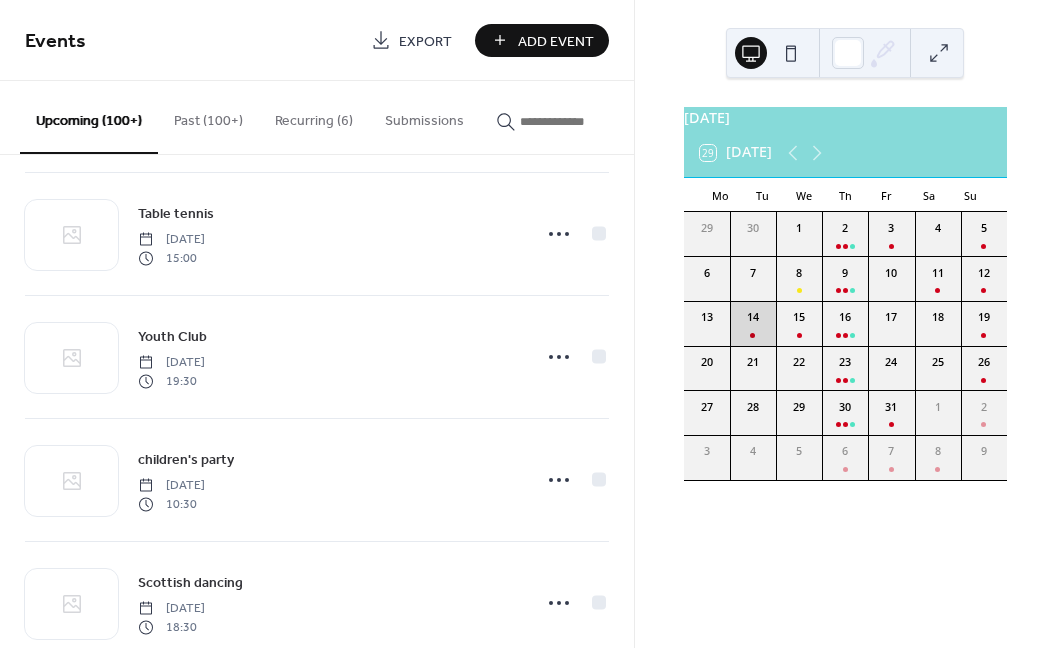 click on "14" at bounding box center [753, 323] 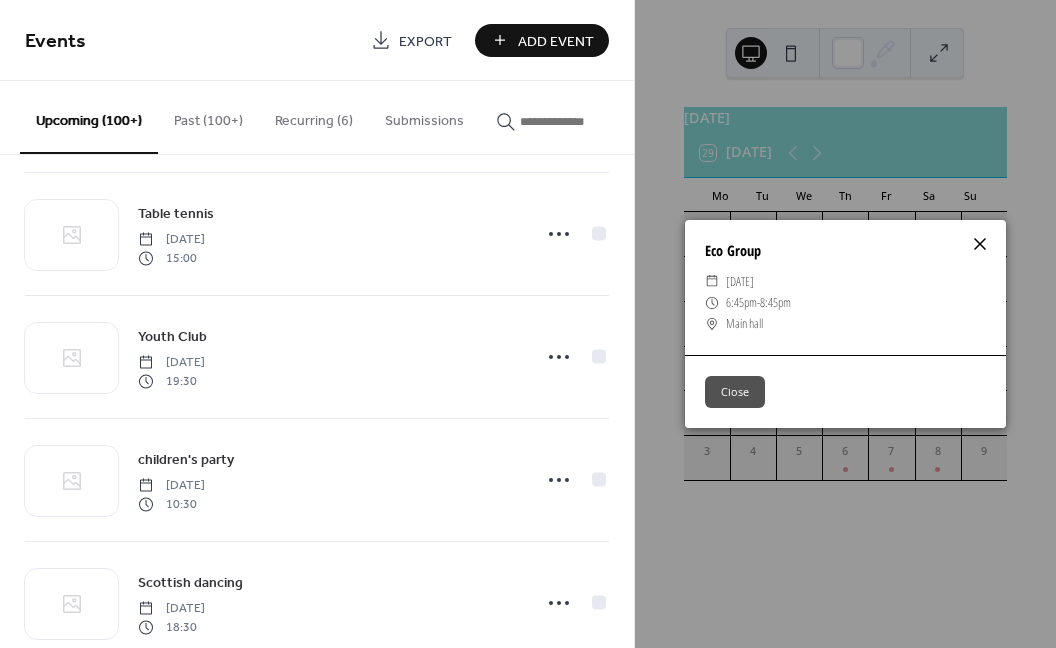 click 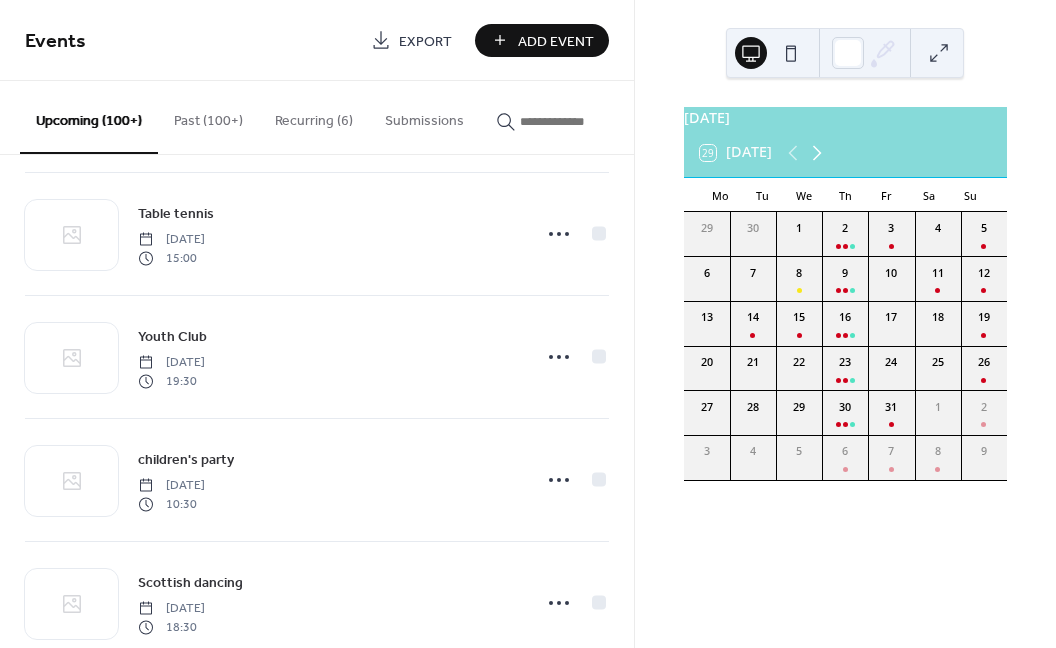 click 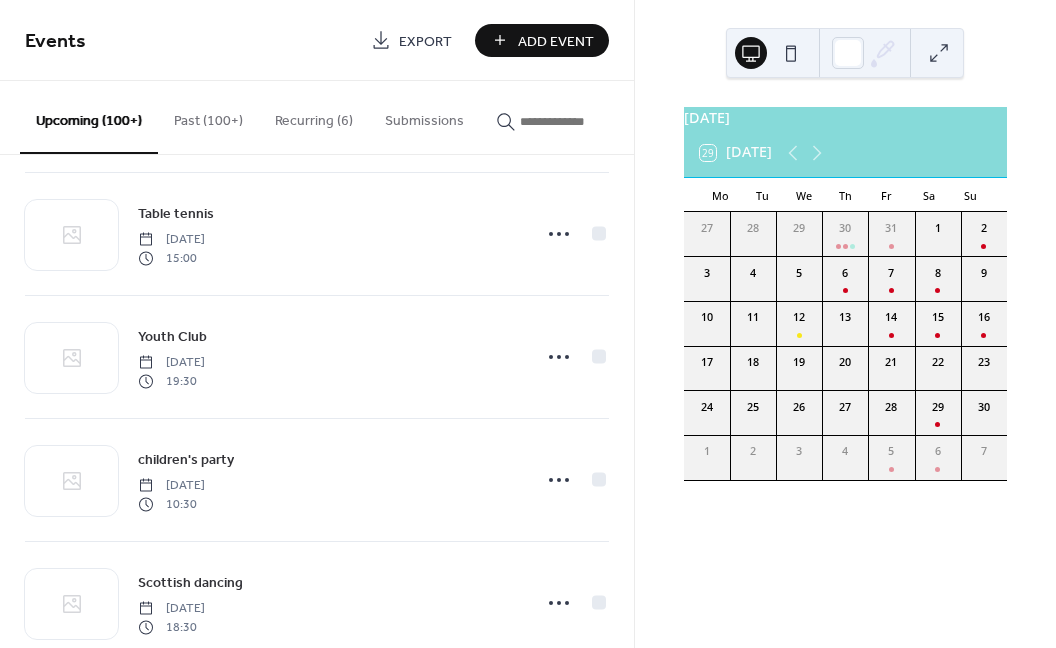 click on "Add Event" at bounding box center (556, 41) 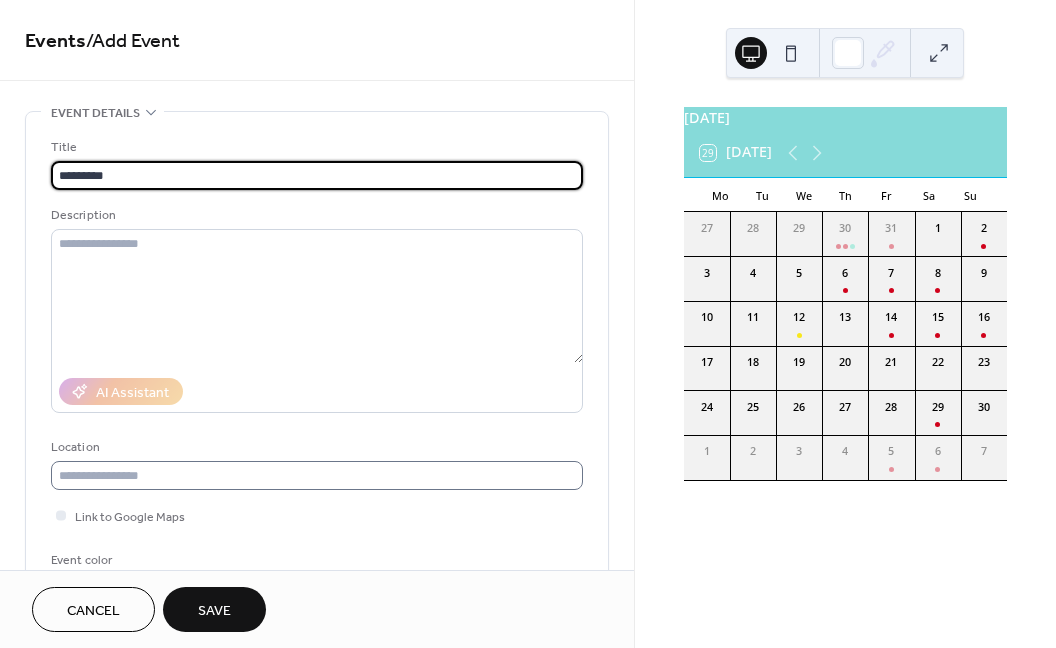 type on "*********" 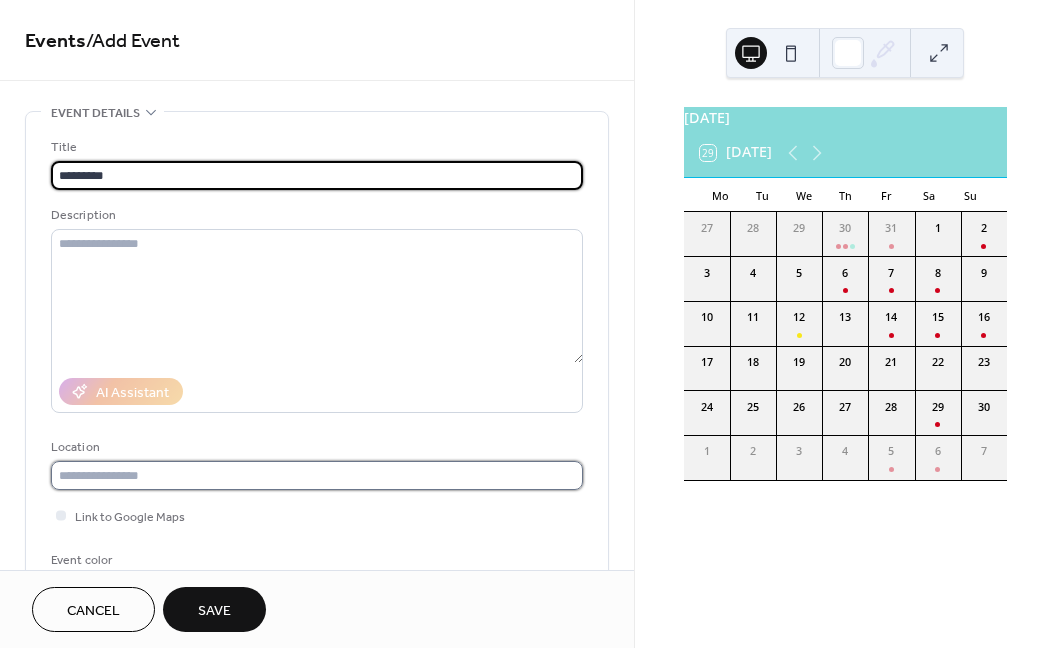 click at bounding box center (317, 475) 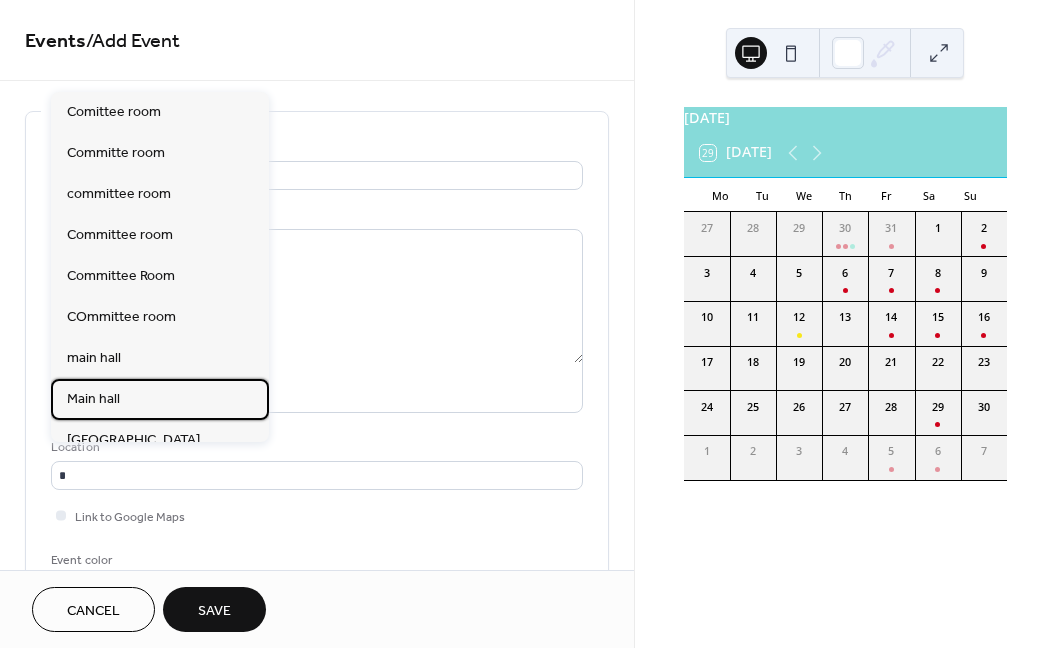drag, startPoint x: 94, startPoint y: 395, endPoint x: 126, endPoint y: 504, distance: 113.600174 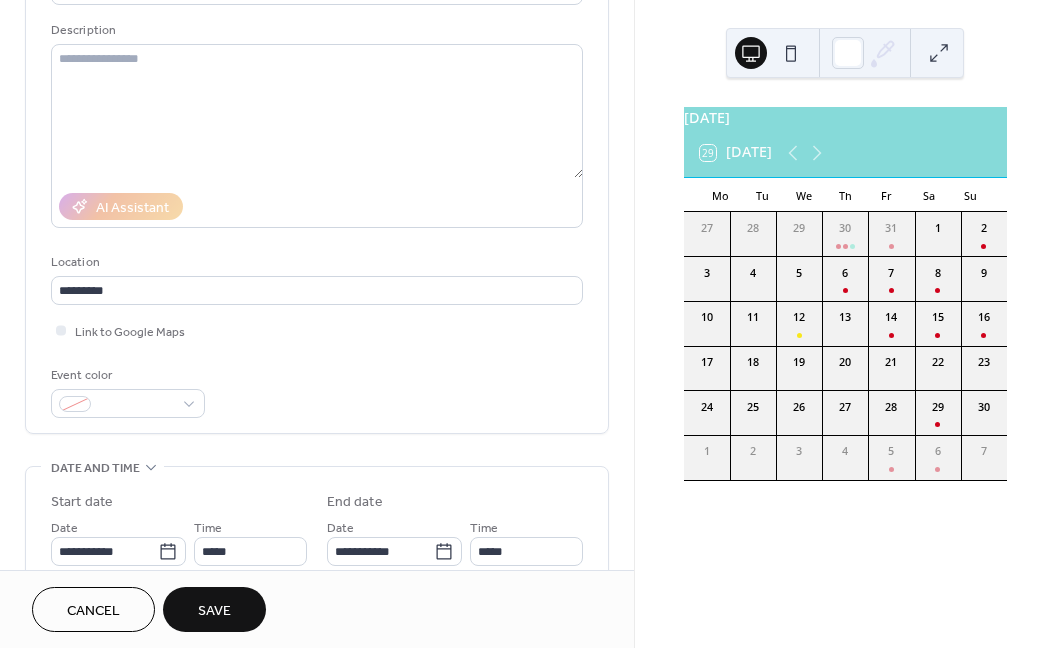scroll, scrollTop: 187, scrollLeft: 0, axis: vertical 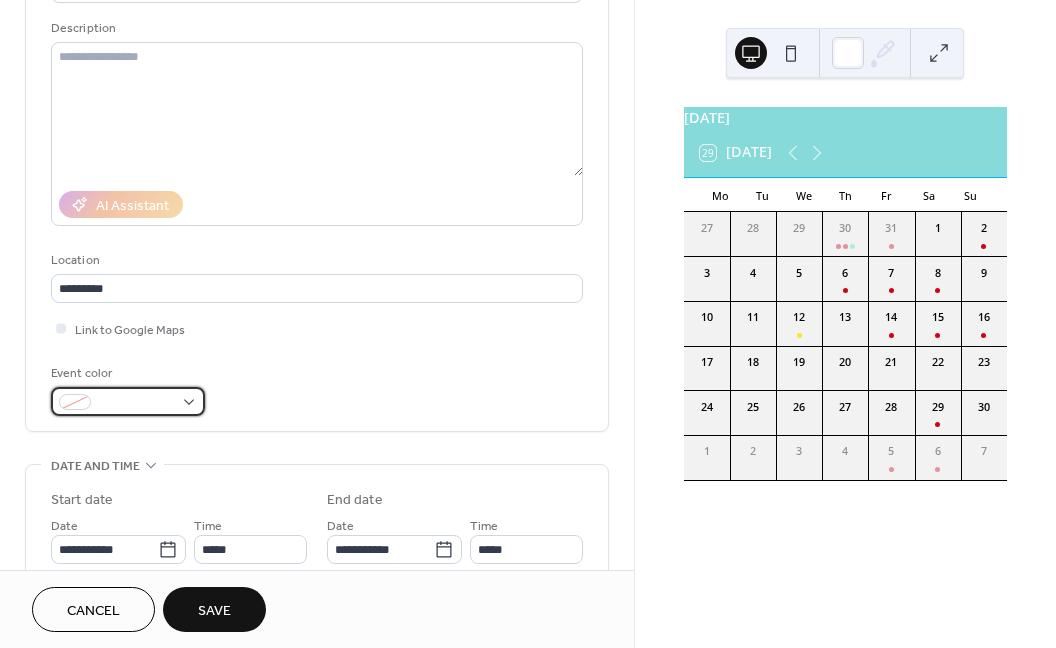 click at bounding box center [128, 401] 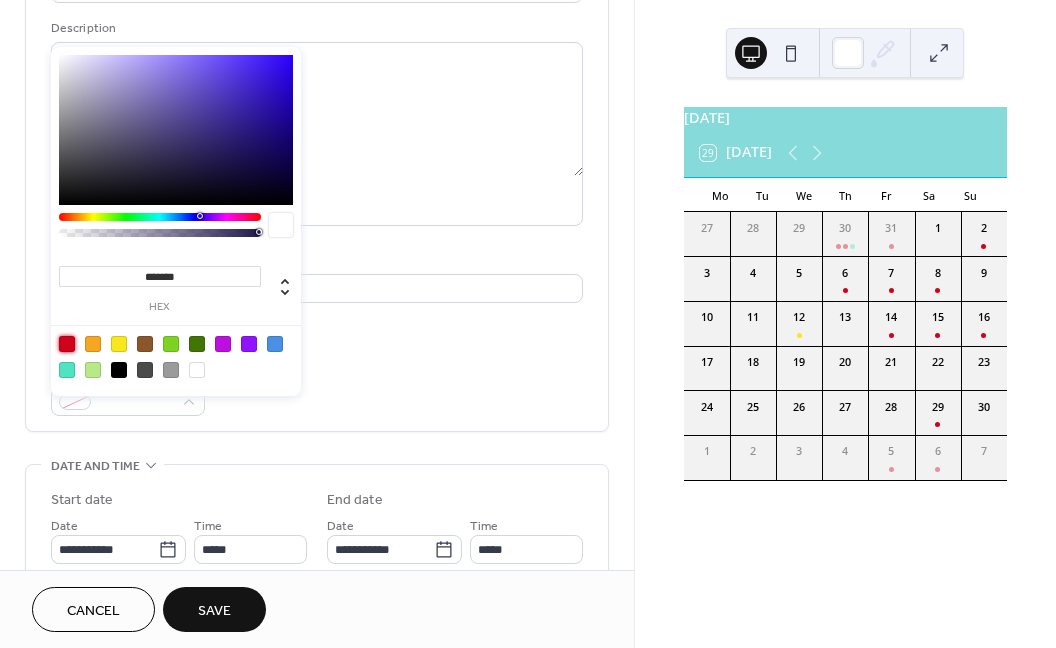 click at bounding box center [67, 344] 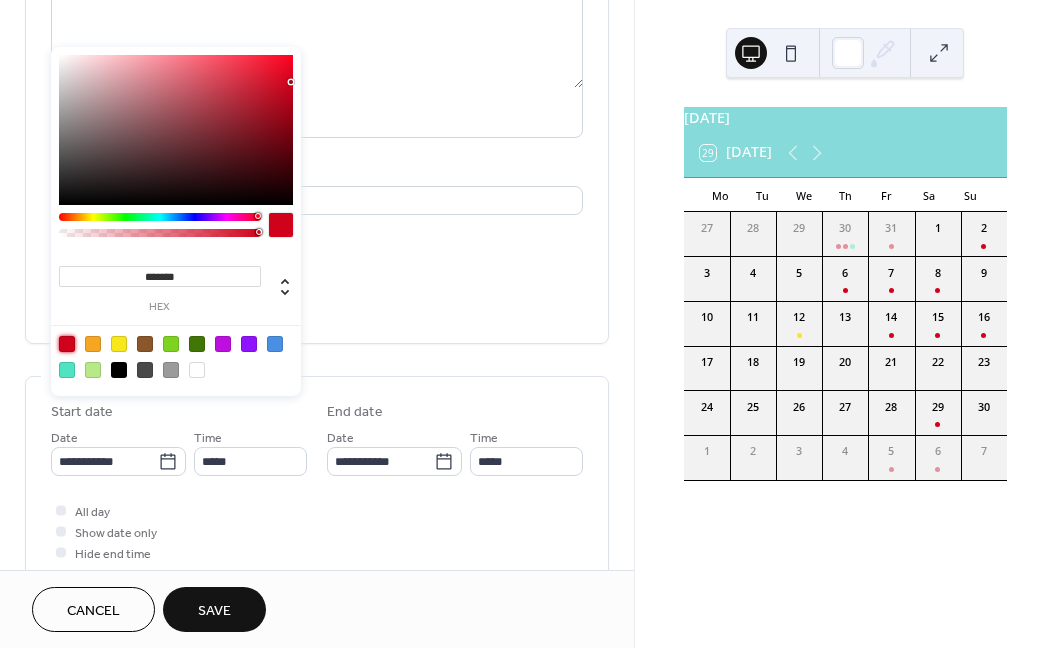scroll, scrollTop: 312, scrollLeft: 0, axis: vertical 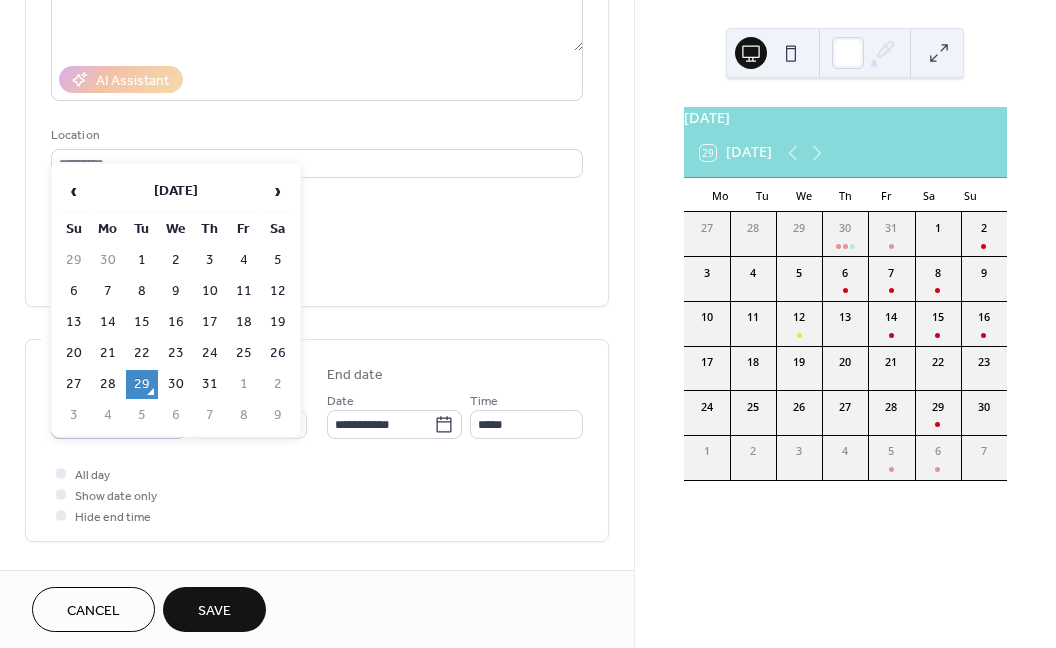 click 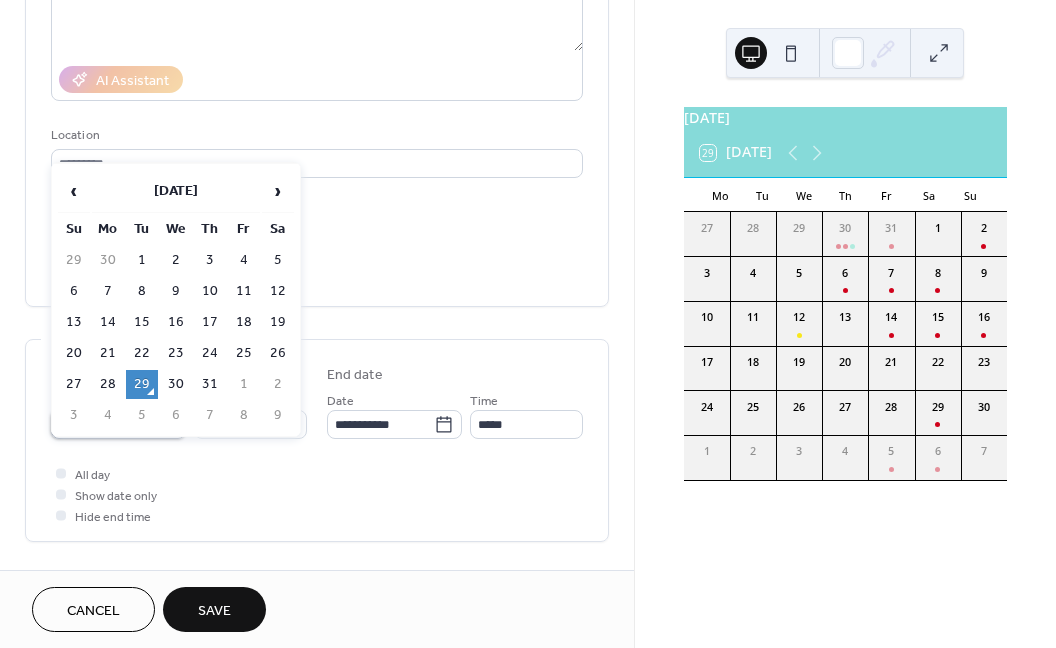 click on "**********" at bounding box center (104, 424) 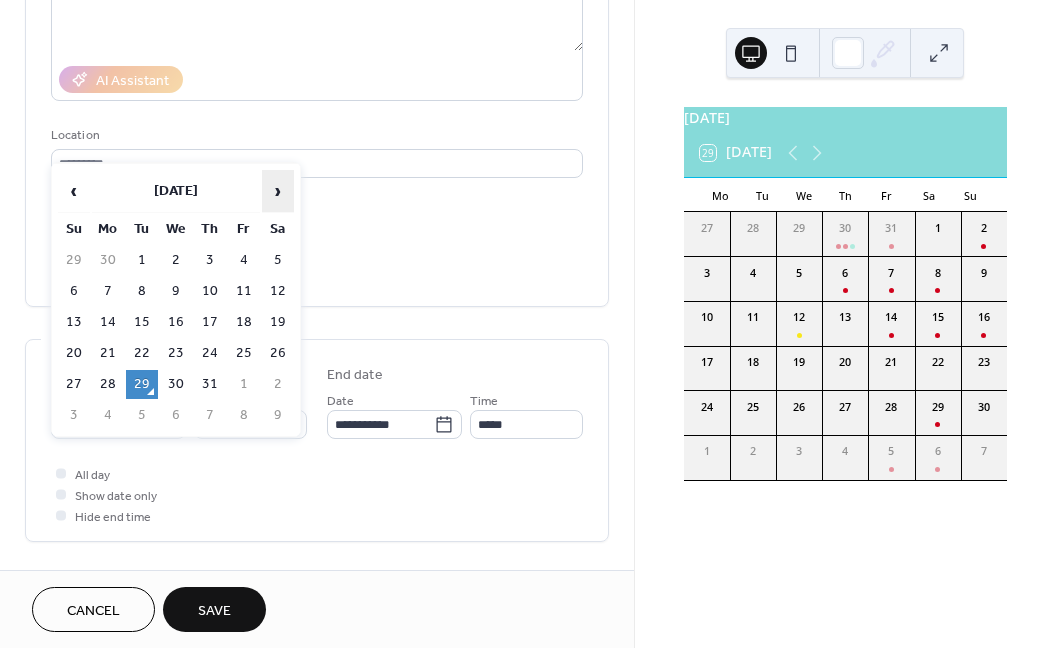 click on "›" at bounding box center (278, 191) 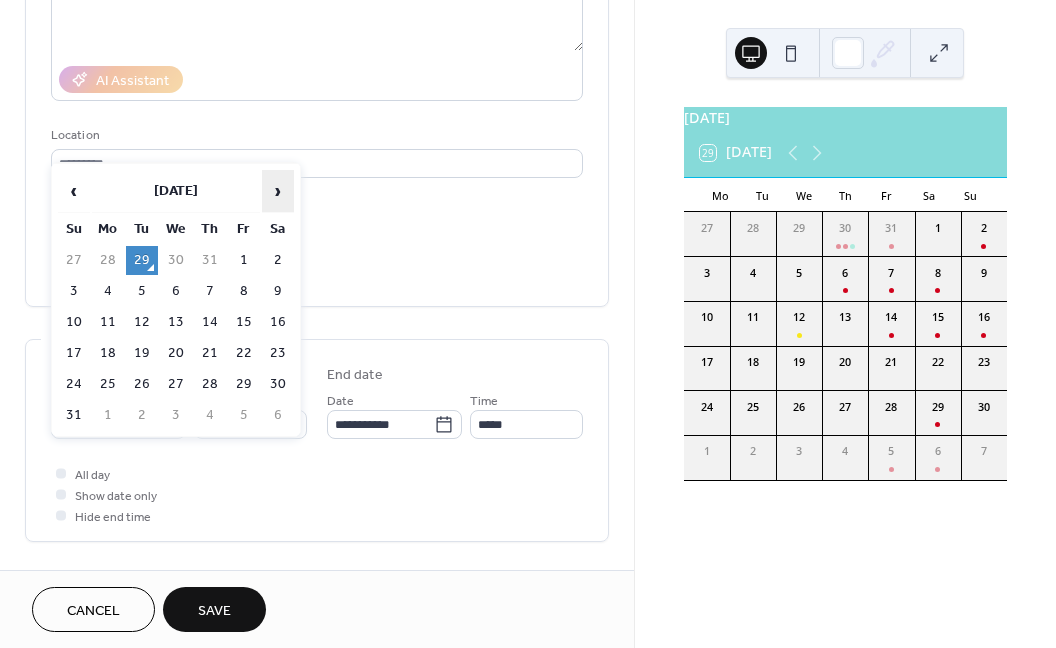click on "›" at bounding box center [278, 191] 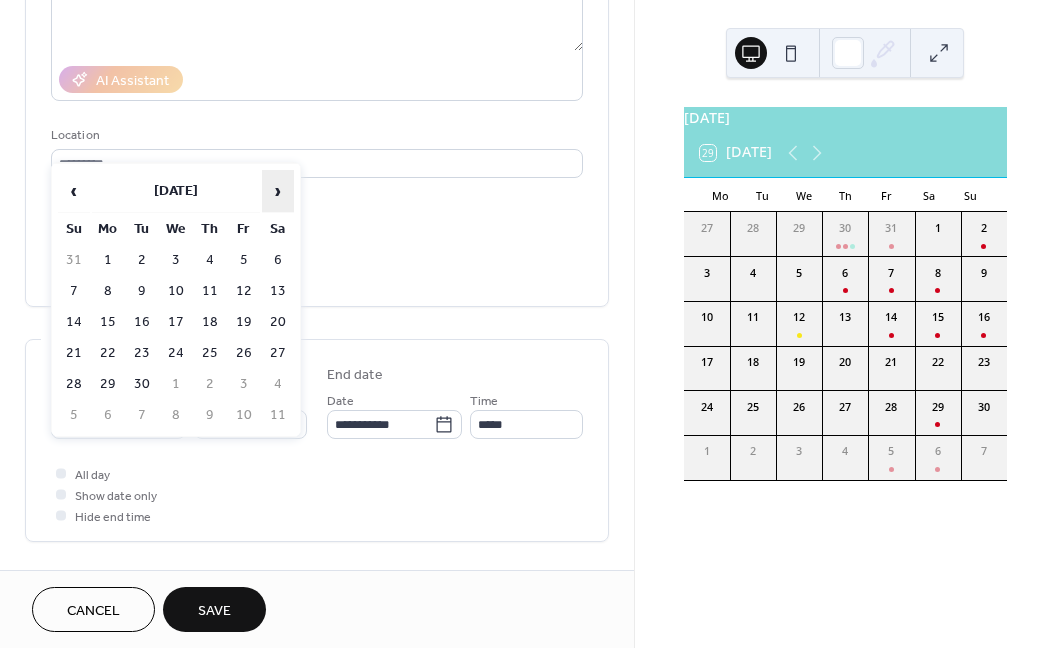 click on "›" at bounding box center (278, 191) 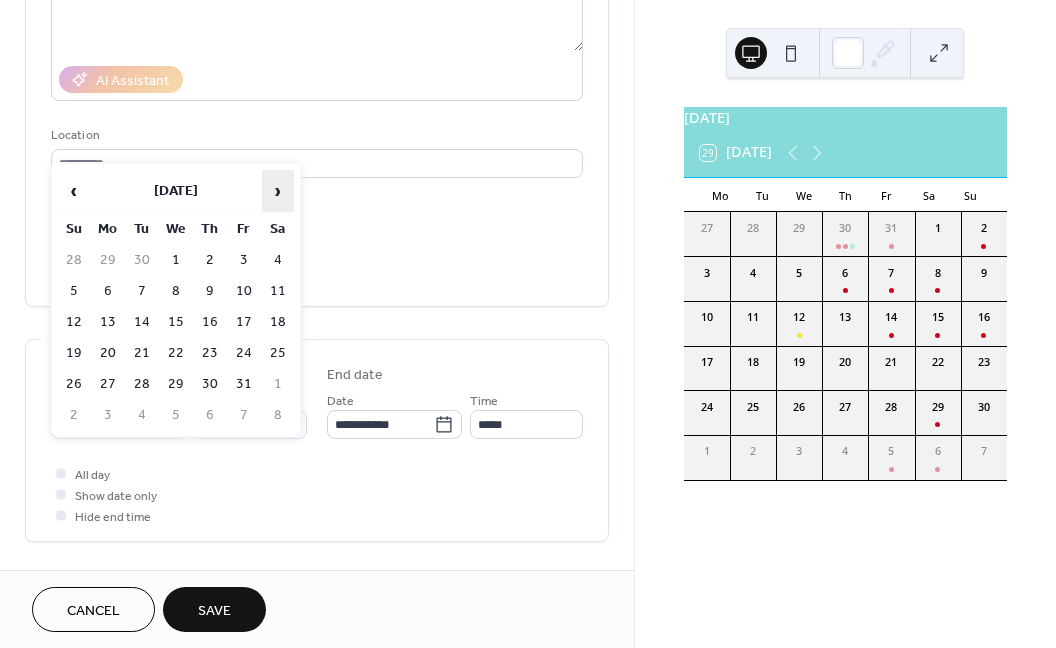 click on "›" at bounding box center [278, 191] 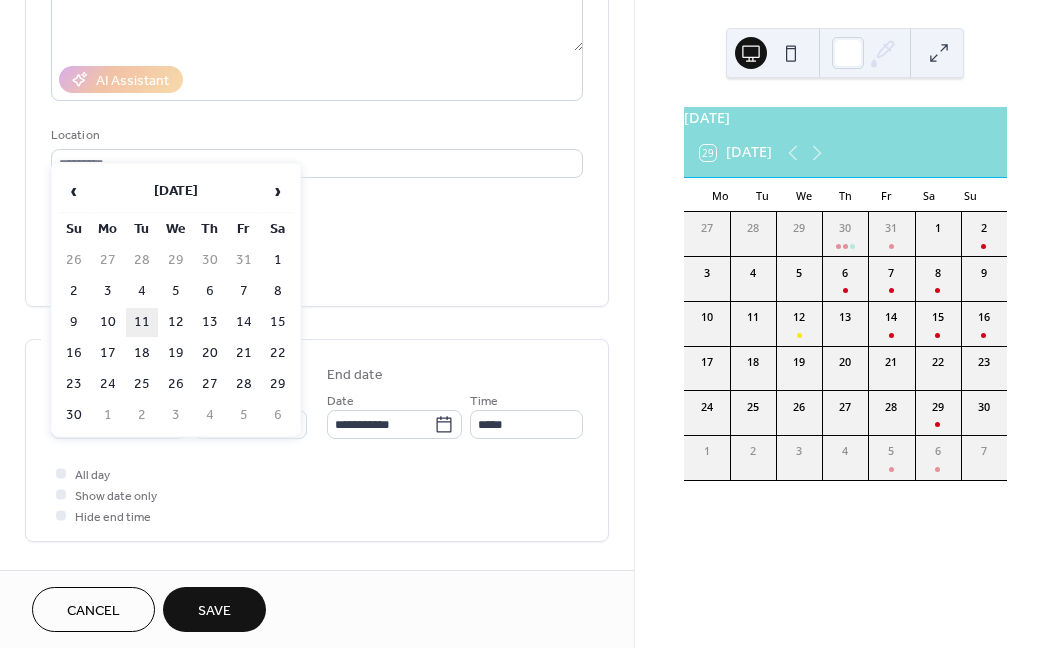 click on "11" at bounding box center [142, 322] 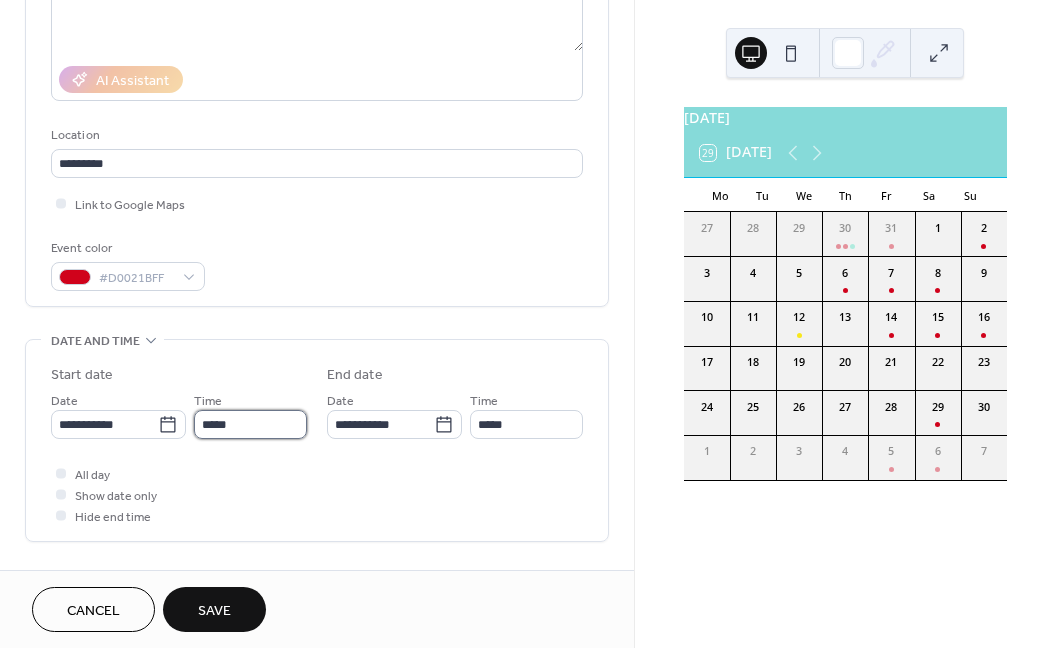 click on "*****" at bounding box center (250, 424) 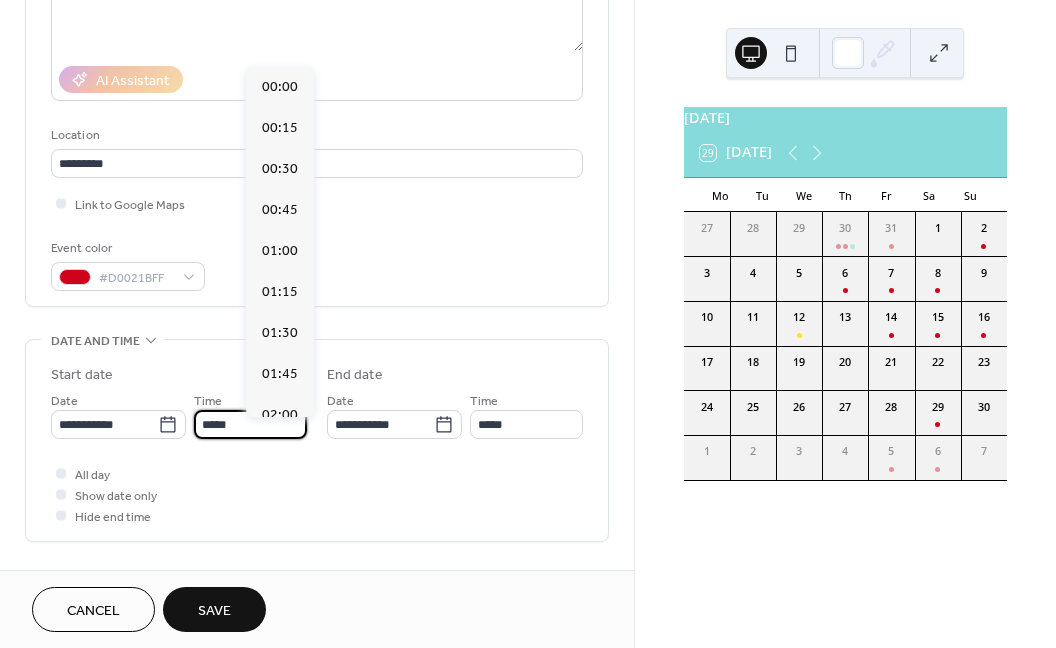 scroll, scrollTop: 1948, scrollLeft: 0, axis: vertical 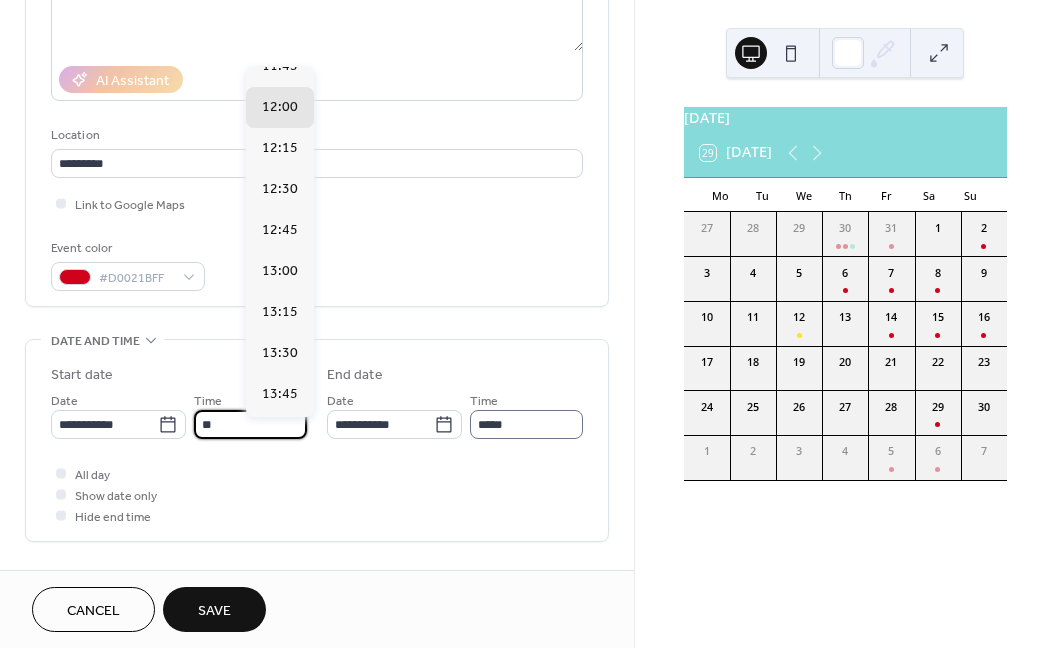 type on "*" 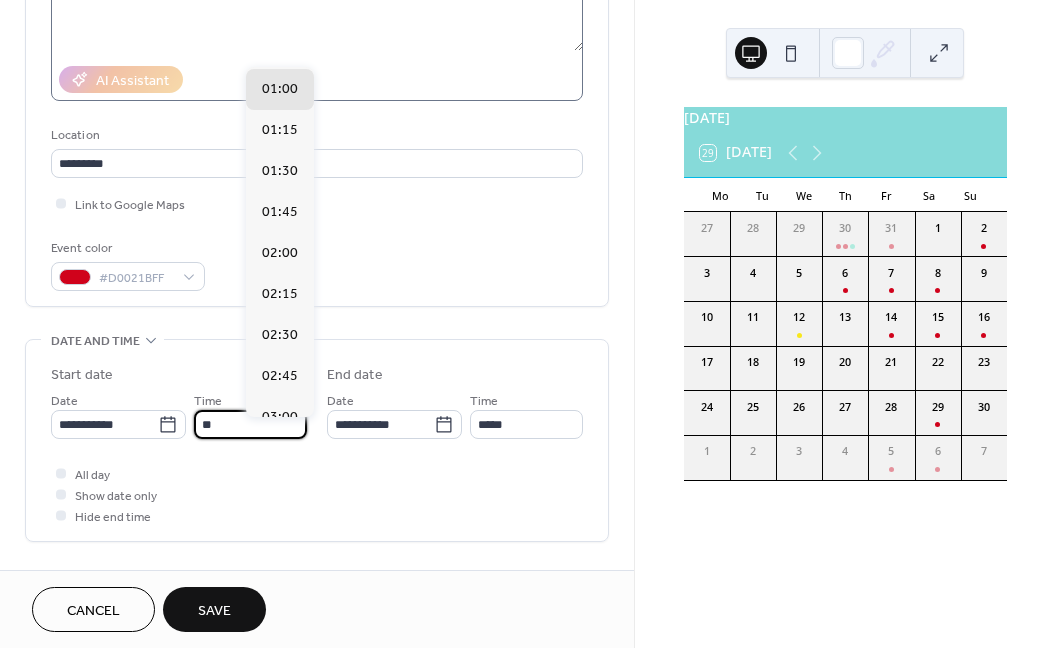 scroll, scrollTop: 2923, scrollLeft: 0, axis: vertical 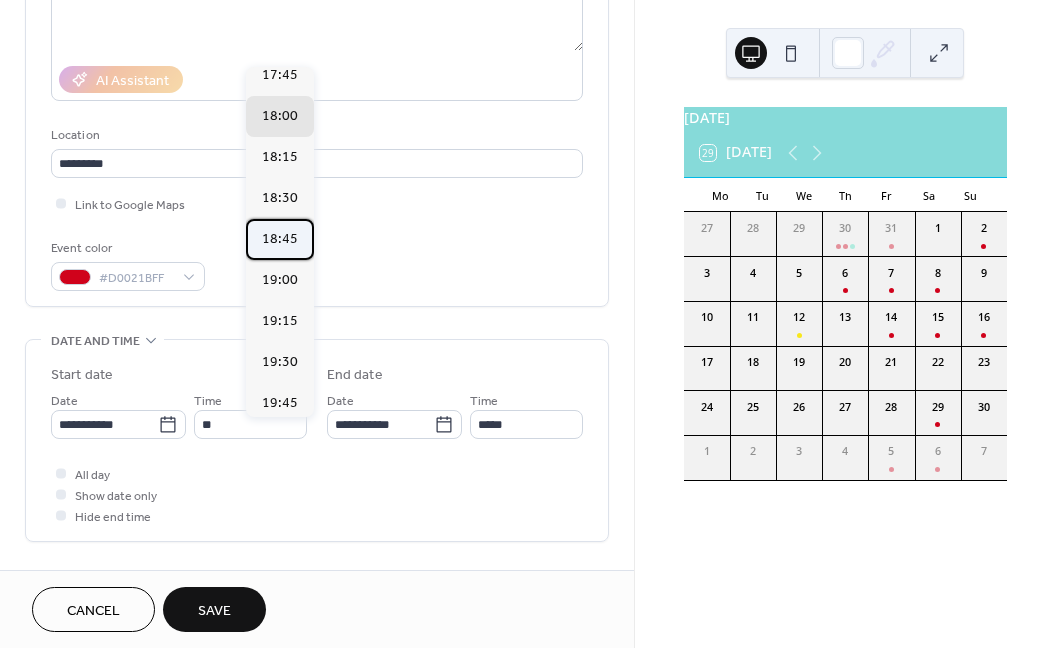 click on "18:45" at bounding box center (280, 239) 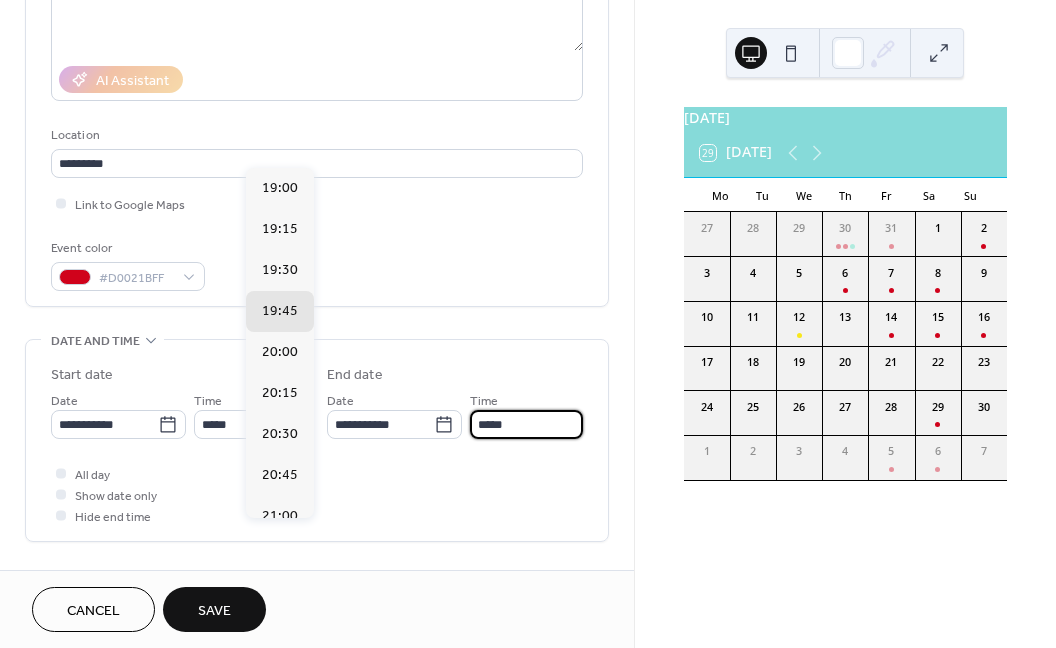 click on "*****" at bounding box center (526, 424) 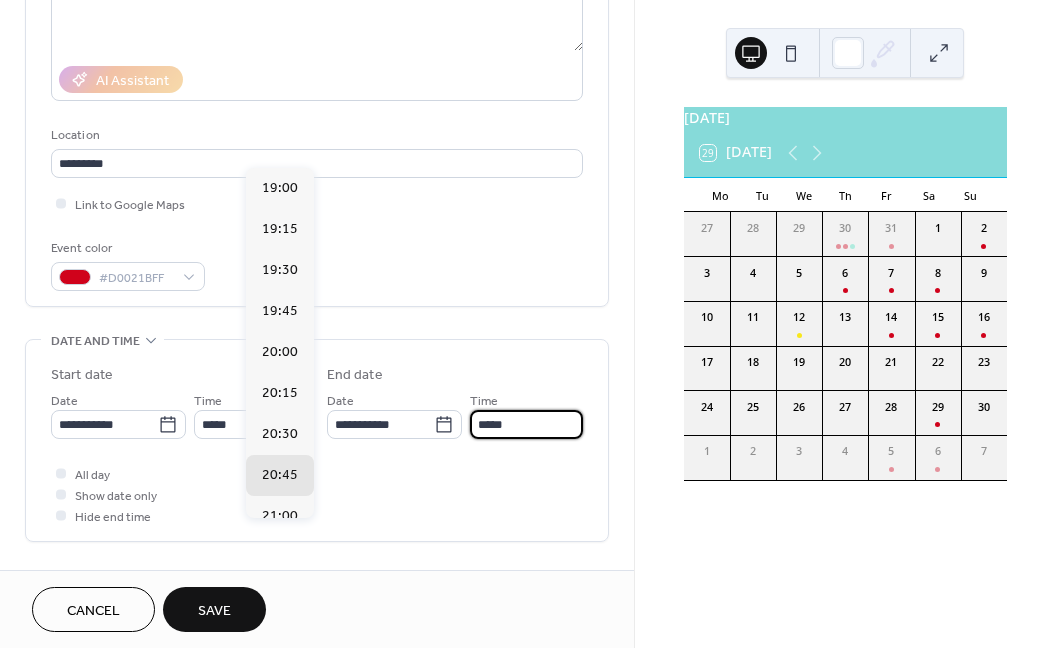 type on "*****" 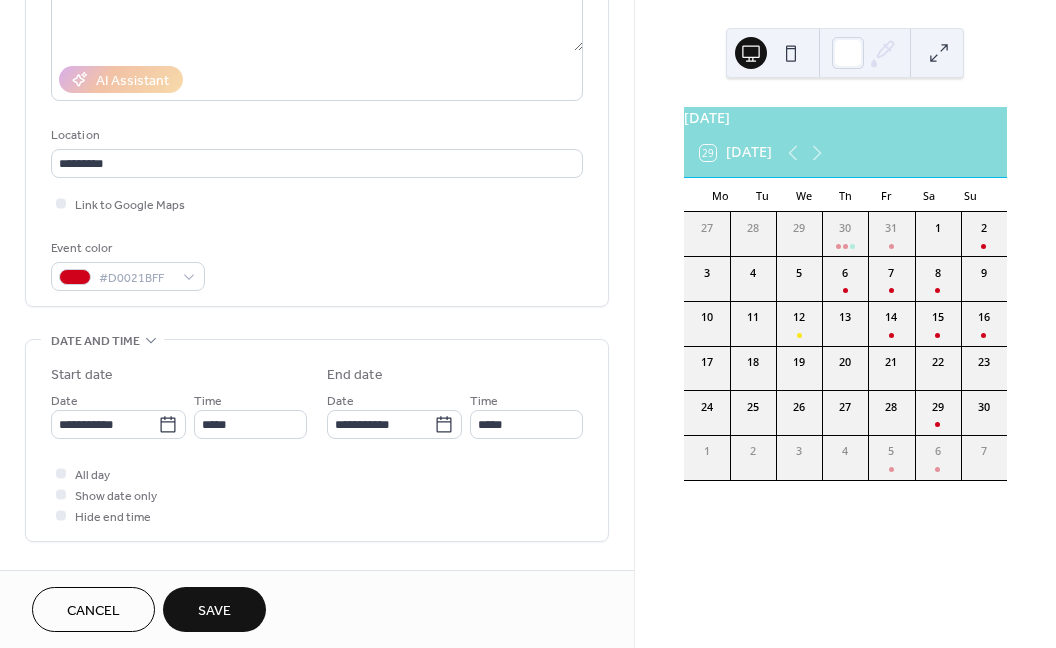click on "Save" at bounding box center (214, 611) 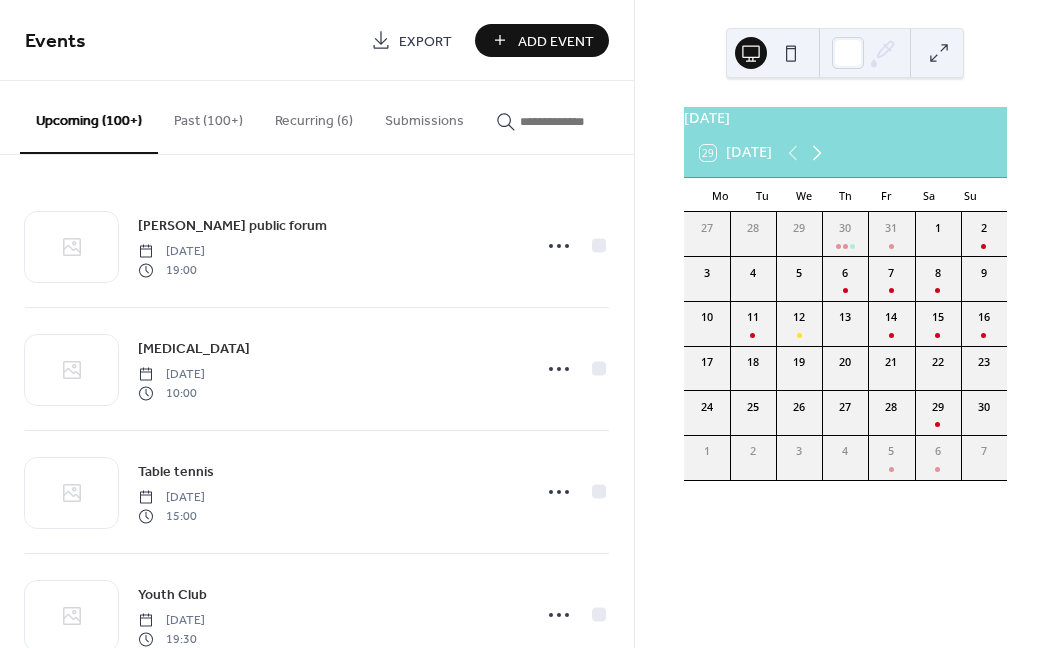 click 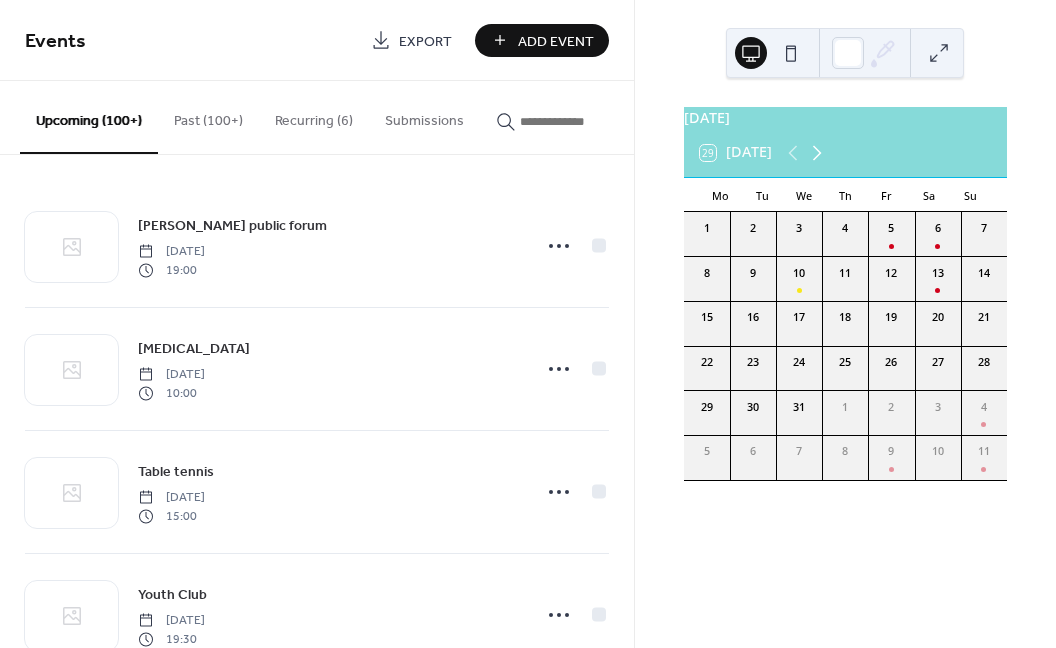 click 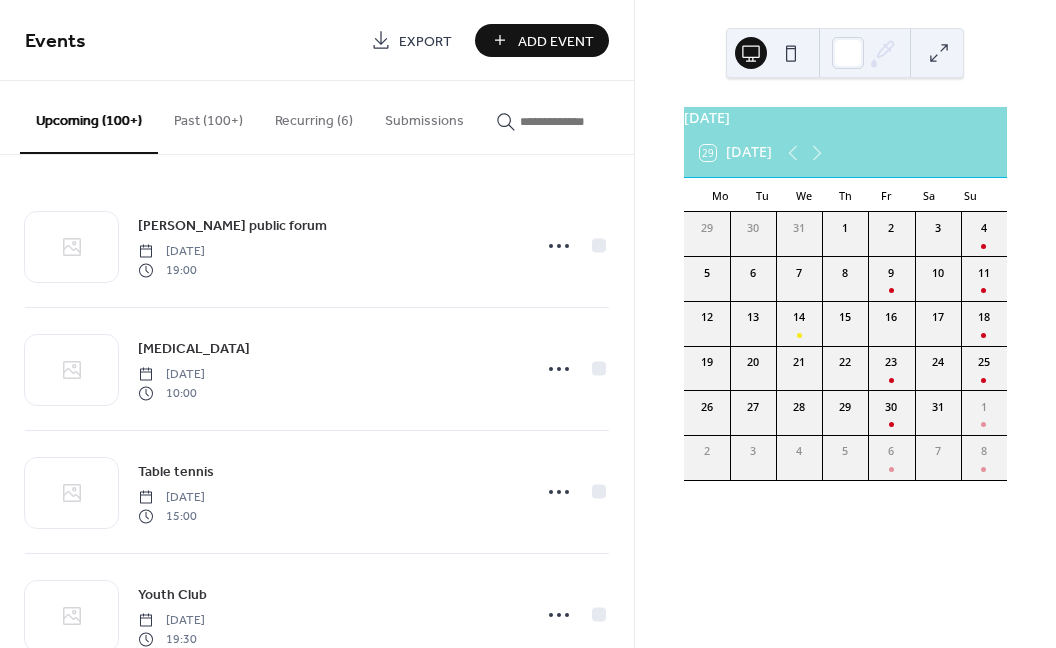 click on "13" at bounding box center [753, 317] 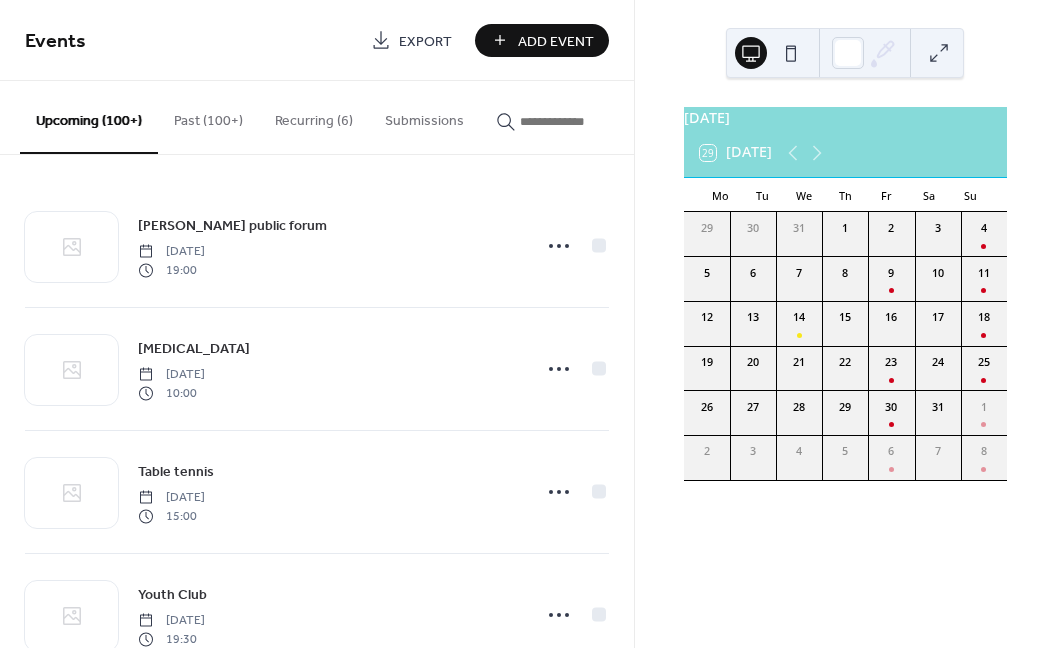 click on "Add Event" at bounding box center (556, 41) 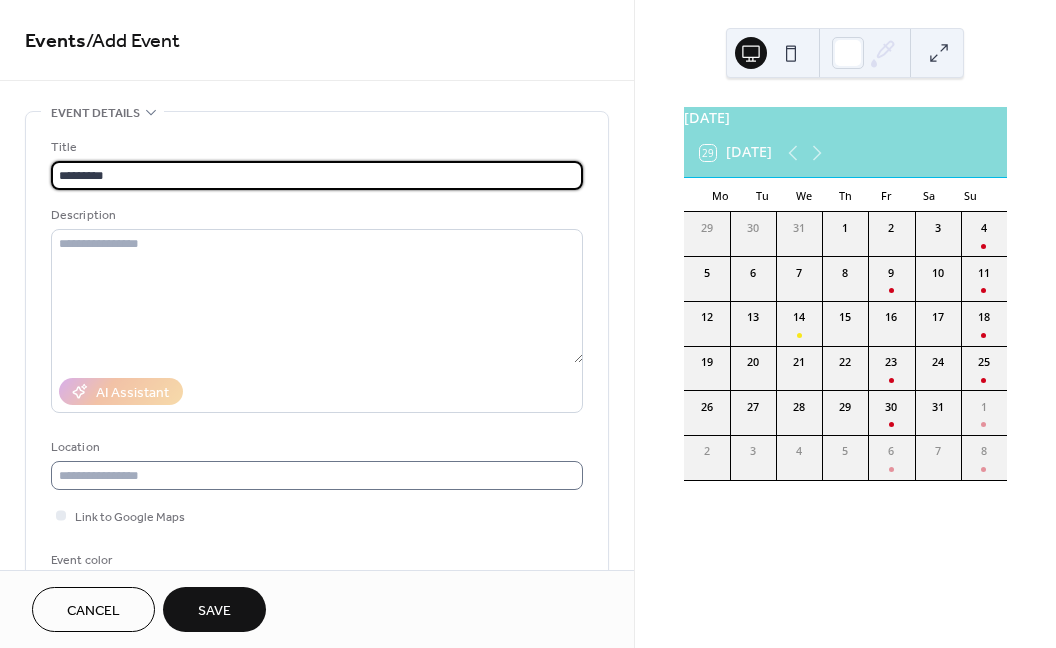 type on "*********" 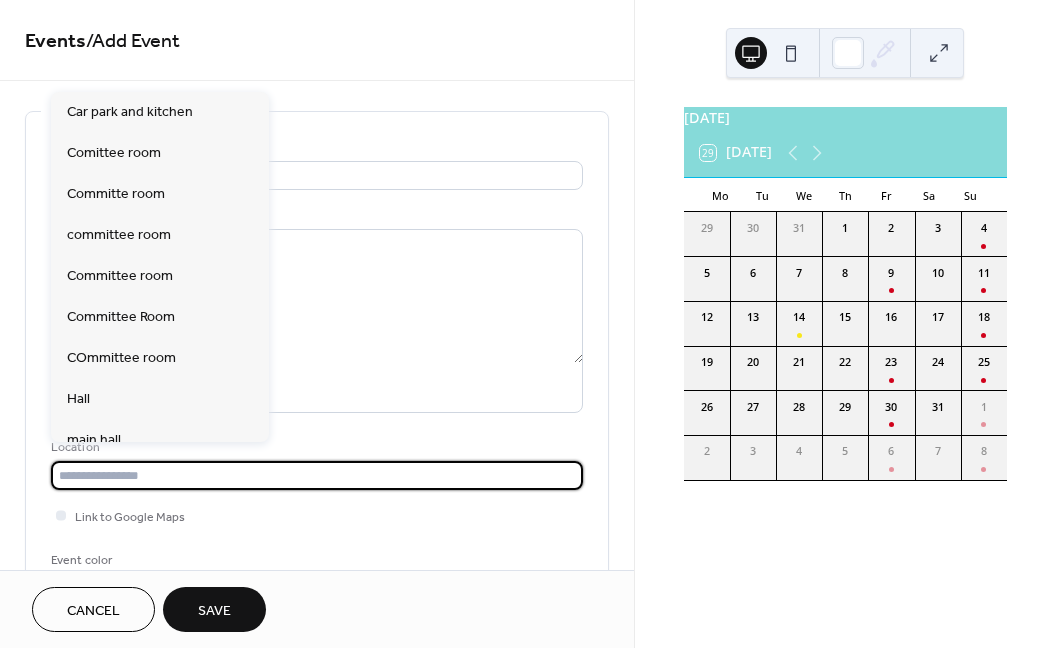 click at bounding box center (317, 475) 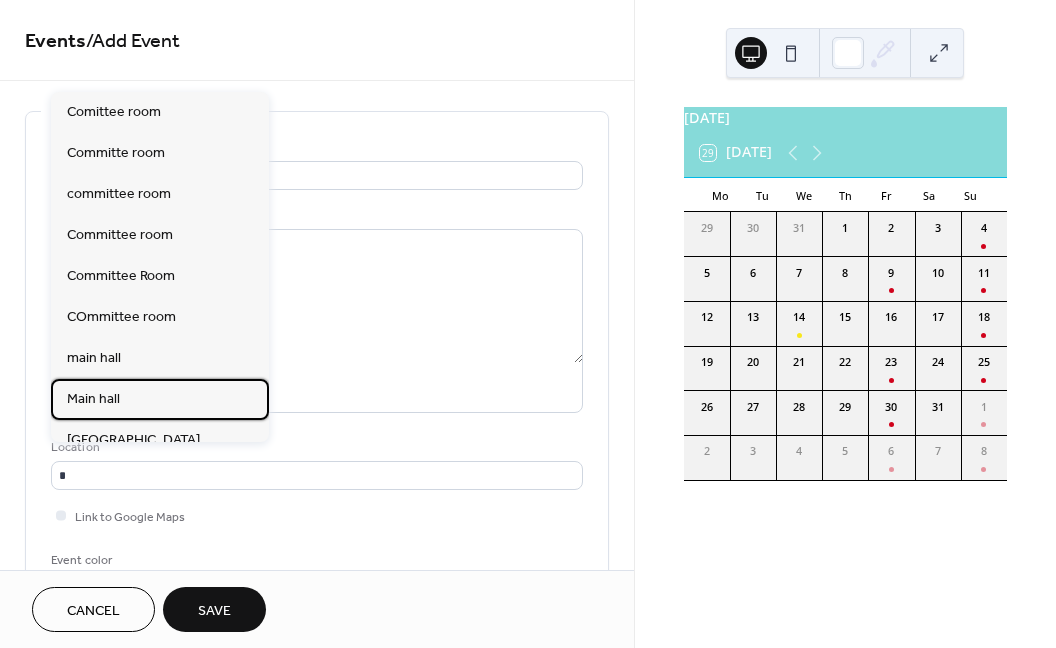 click on "Main hall" at bounding box center [93, 398] 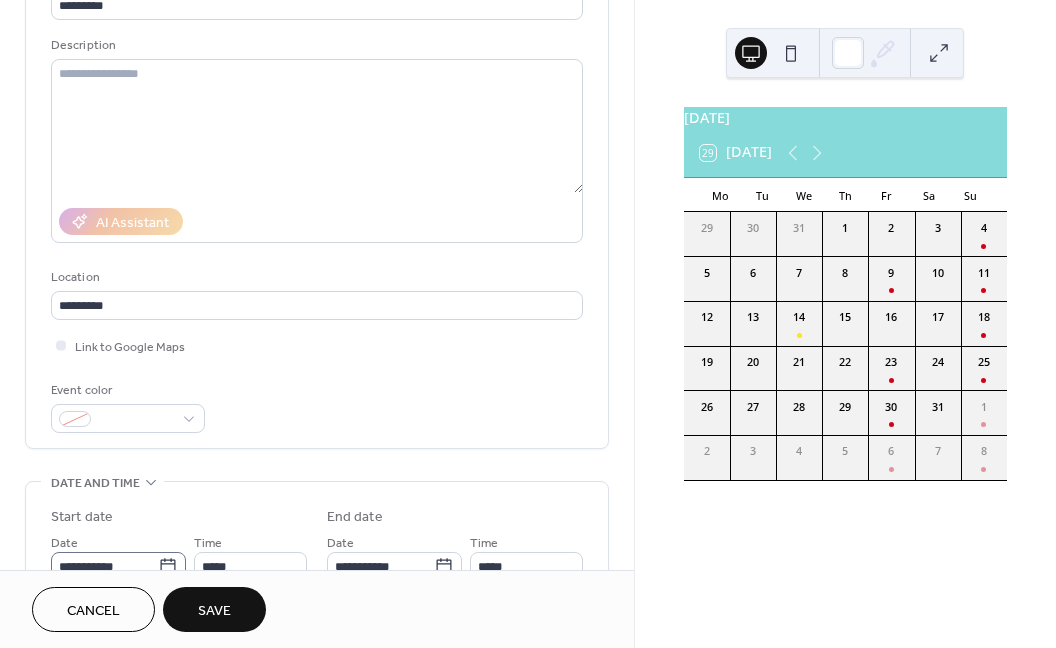 scroll, scrollTop: 249, scrollLeft: 0, axis: vertical 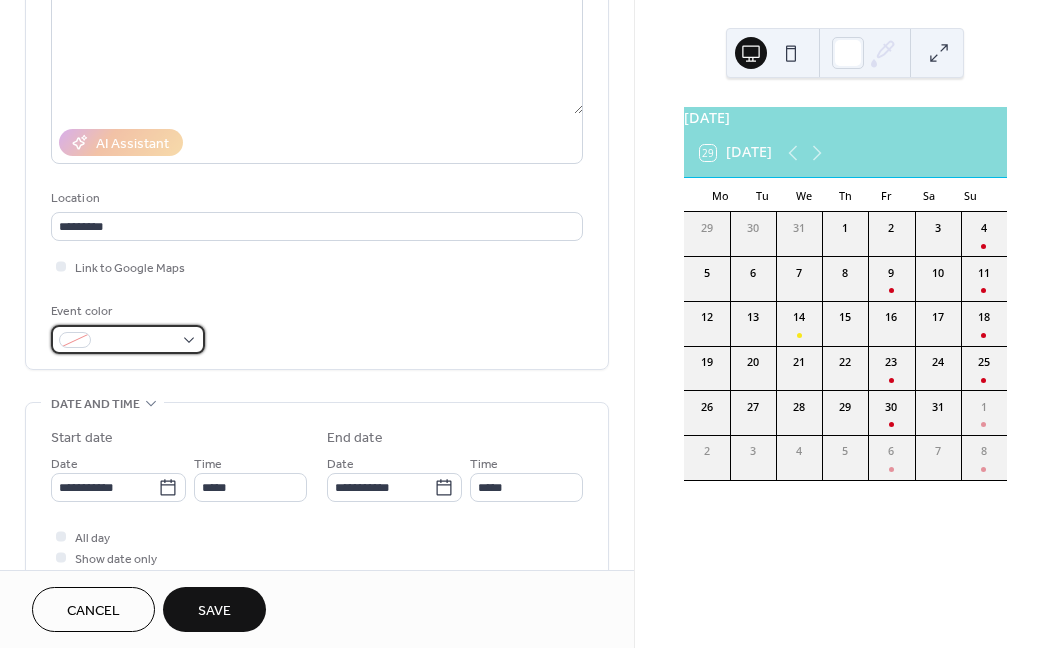 click at bounding box center [75, 340] 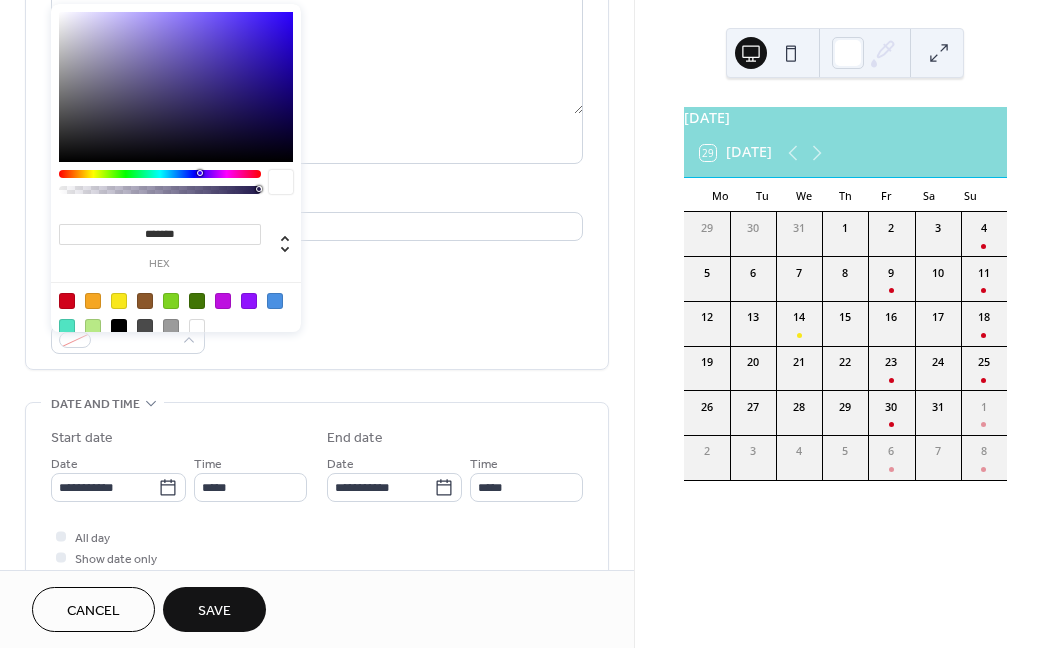 click at bounding box center [67, 301] 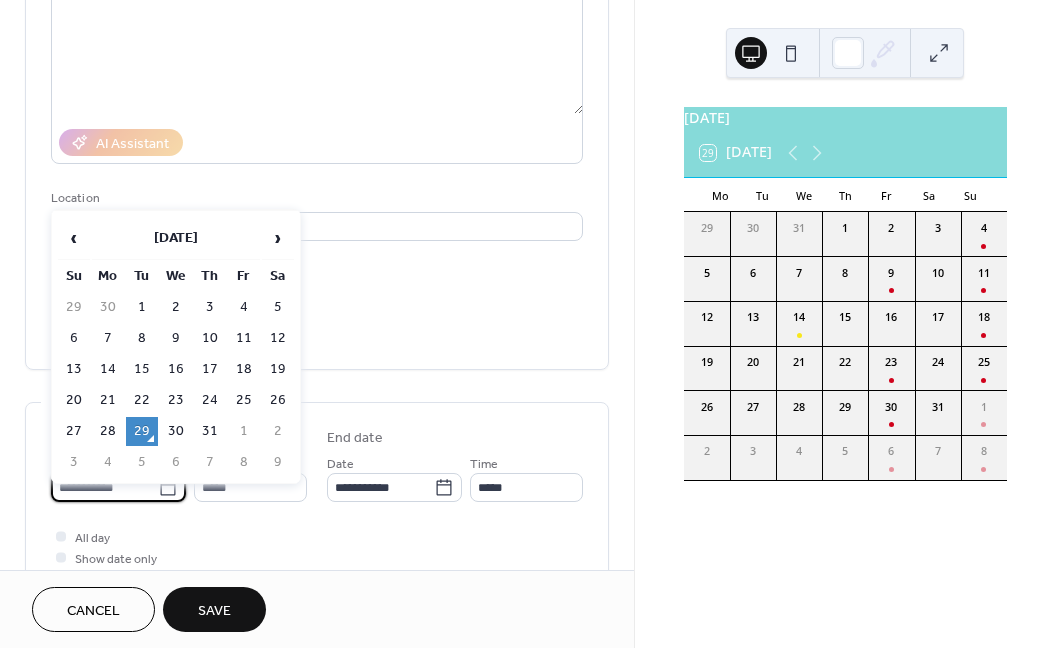 click on "**********" at bounding box center [104, 487] 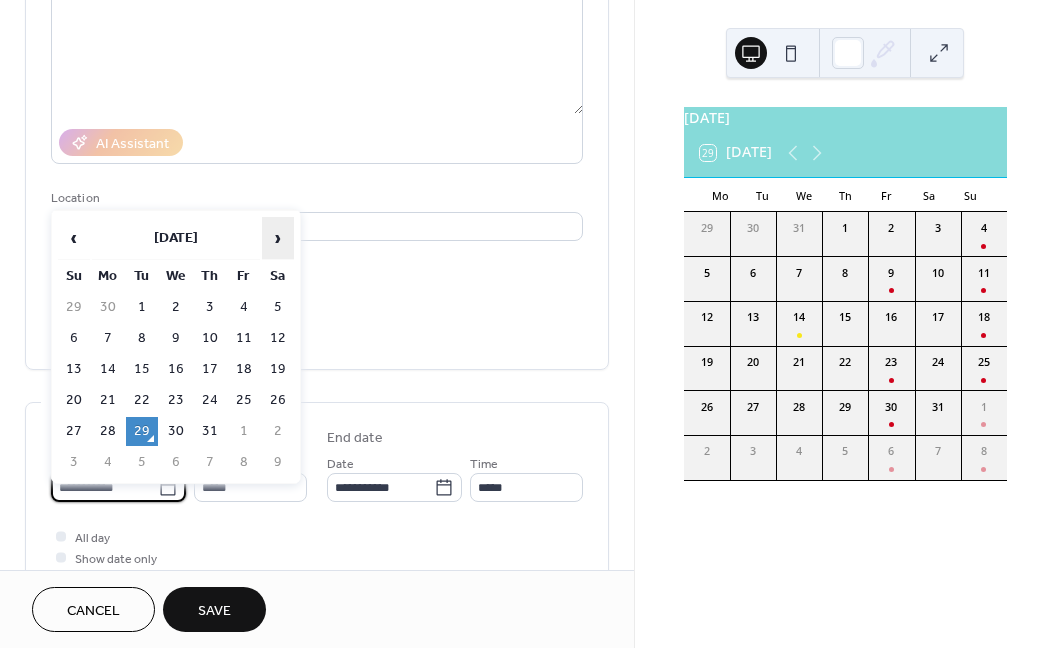 click on "›" at bounding box center (278, 238) 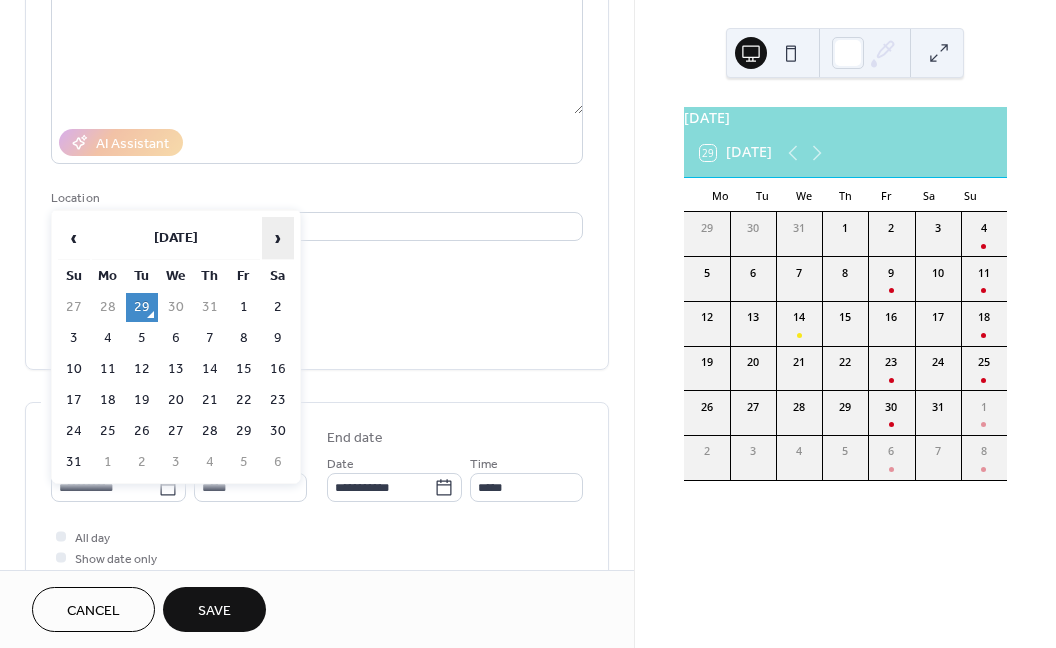 click on "›" at bounding box center [278, 238] 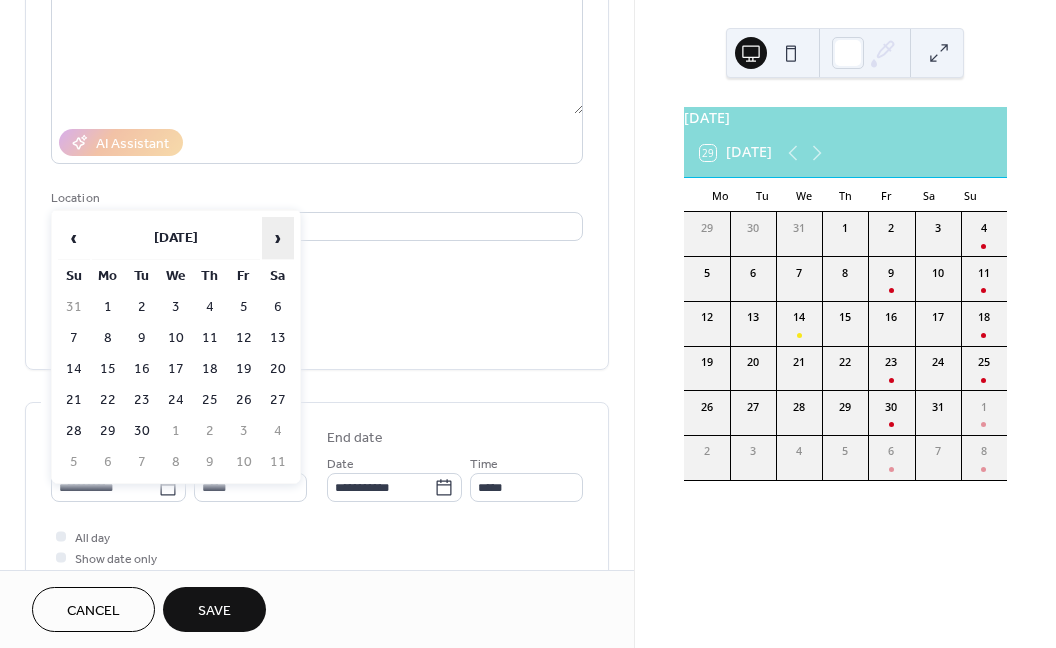 click on "›" at bounding box center (278, 238) 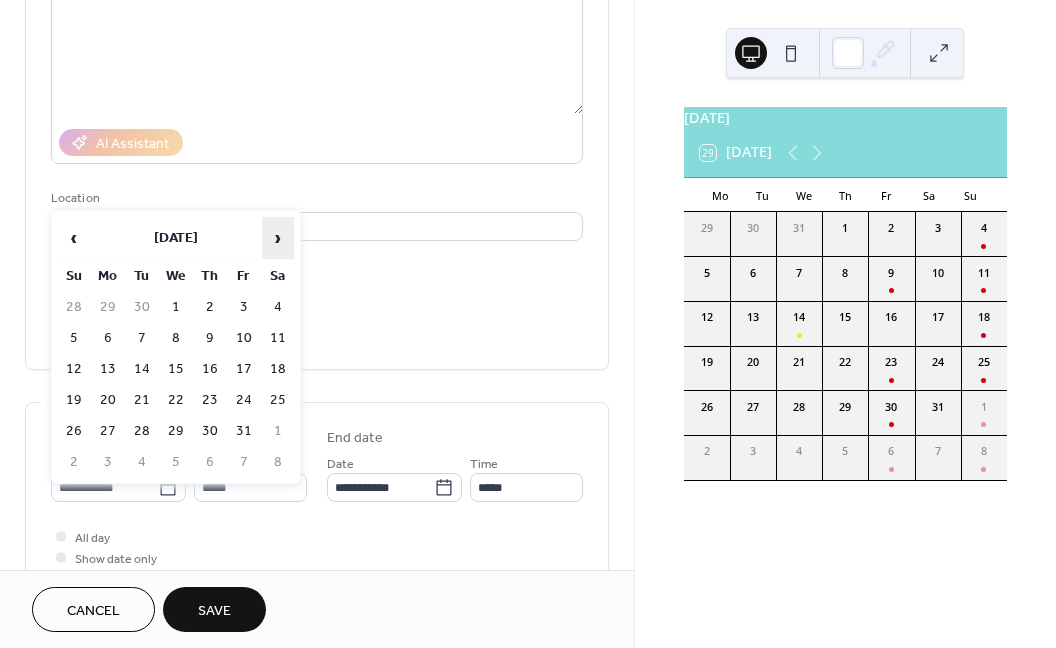 click on "›" at bounding box center (278, 238) 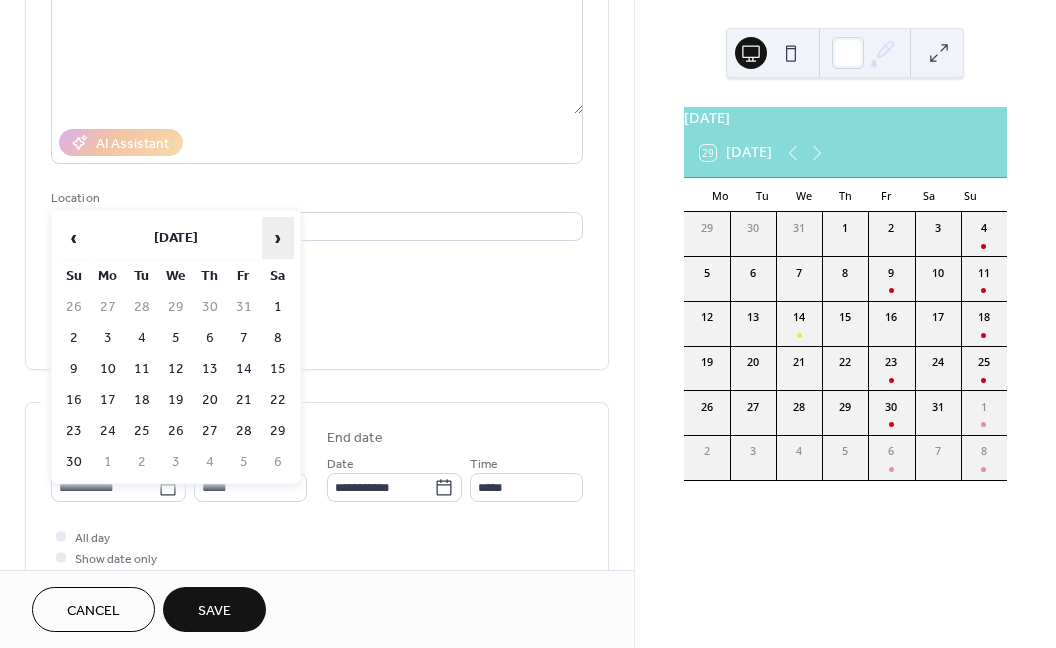 click on "›" at bounding box center [278, 238] 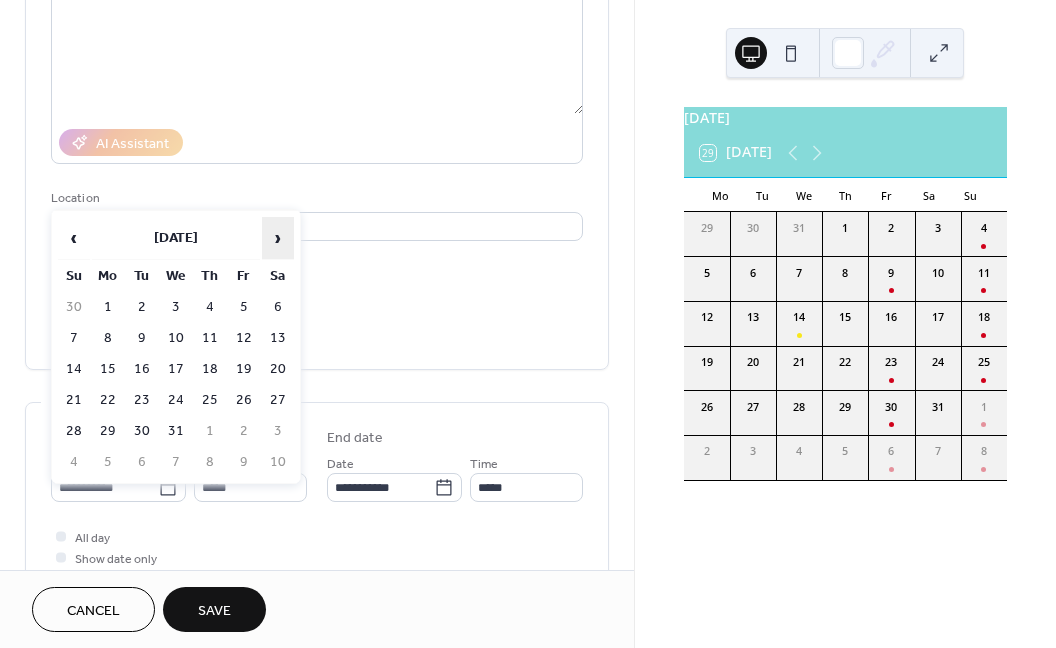 click on "›" at bounding box center (278, 238) 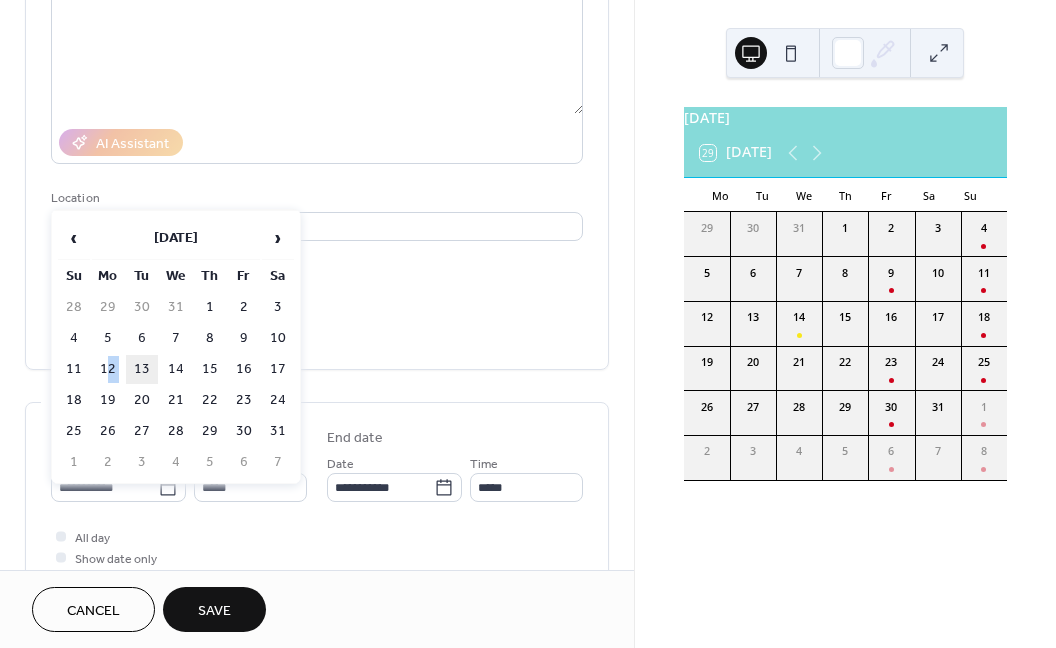 drag, startPoint x: 107, startPoint y: 360, endPoint x: 138, endPoint y: 358, distance: 31.06445 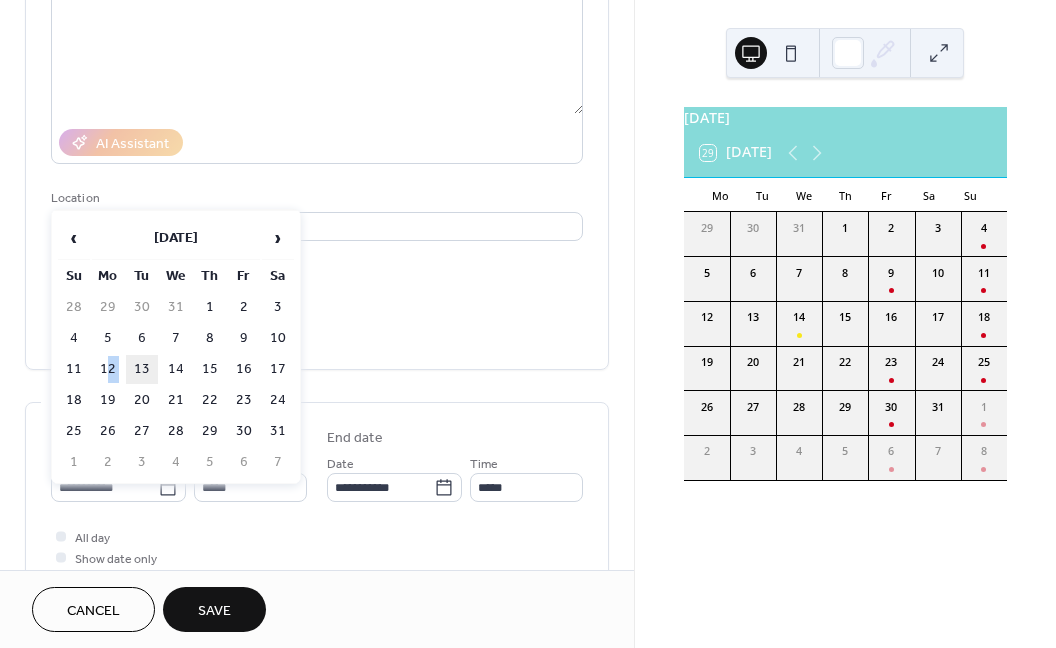 click on "11 12 13 14 15 16 17" at bounding box center [176, 369] 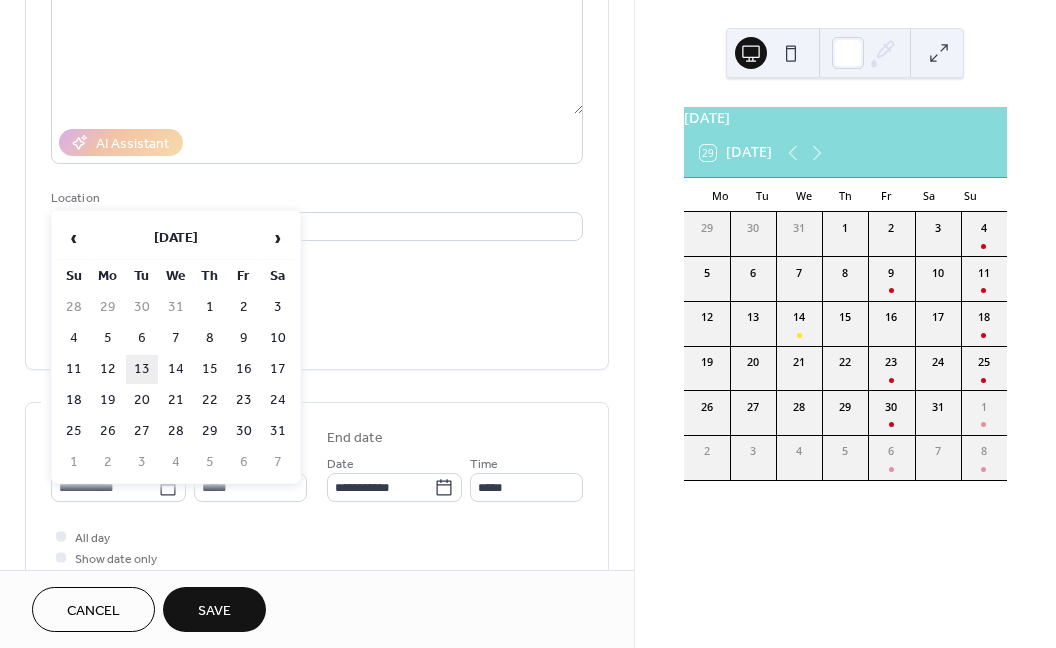 click on "13" at bounding box center [142, 369] 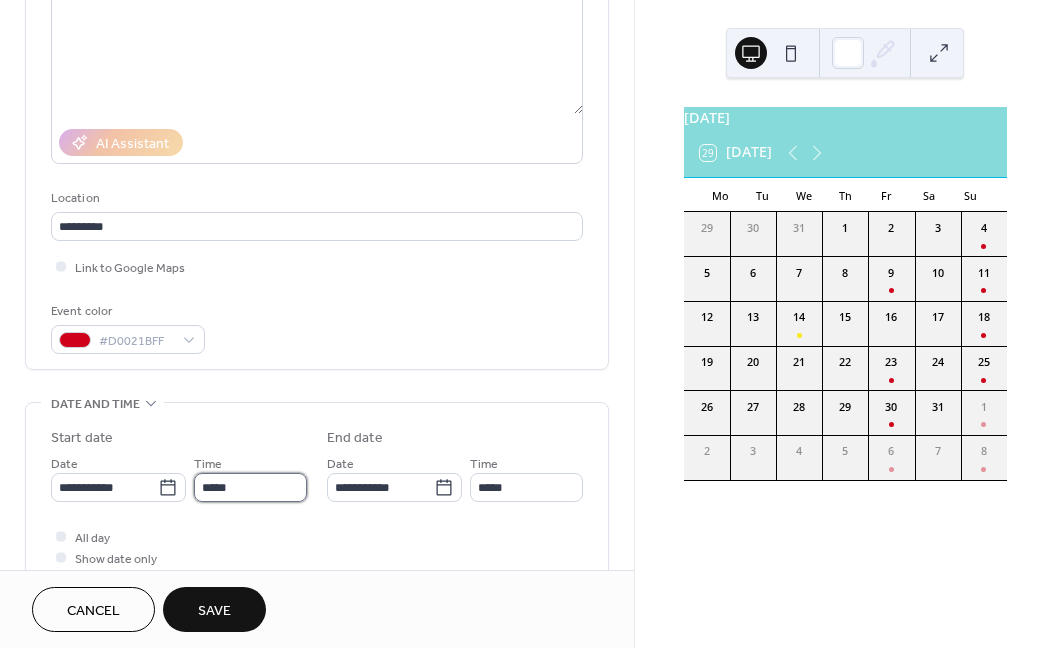 click on "*****" at bounding box center (250, 487) 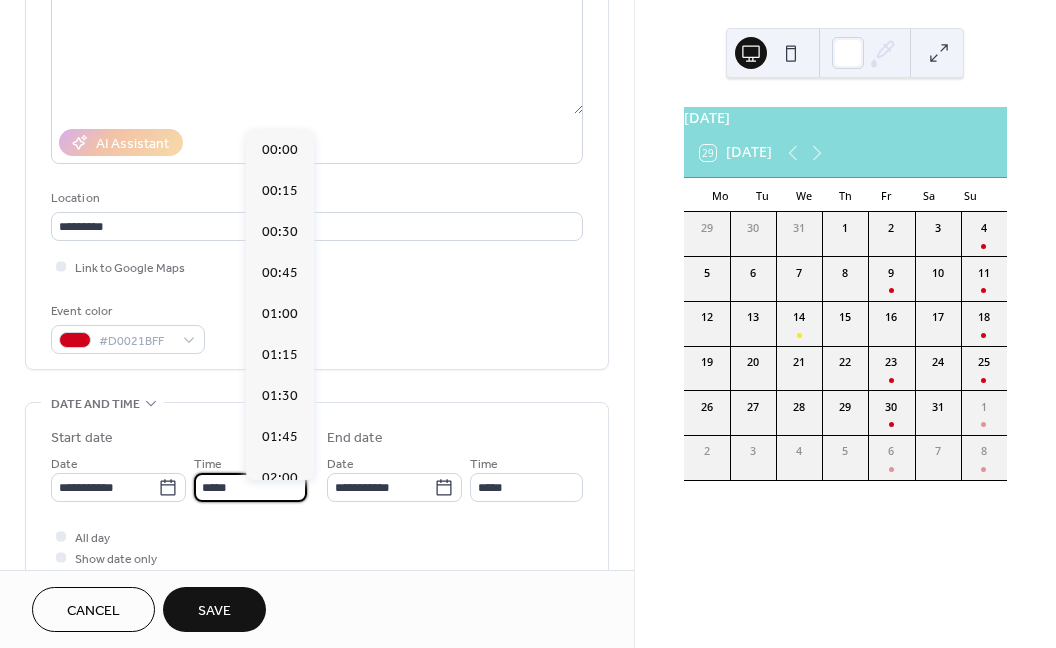 scroll, scrollTop: 1948, scrollLeft: 0, axis: vertical 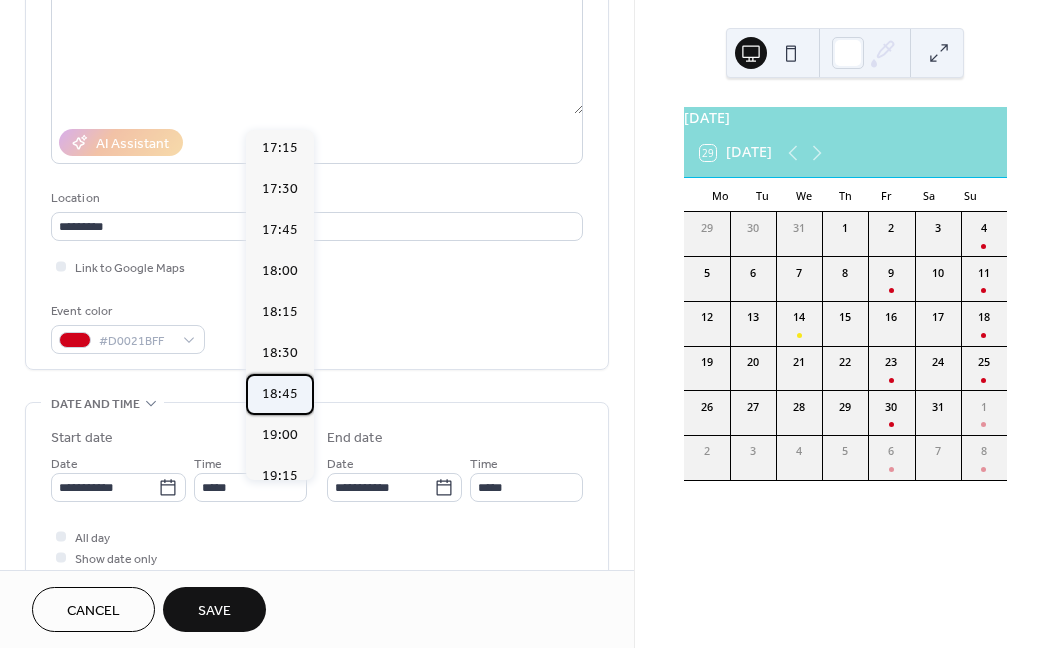click on "18:45" at bounding box center (280, 393) 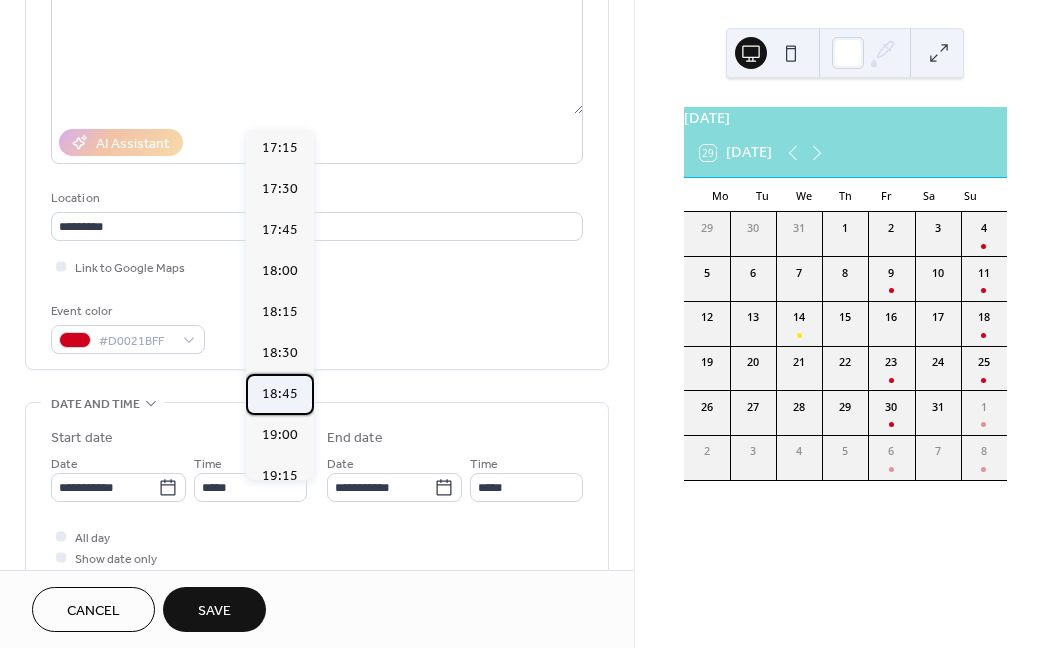 type on "*****" 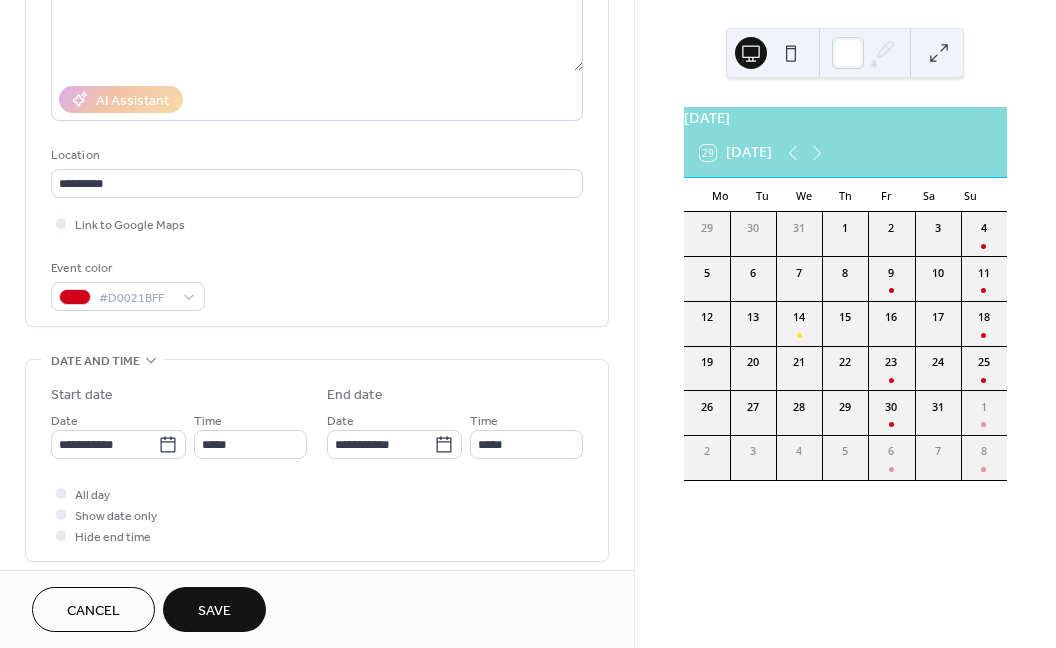 scroll, scrollTop: 312, scrollLeft: 0, axis: vertical 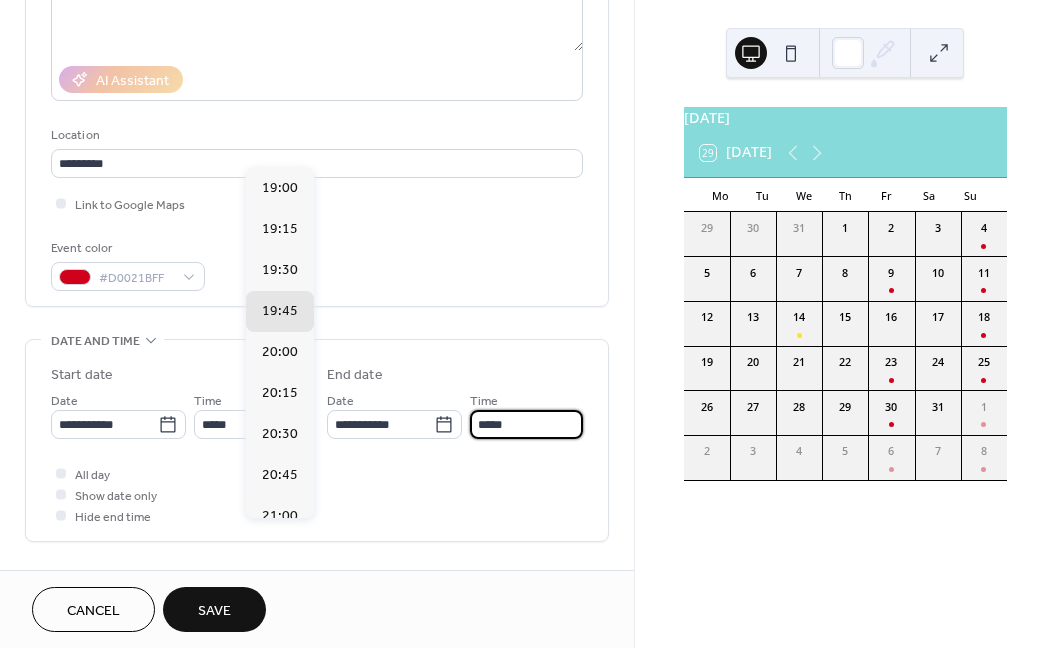 drag, startPoint x: 265, startPoint y: 542, endPoint x: 251, endPoint y: 542, distance: 14 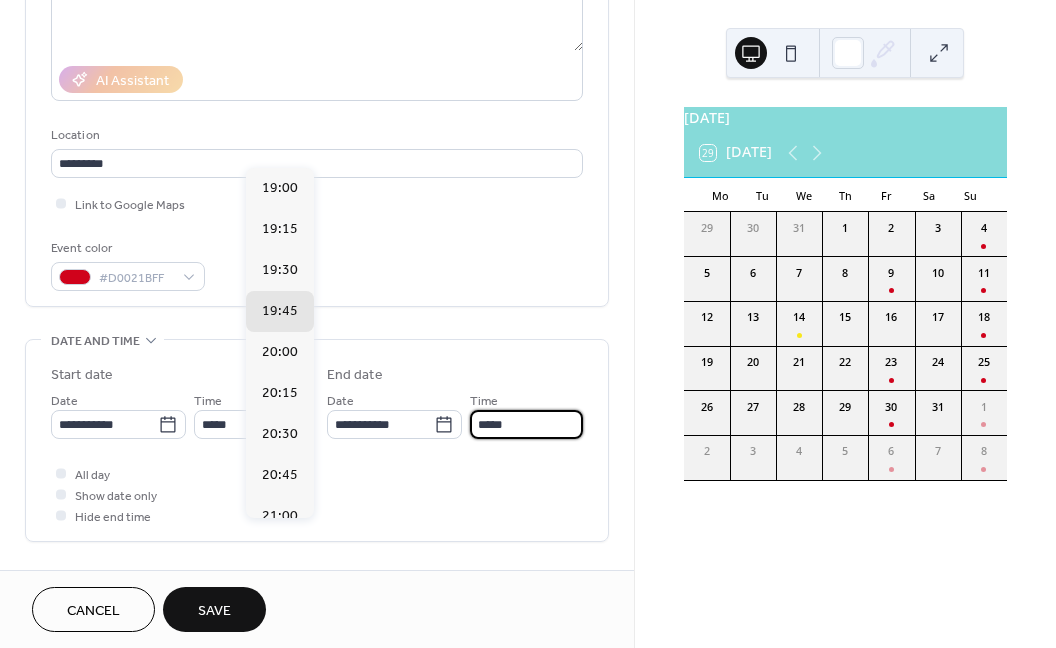 click on "*****" at bounding box center (526, 424) 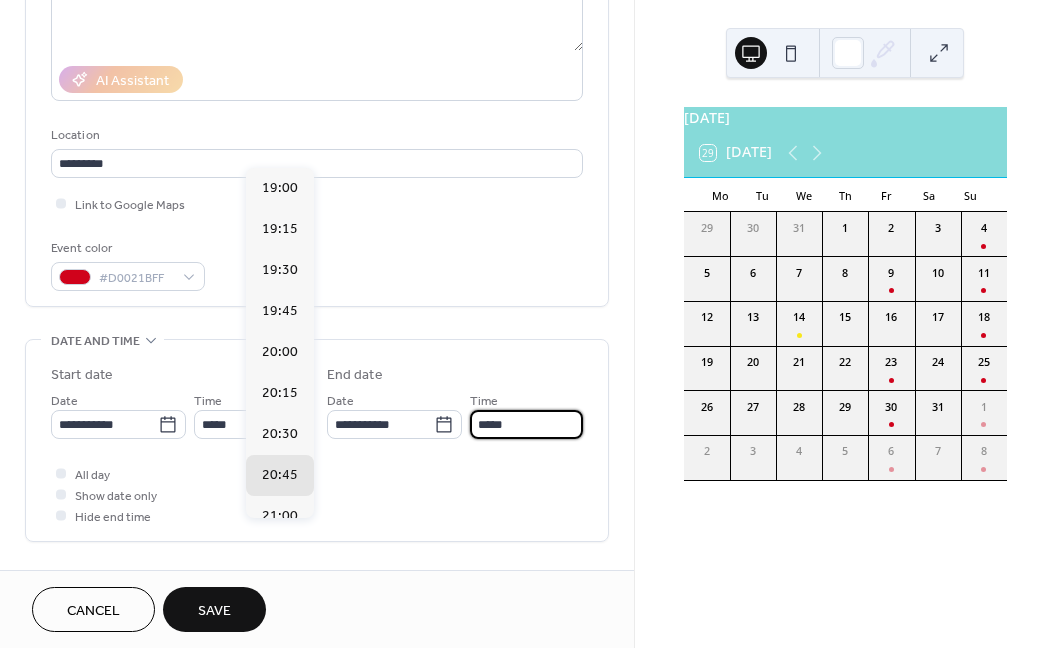 type on "*****" 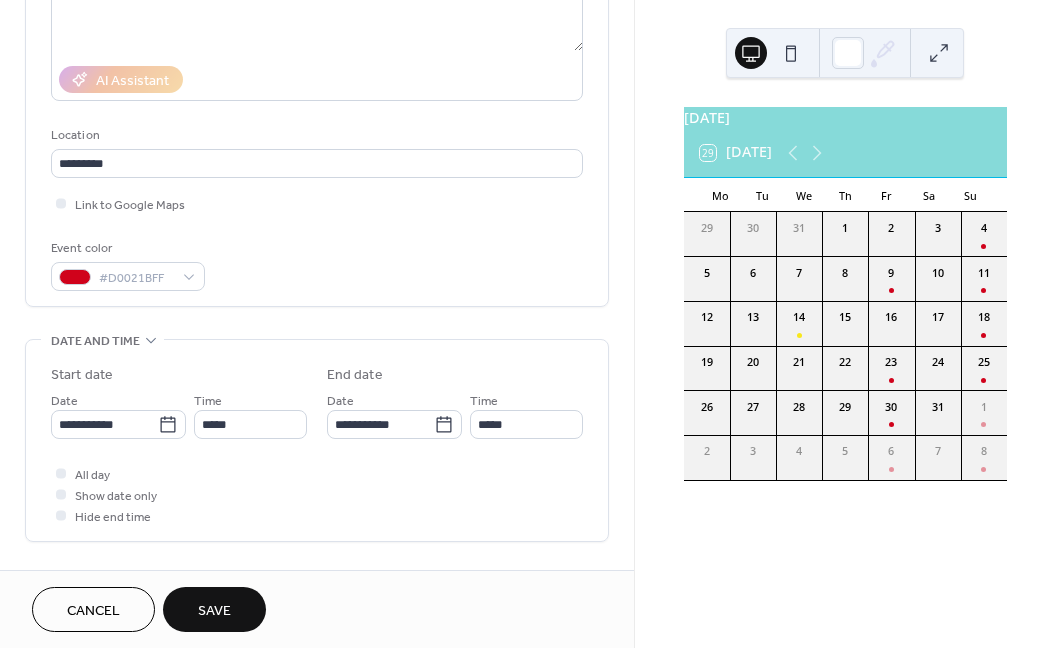 click on "Save" at bounding box center [214, 611] 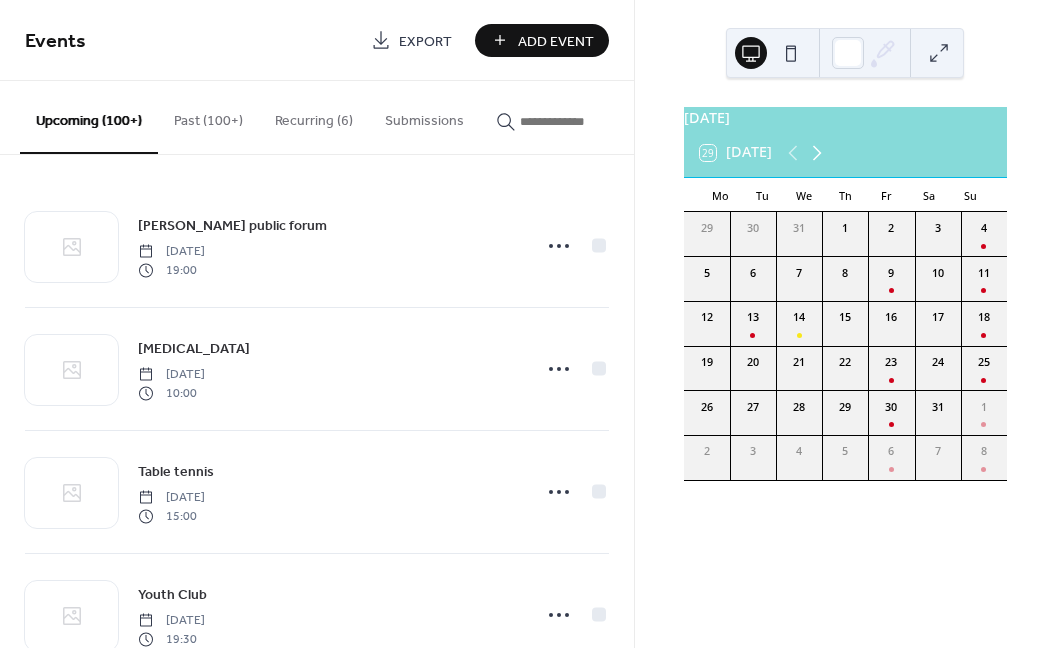 click 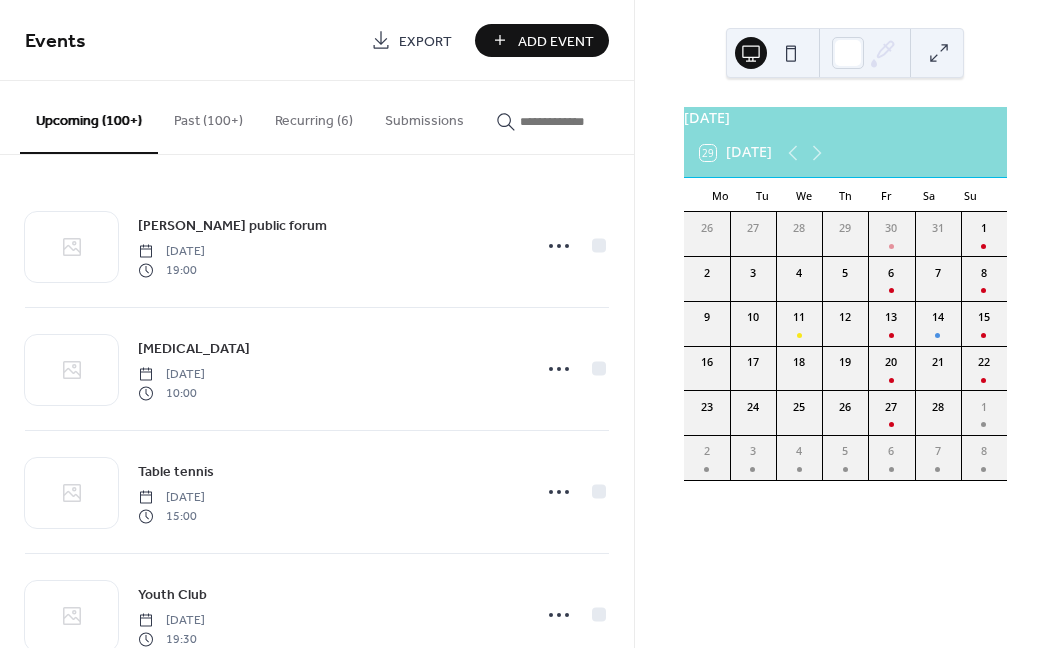 click on "Add Event" at bounding box center [556, 41] 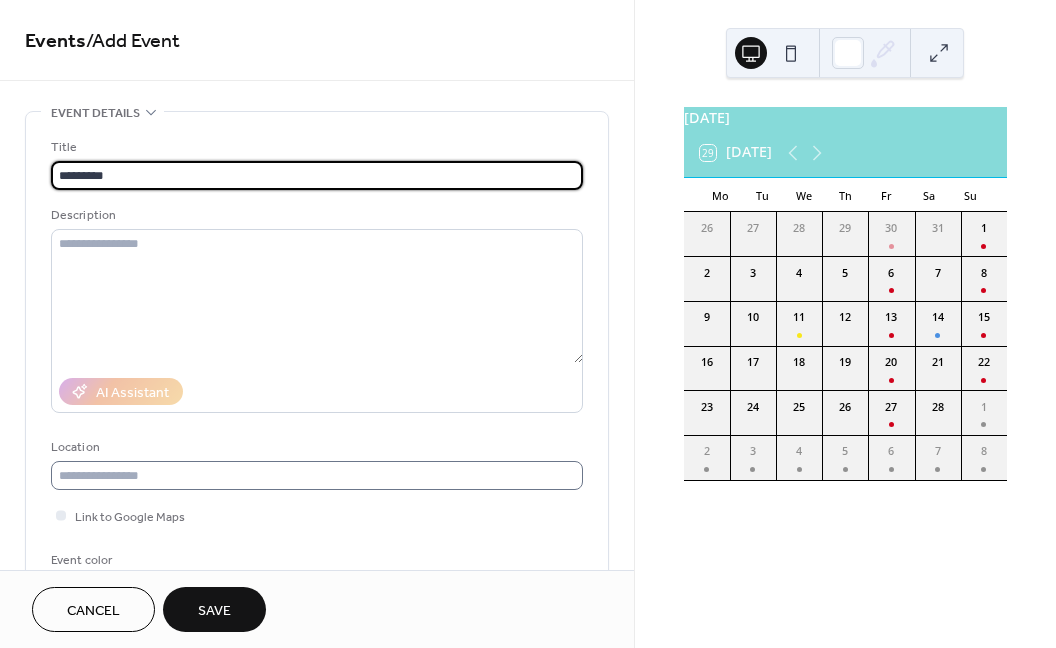 type on "*********" 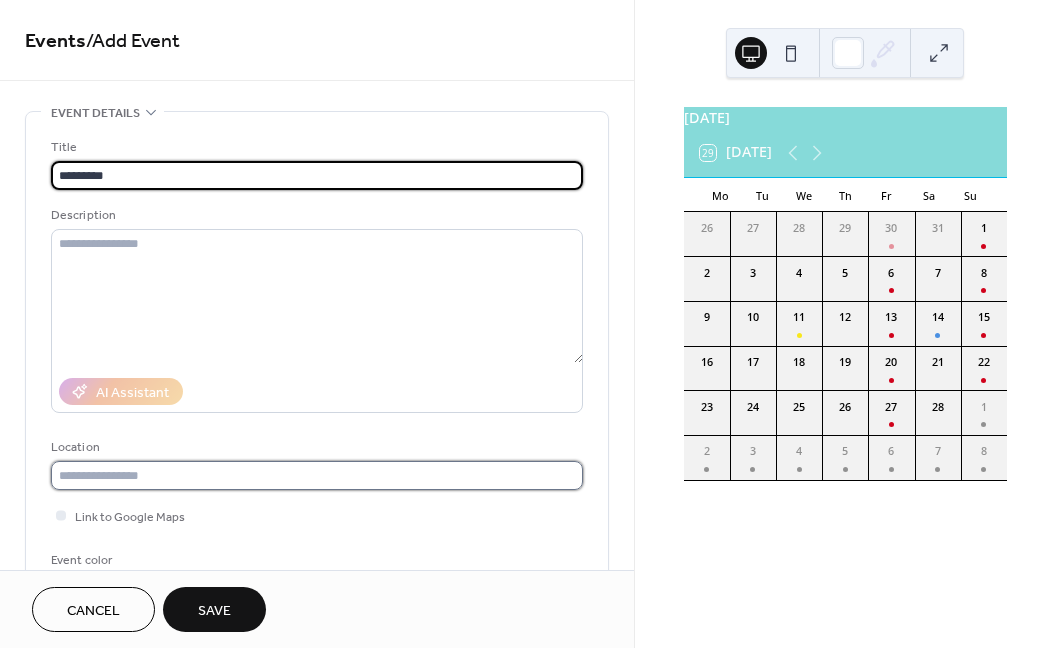 click at bounding box center (317, 475) 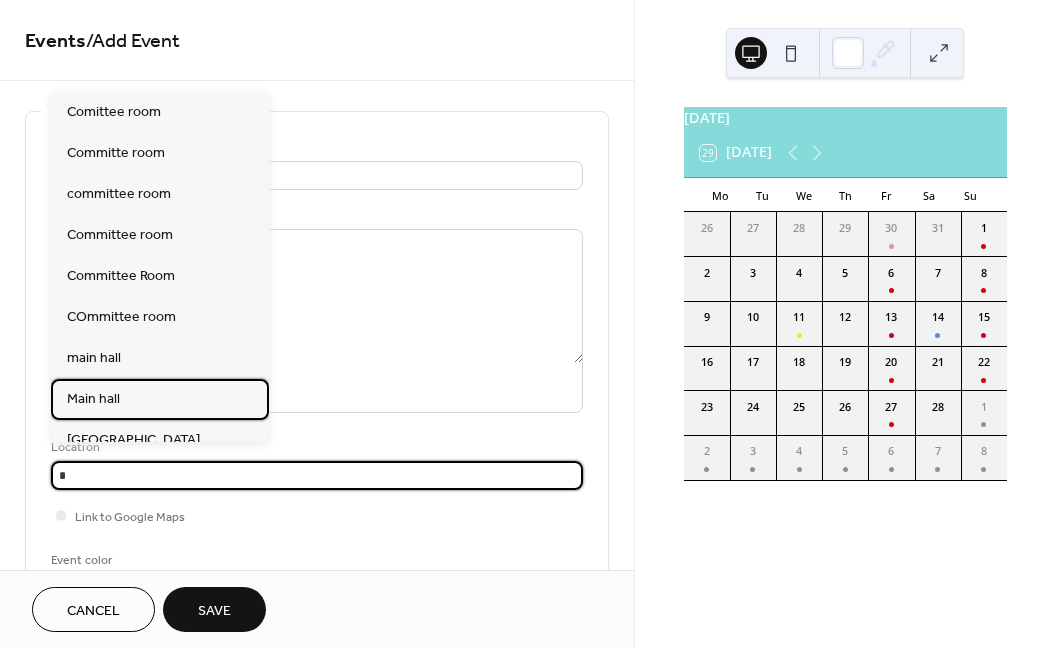 drag, startPoint x: 118, startPoint y: 390, endPoint x: 134, endPoint y: 422, distance: 35.77709 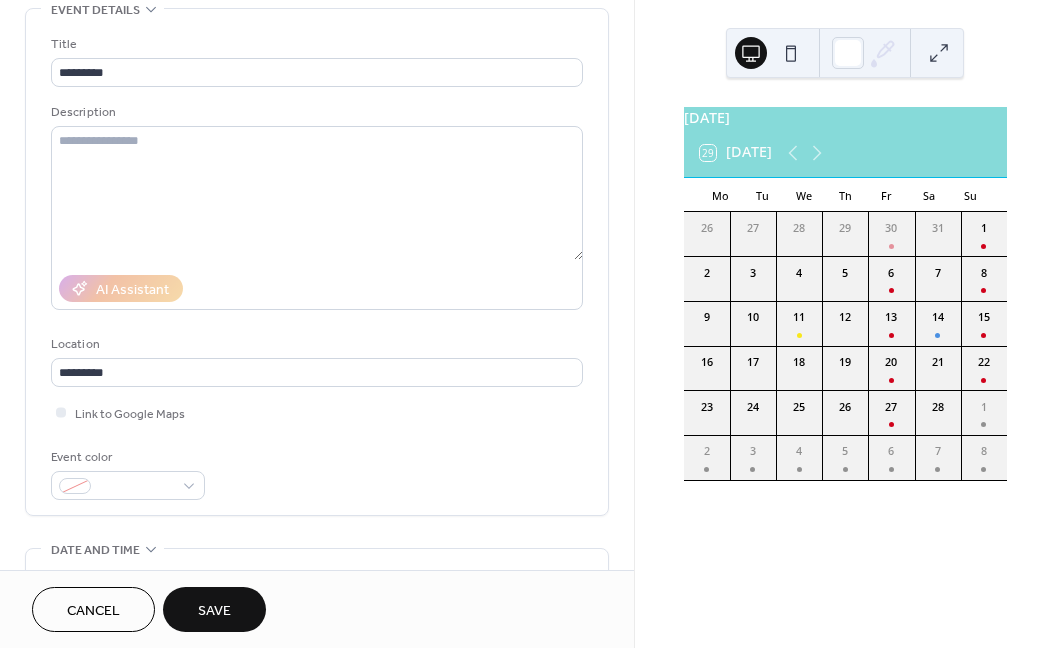 scroll, scrollTop: 249, scrollLeft: 0, axis: vertical 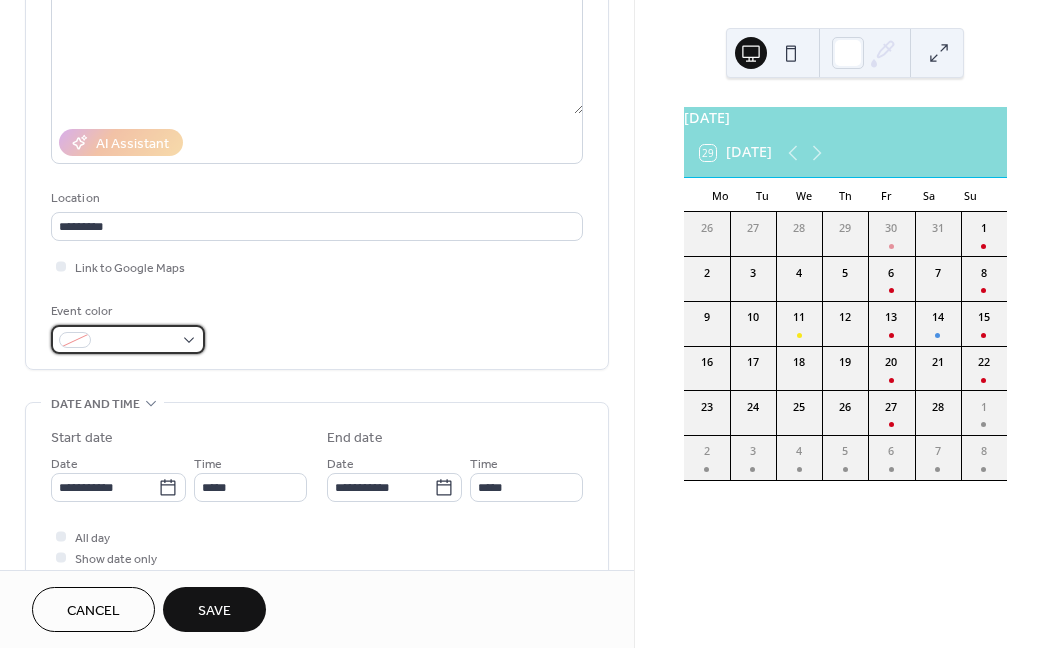 click at bounding box center (75, 340) 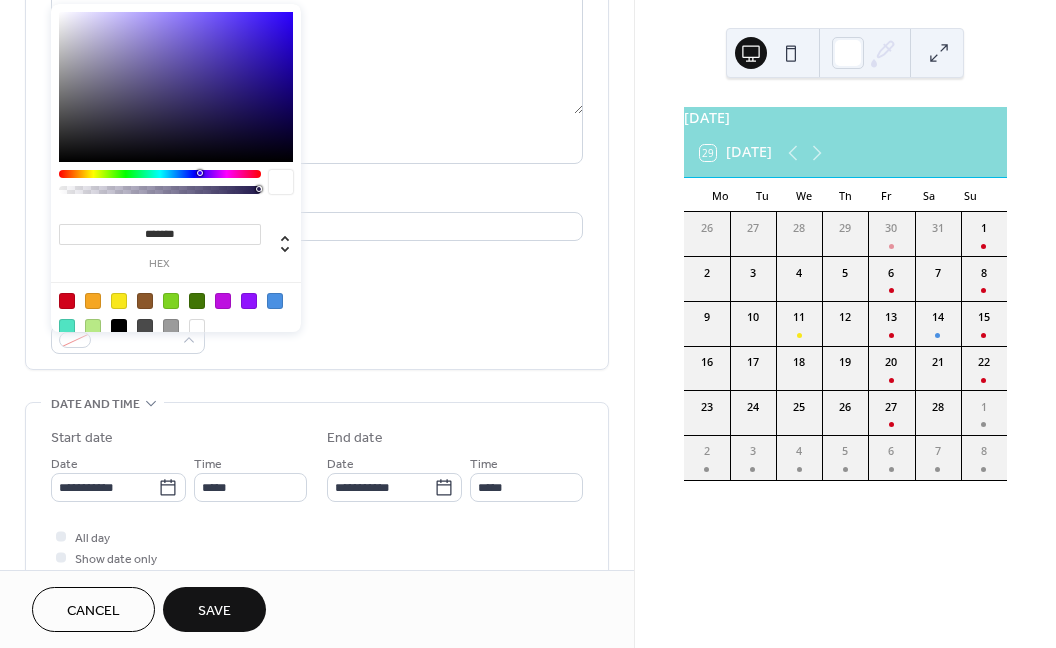 click at bounding box center (67, 301) 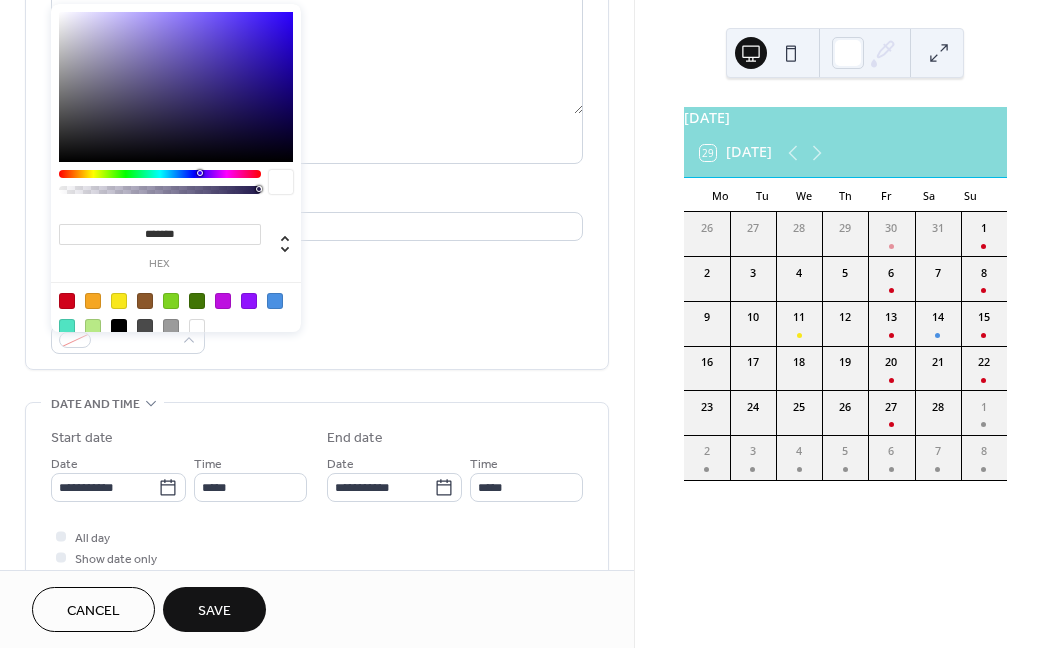 type on "*******" 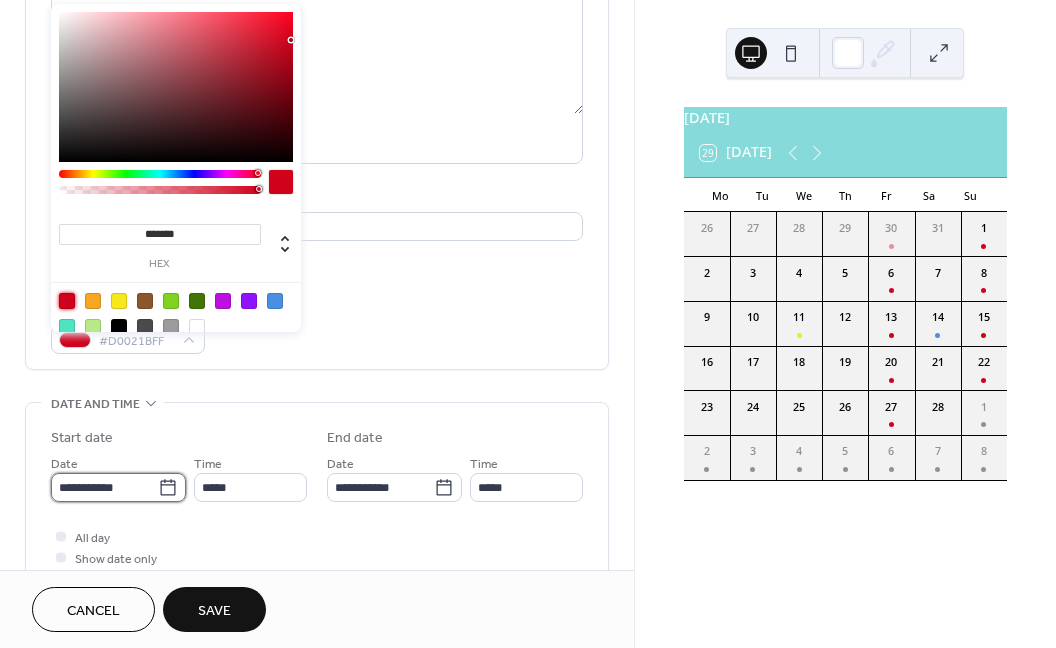 click on "**********" at bounding box center (104, 487) 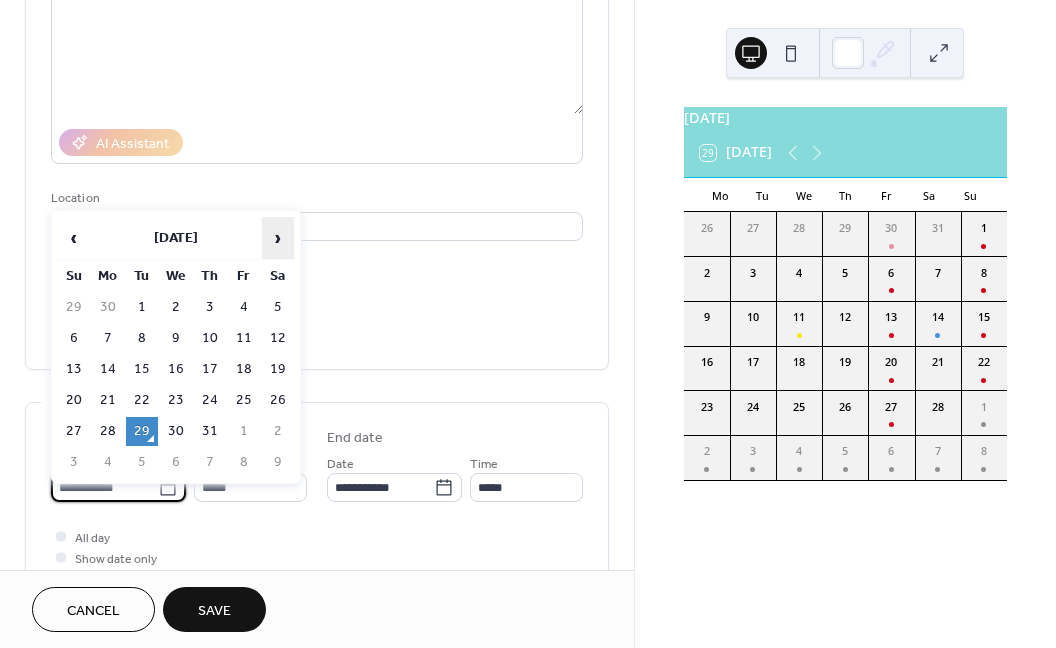click on "›" at bounding box center (278, 238) 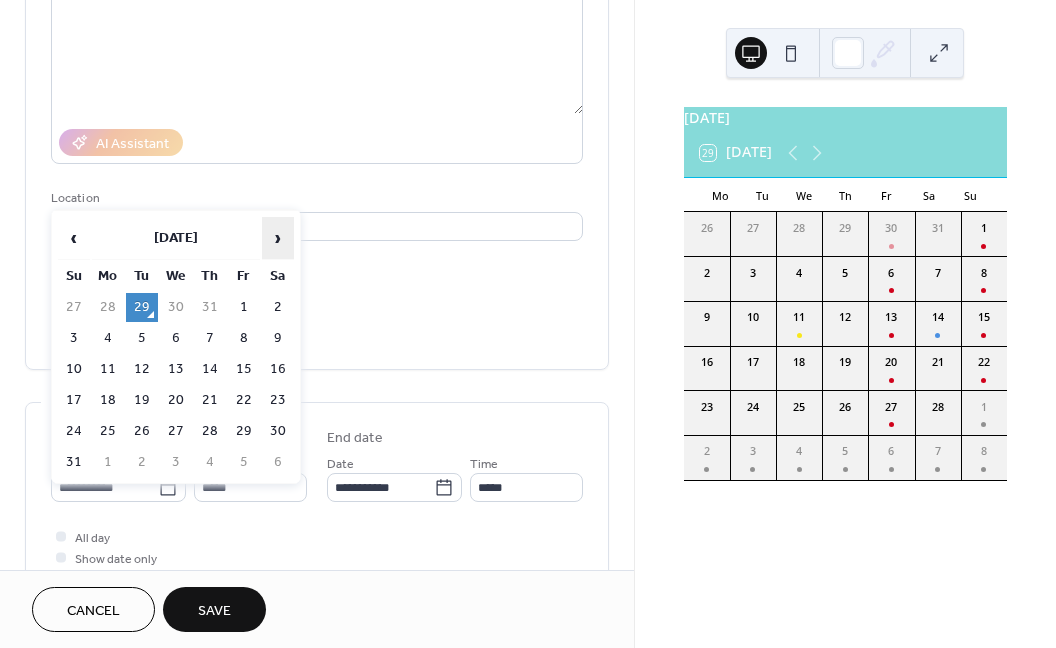 click on "›" at bounding box center [278, 238] 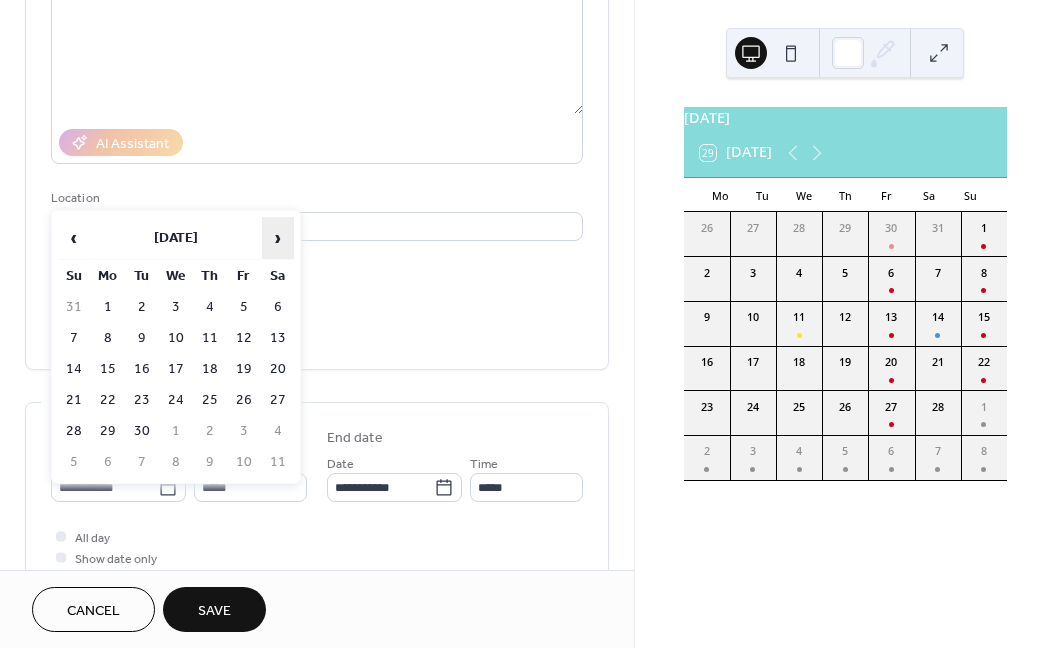 click on "›" at bounding box center [278, 238] 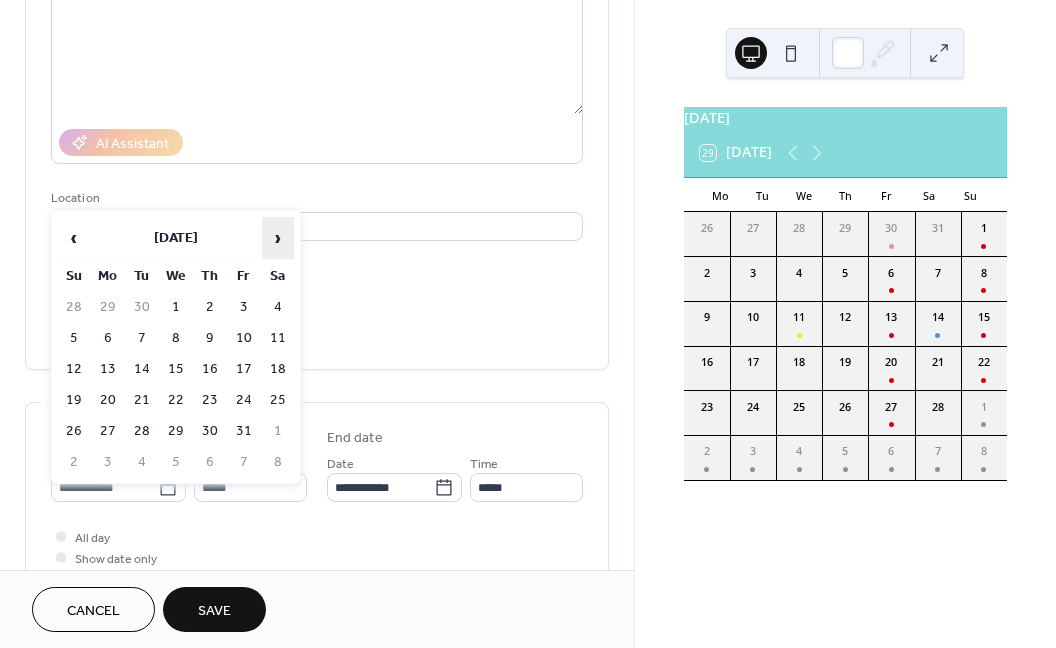 click on "›" at bounding box center (278, 238) 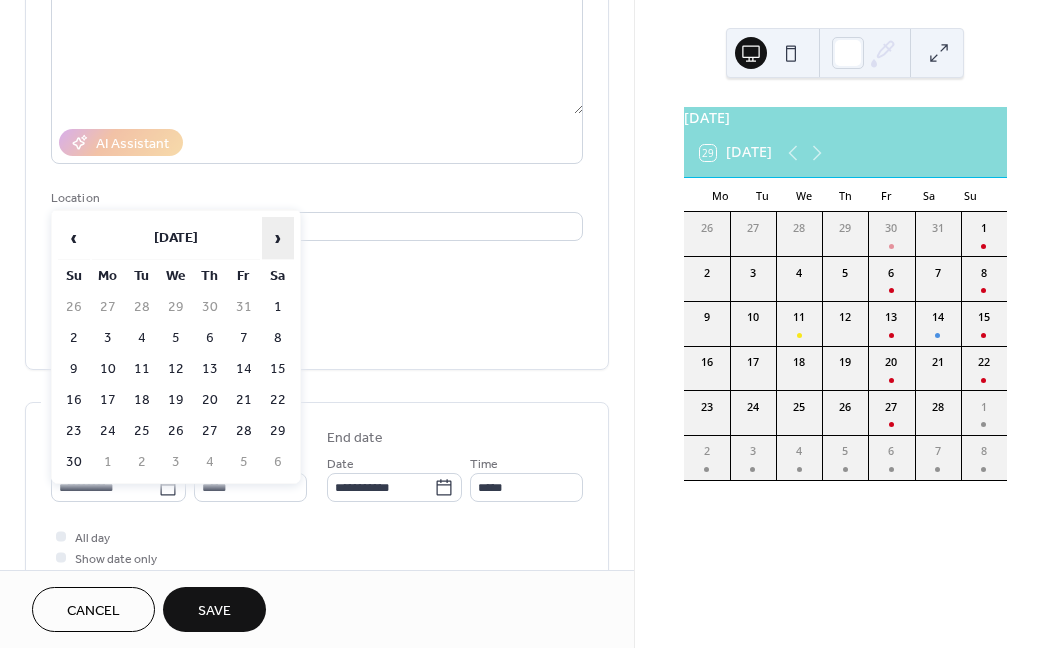 click on "›" at bounding box center [278, 238] 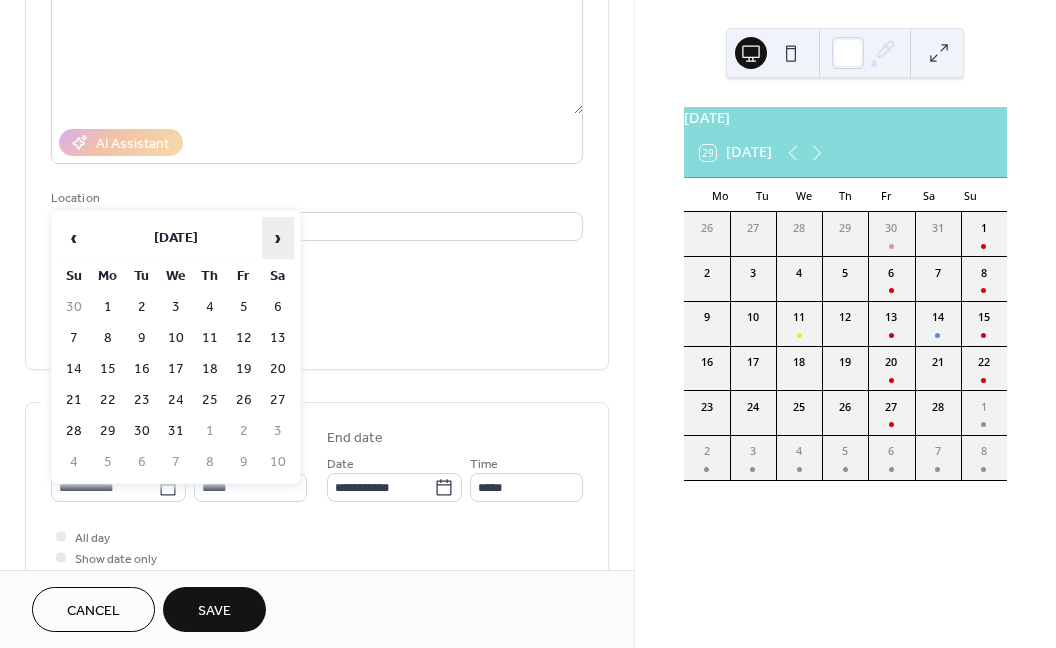 click on "›" at bounding box center [278, 238] 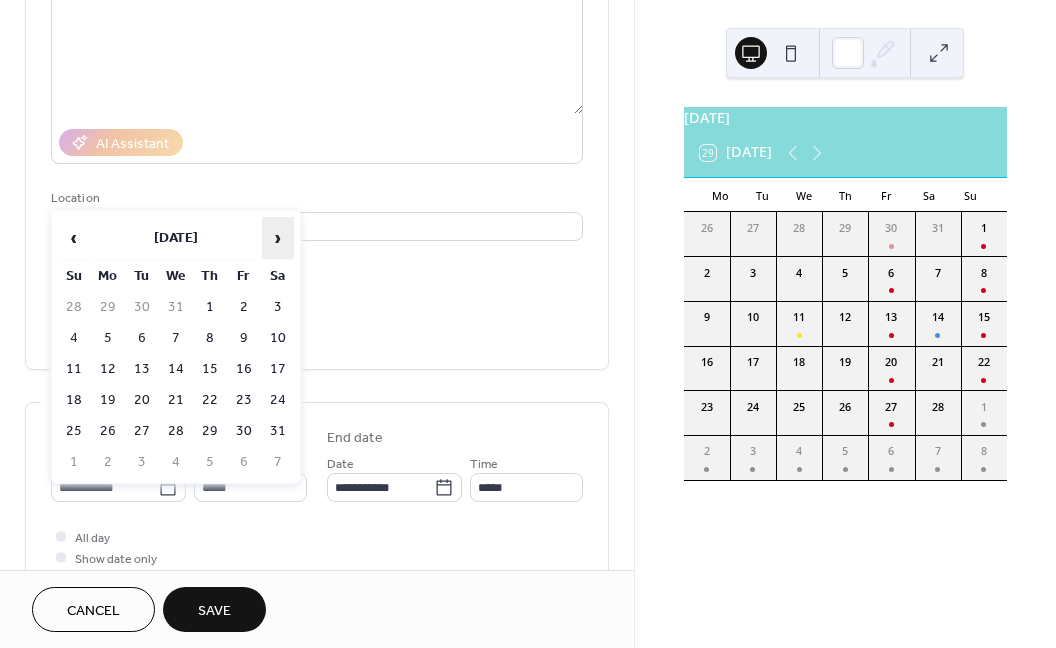 click on "›" at bounding box center (278, 238) 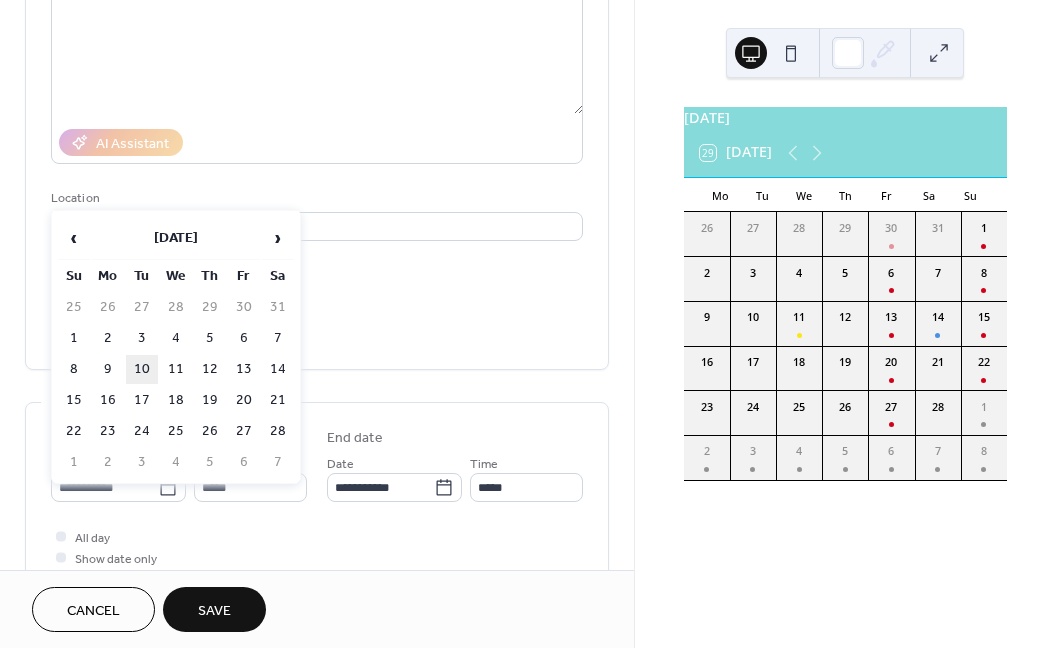 click on "10" at bounding box center (142, 369) 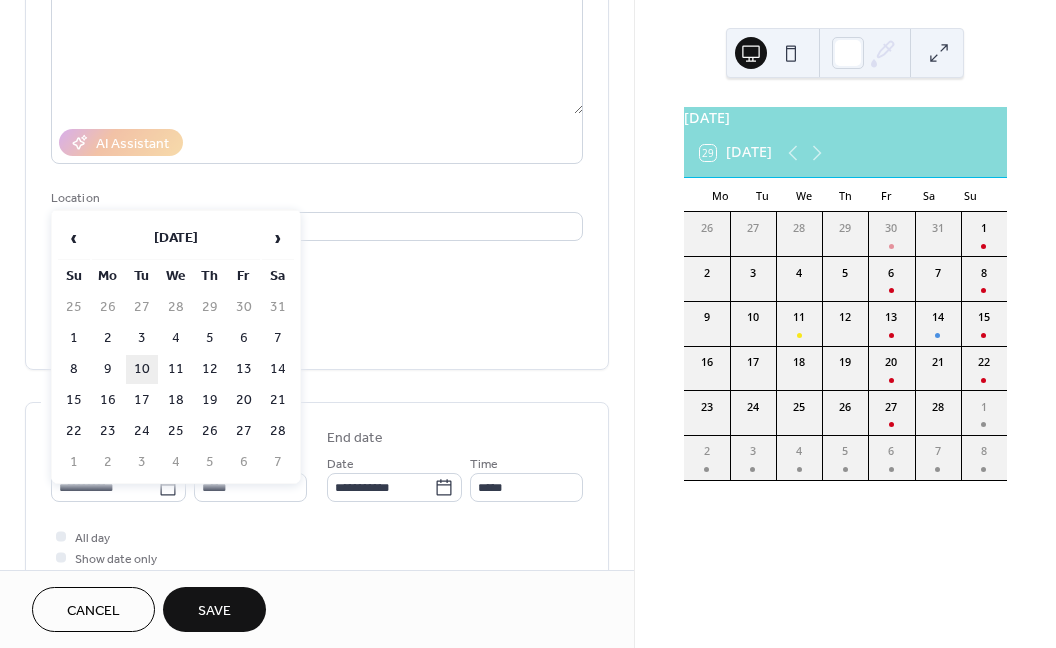 type on "**********" 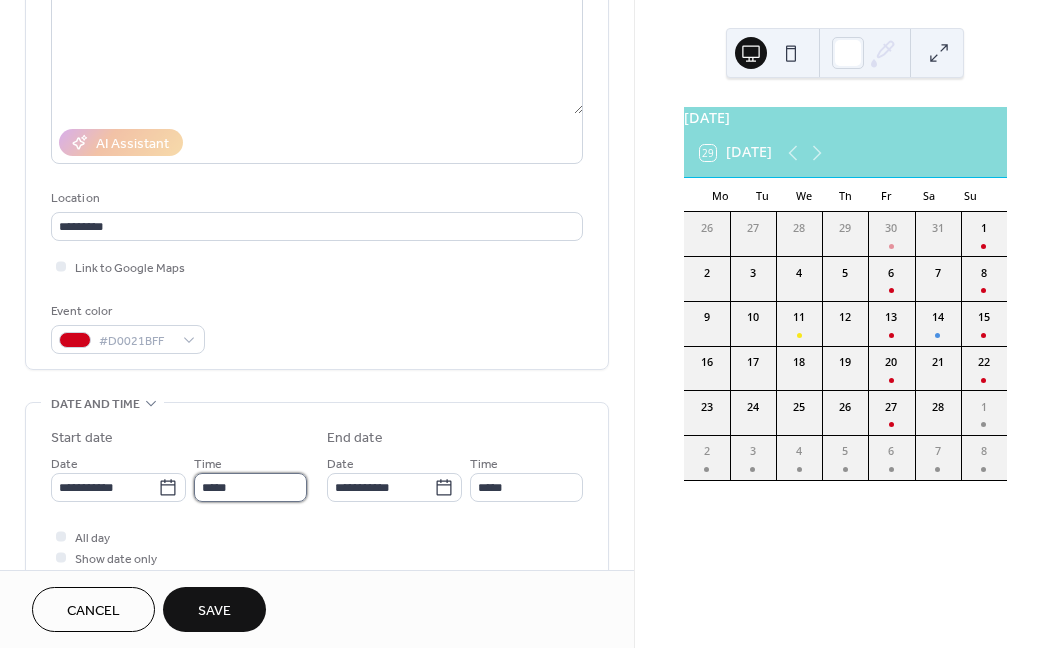 click on "*****" at bounding box center [250, 487] 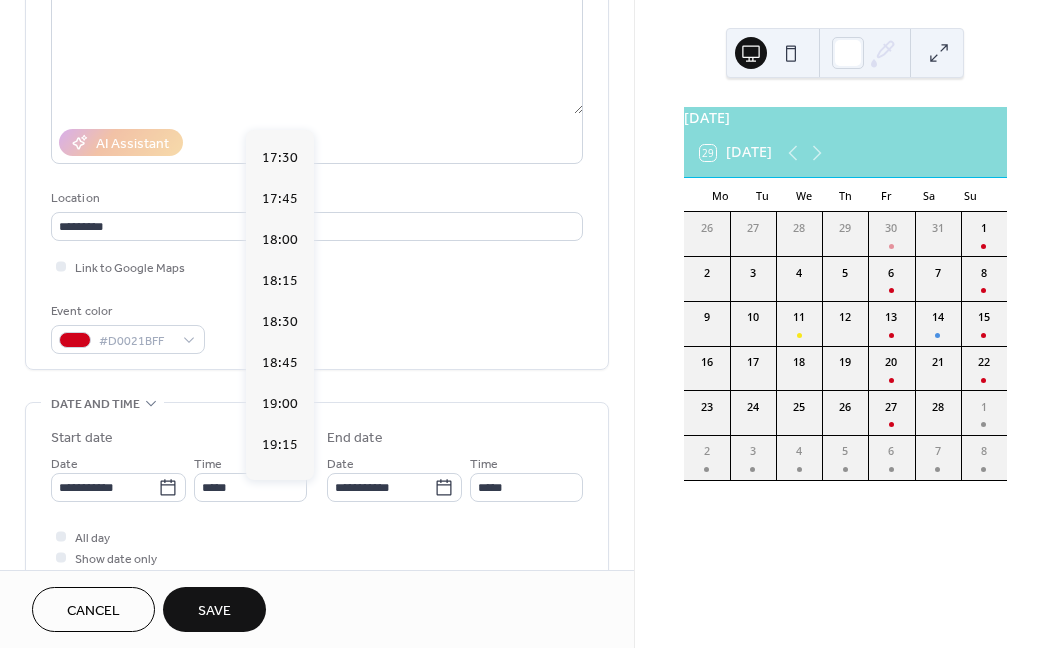 scroll, scrollTop: 2903, scrollLeft: 0, axis: vertical 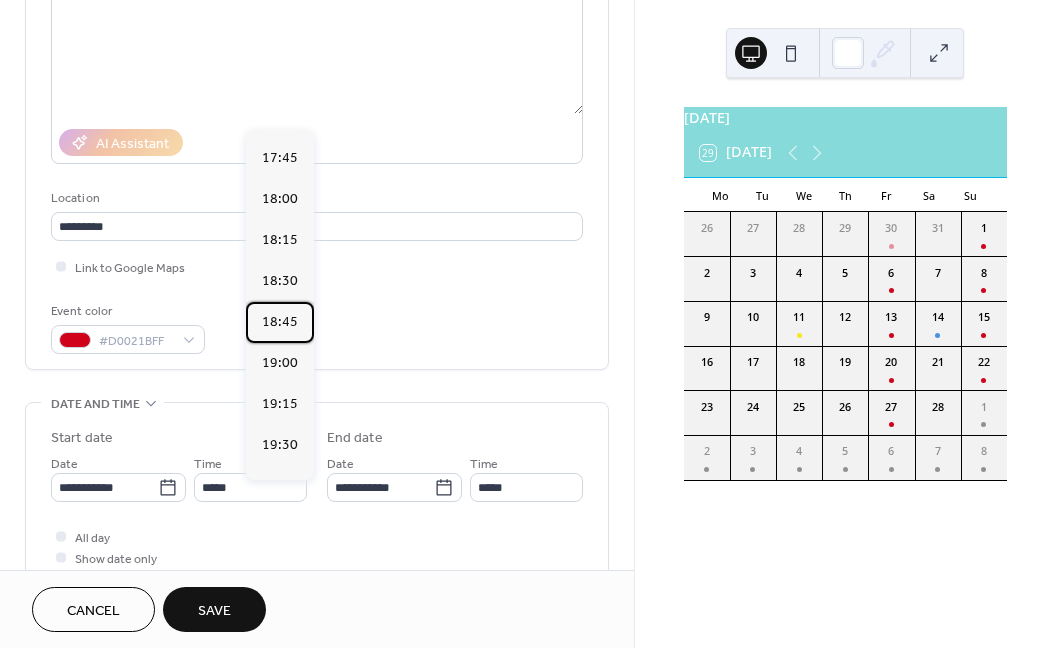 drag, startPoint x: 280, startPoint y: 288, endPoint x: 299, endPoint y: 355, distance: 69.641945 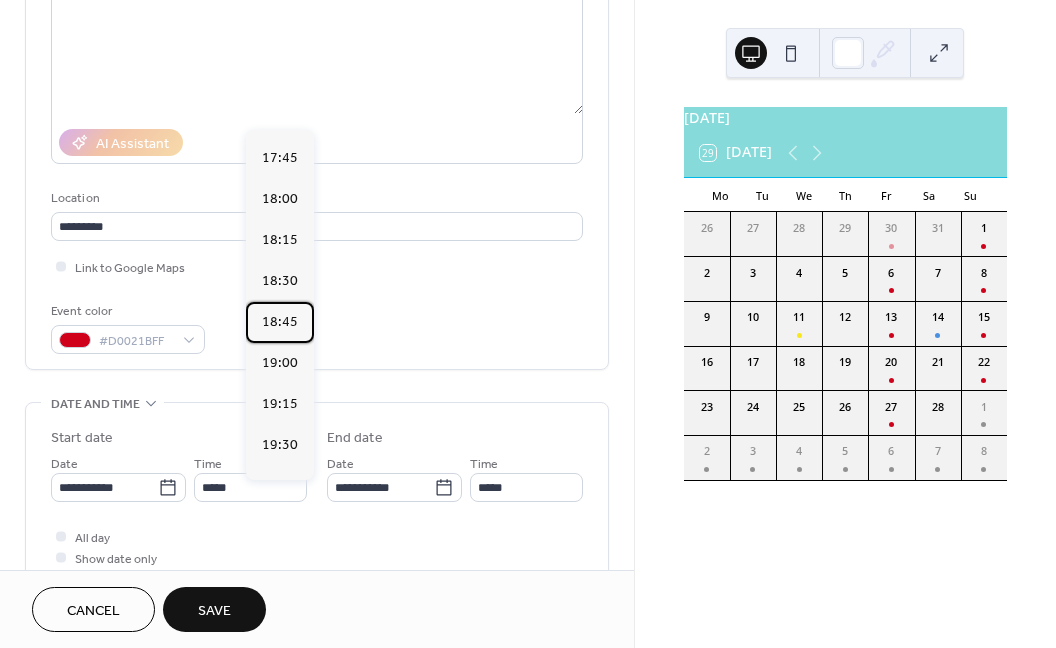 click on "18:45" at bounding box center [280, 321] 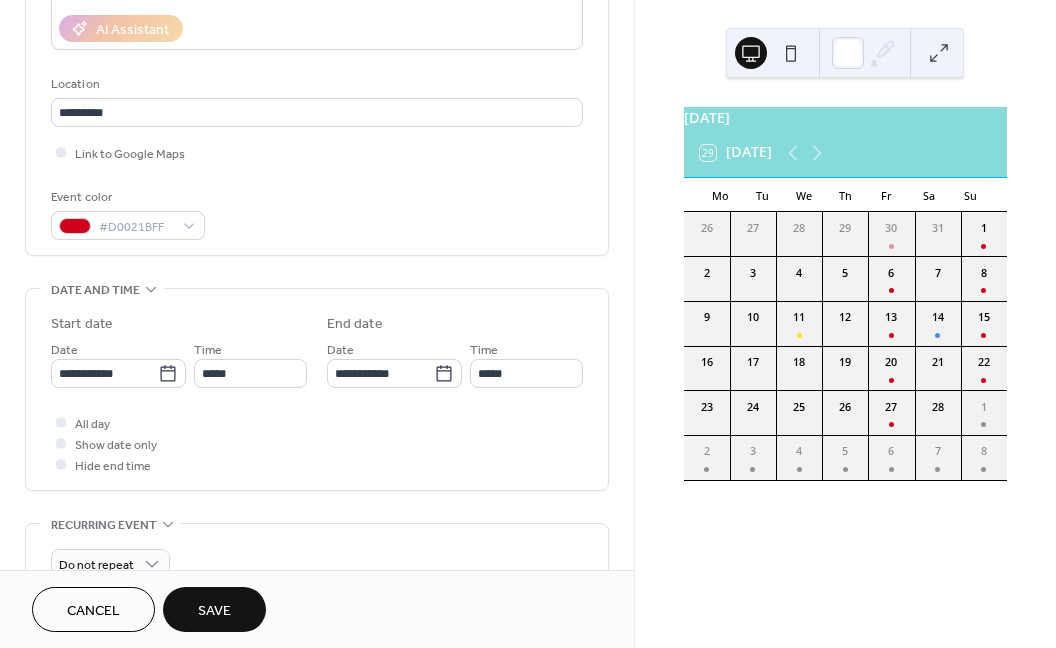 scroll, scrollTop: 436, scrollLeft: 0, axis: vertical 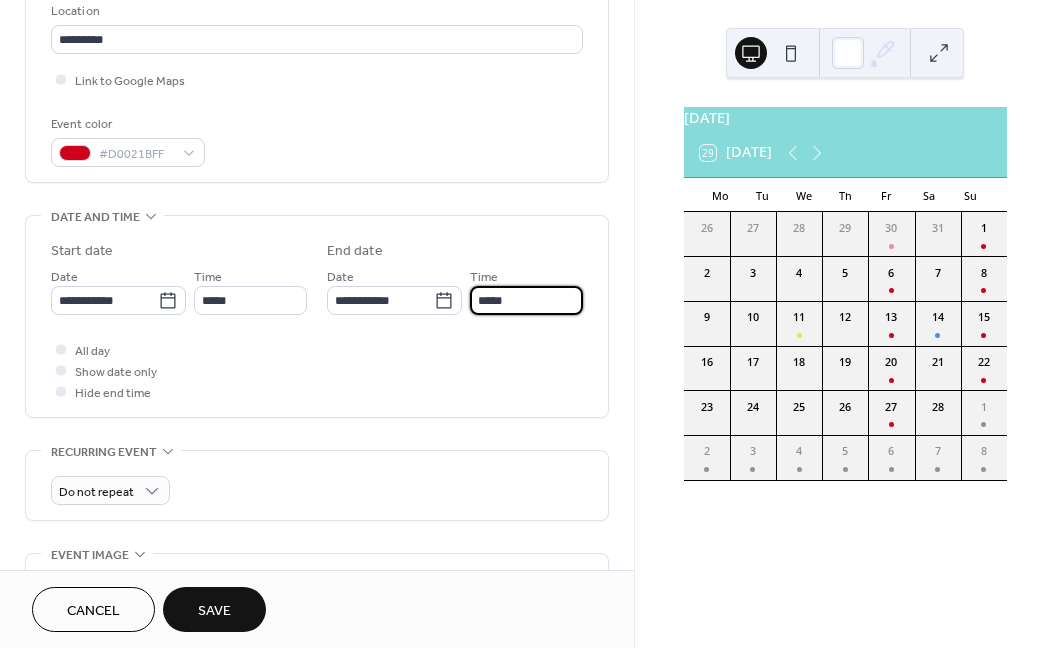 click on "*****" at bounding box center (526, 300) 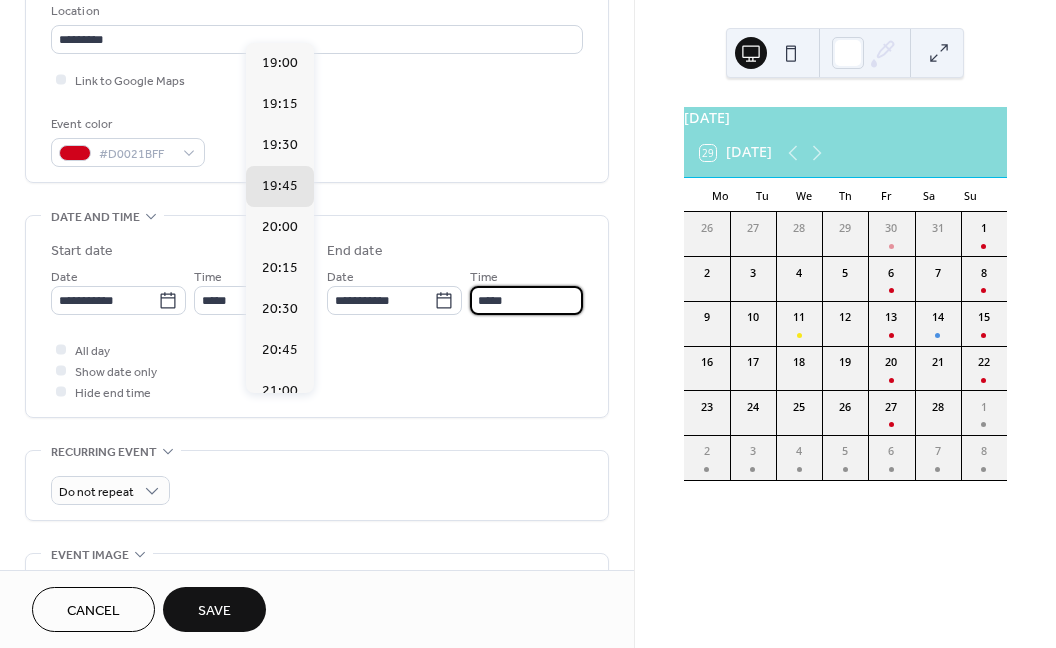 click on "*****" at bounding box center (526, 300) 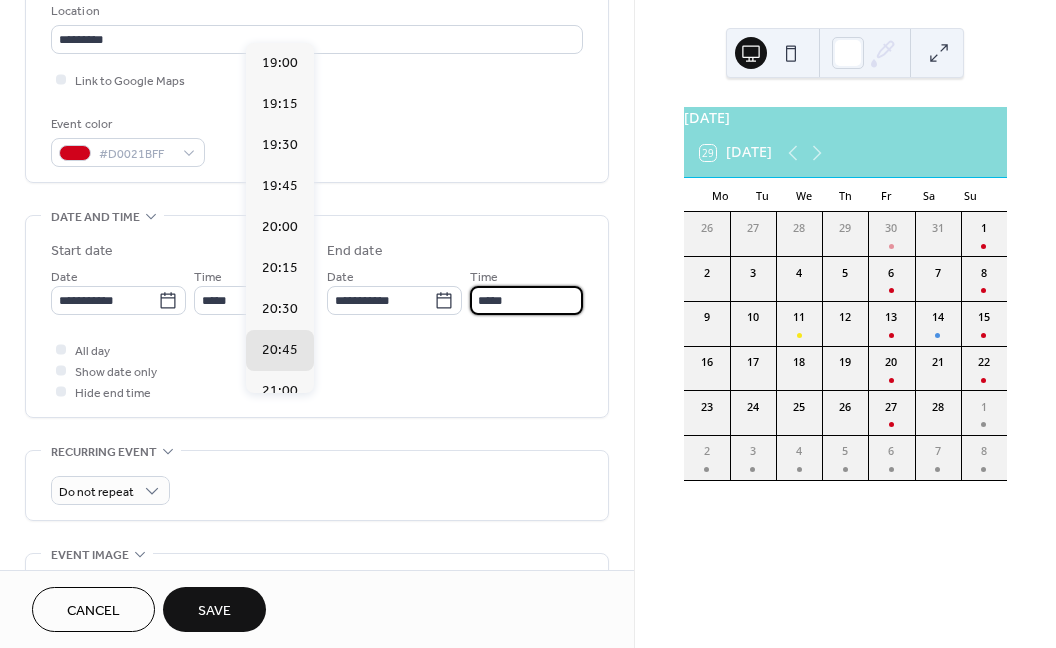 type on "*****" 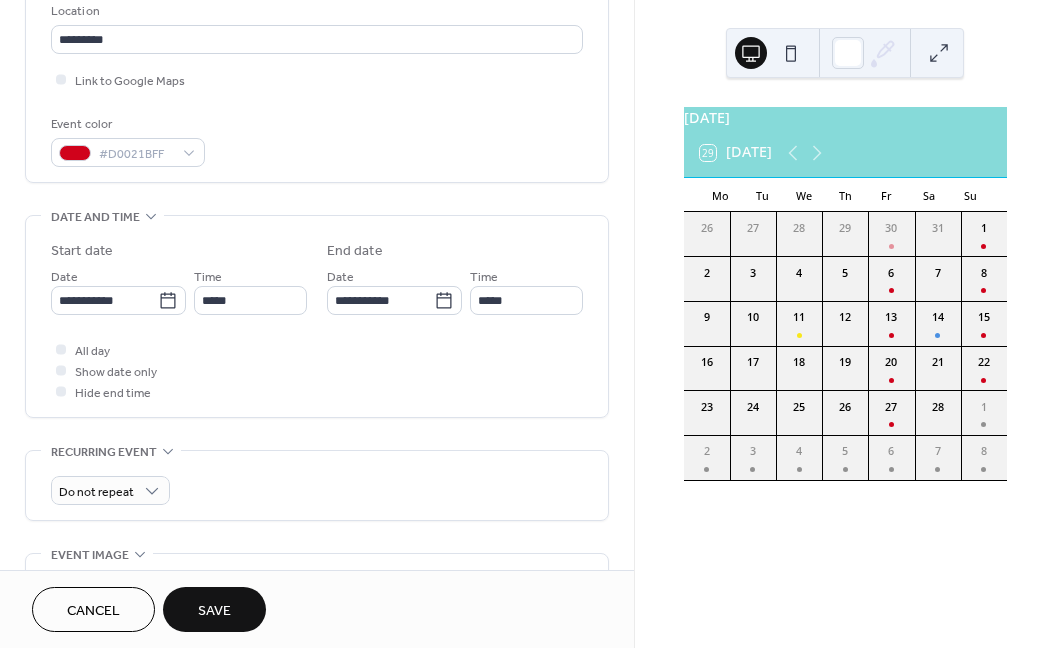 click on "Save" at bounding box center [214, 611] 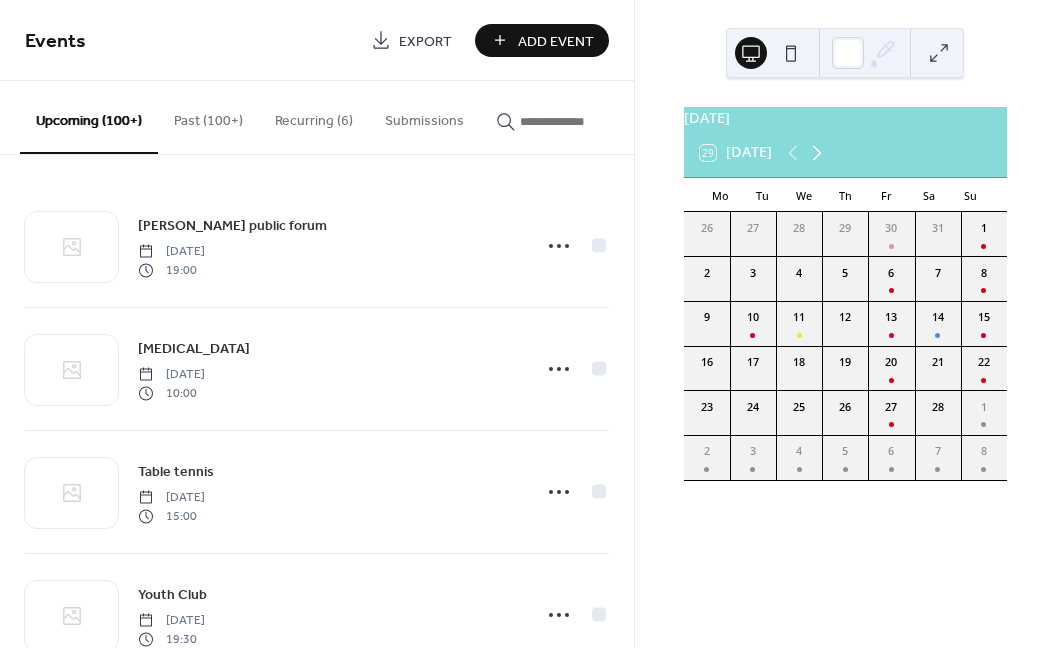 click 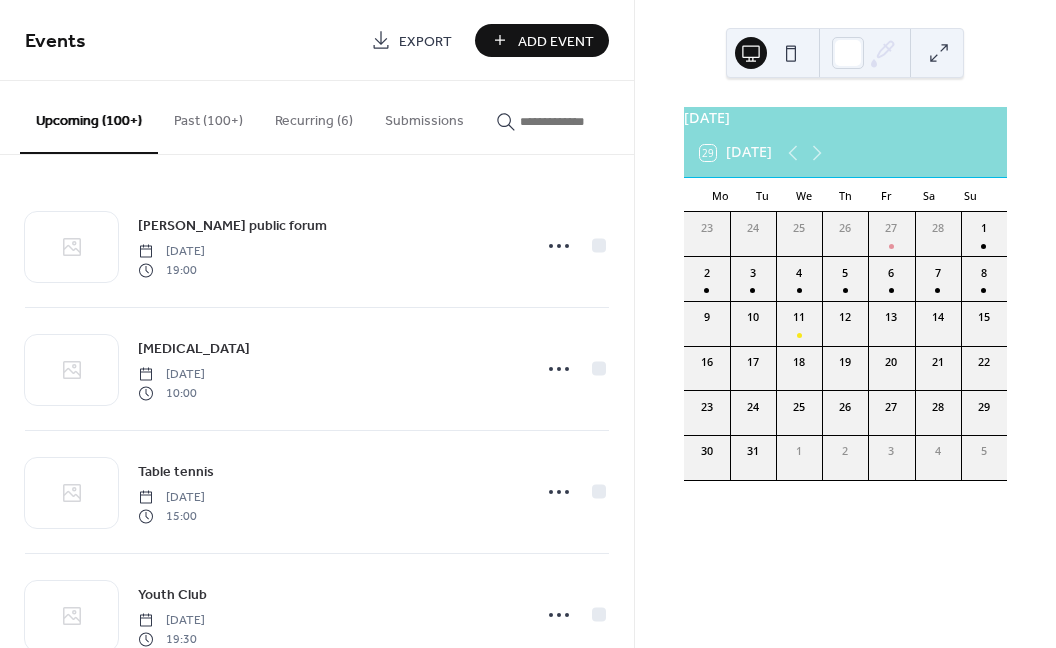 drag, startPoint x: 540, startPoint y: 36, endPoint x: 516, endPoint y: 73, distance: 44.102154 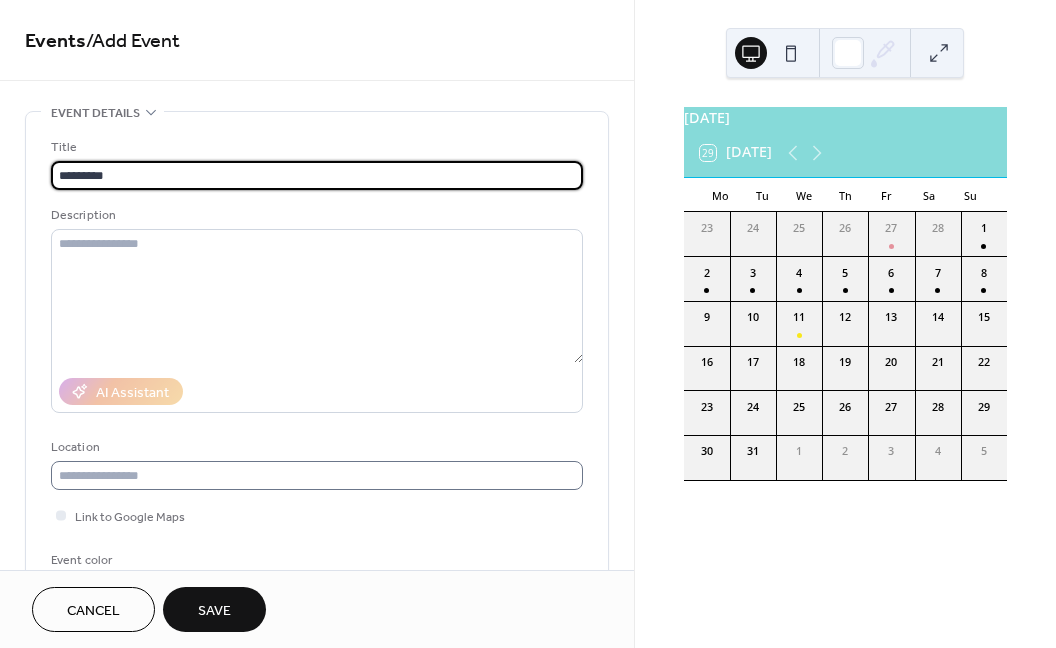 type on "*********" 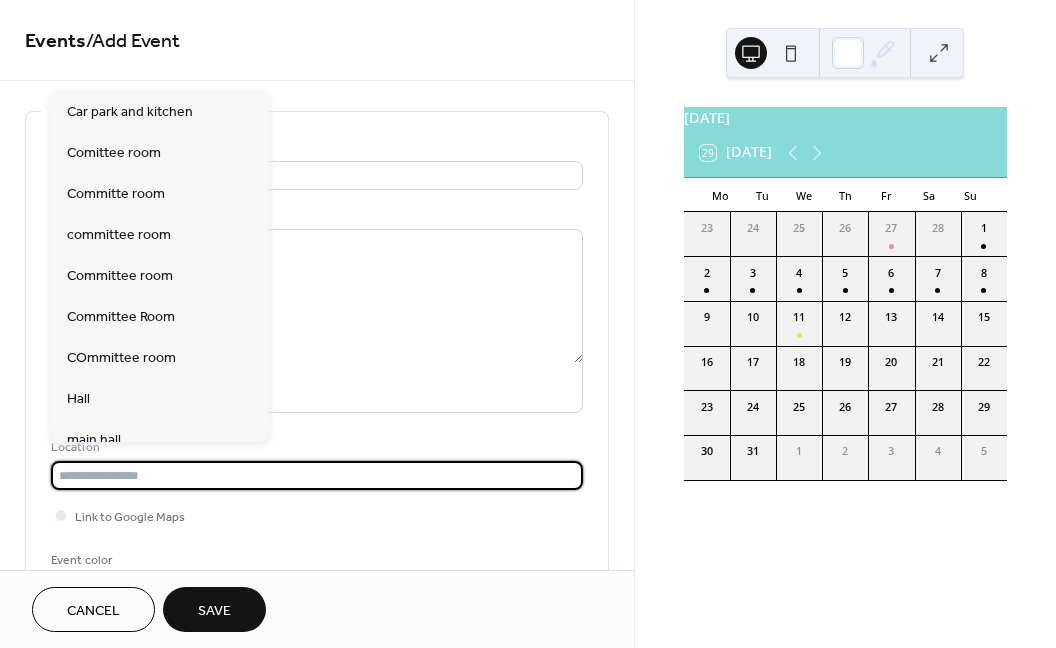 click at bounding box center (317, 475) 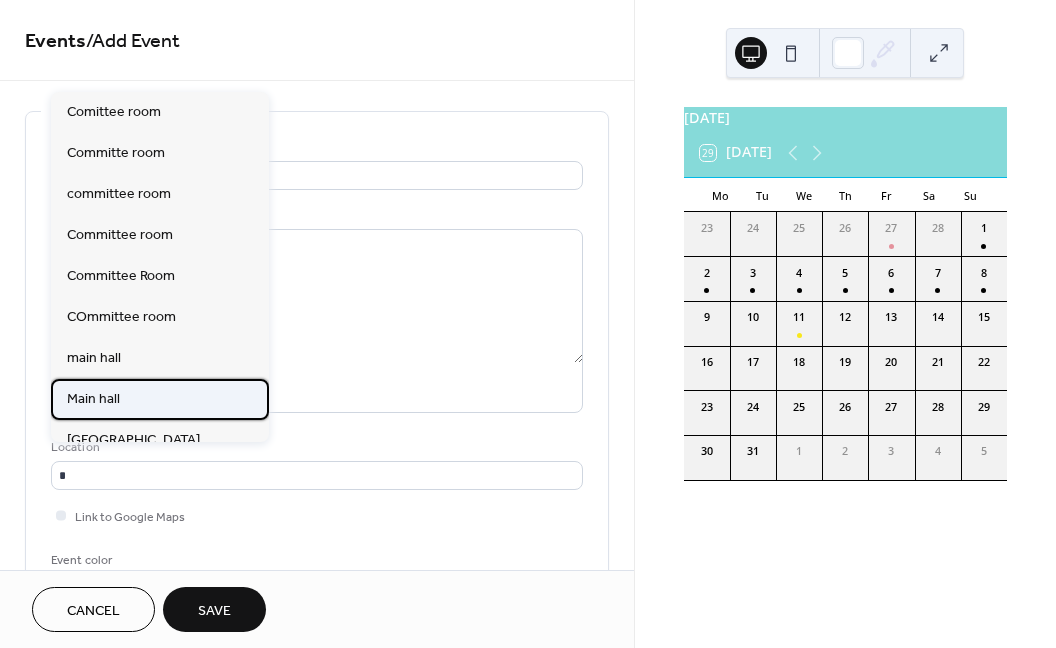 drag, startPoint x: 123, startPoint y: 388, endPoint x: 132, endPoint y: 450, distance: 62.649822 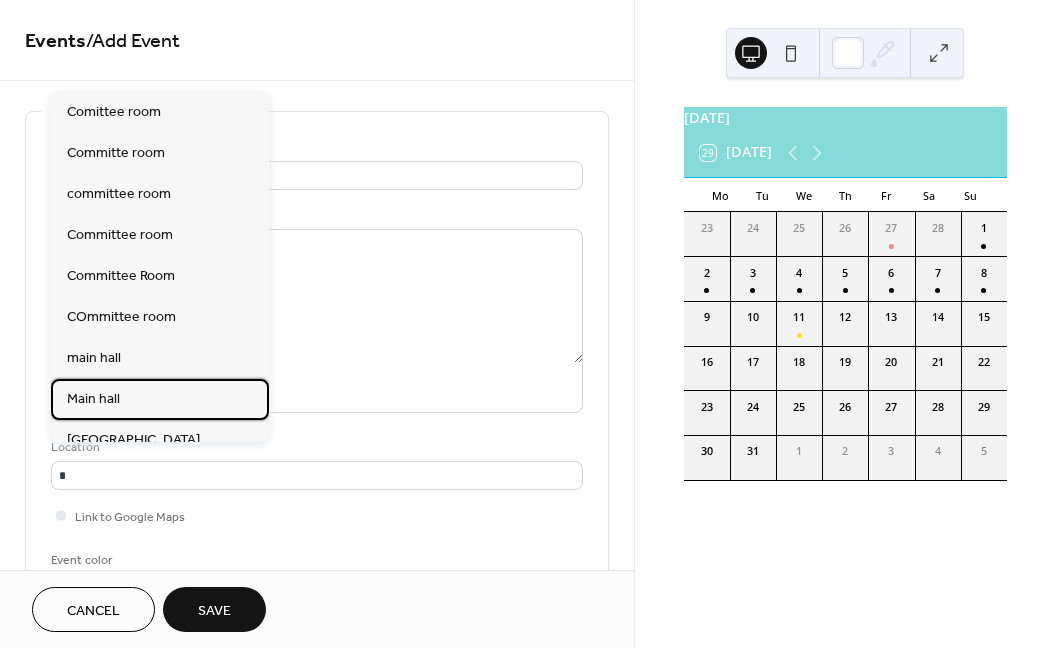 type on "*********" 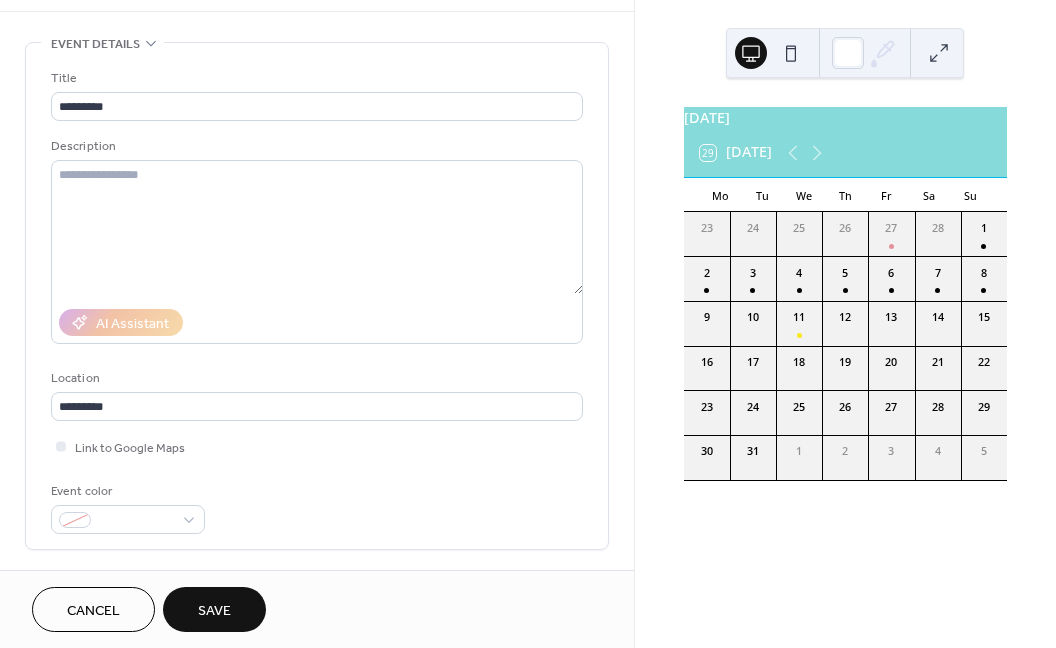 scroll, scrollTop: 187, scrollLeft: 0, axis: vertical 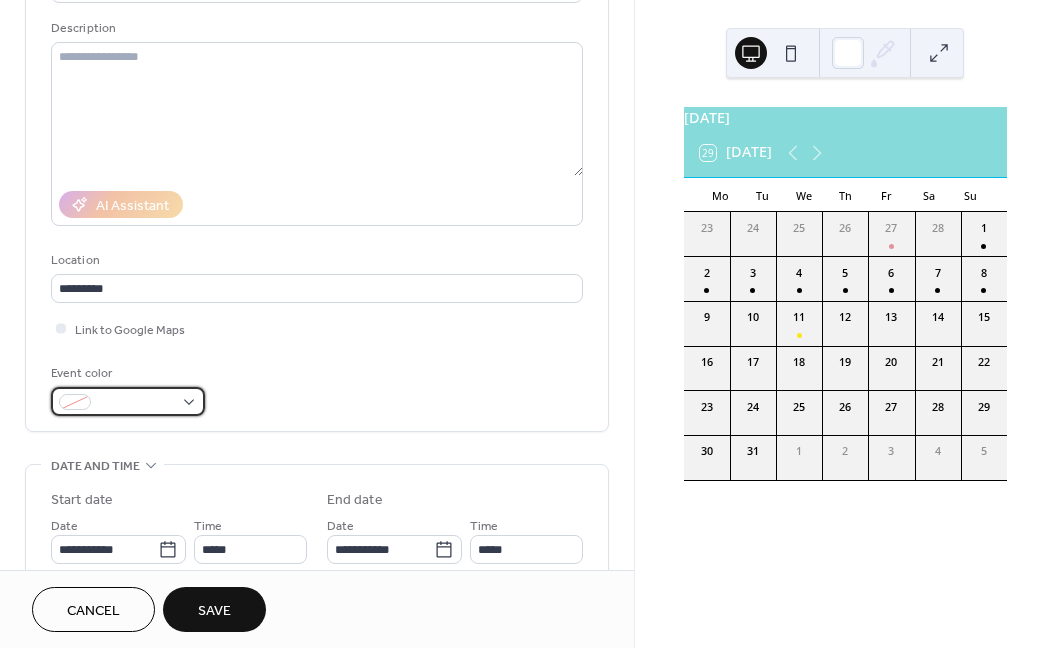 click at bounding box center [75, 402] 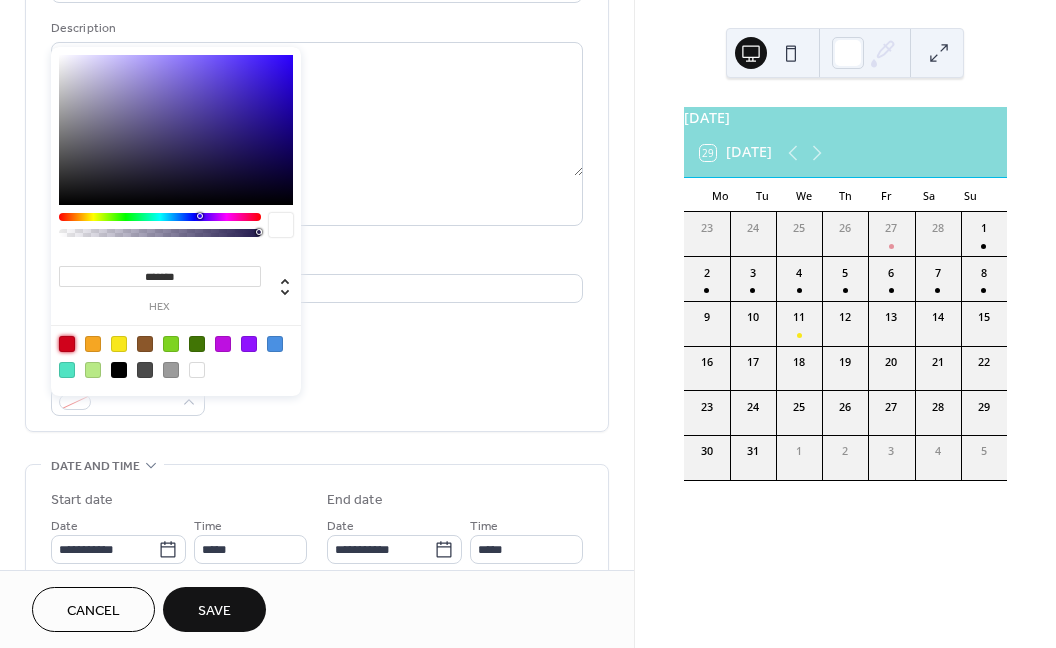 click at bounding box center [67, 344] 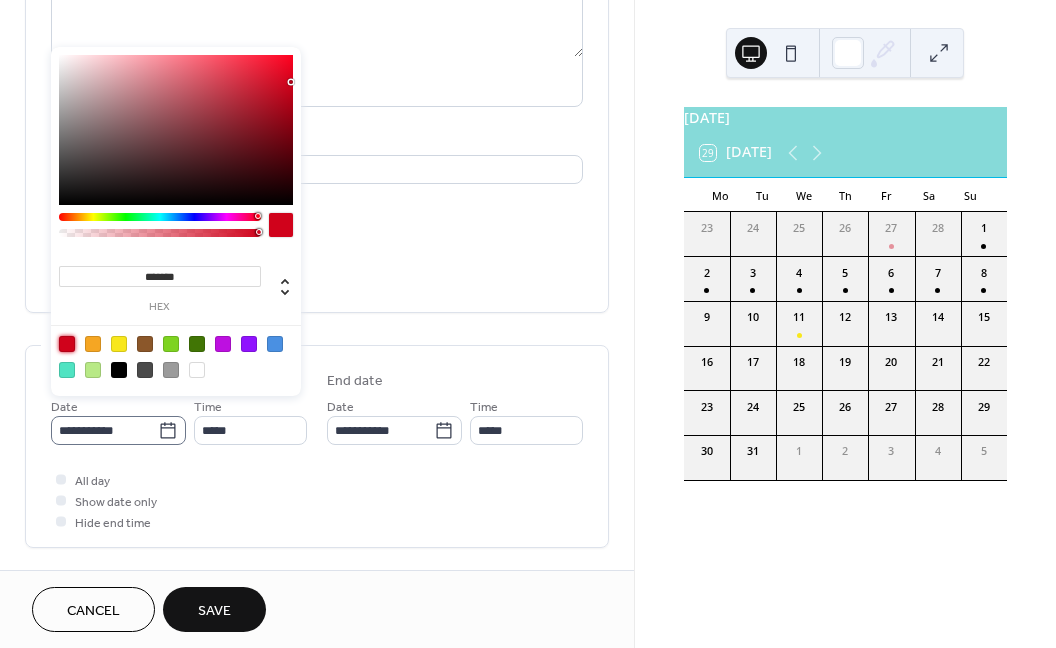 scroll, scrollTop: 312, scrollLeft: 0, axis: vertical 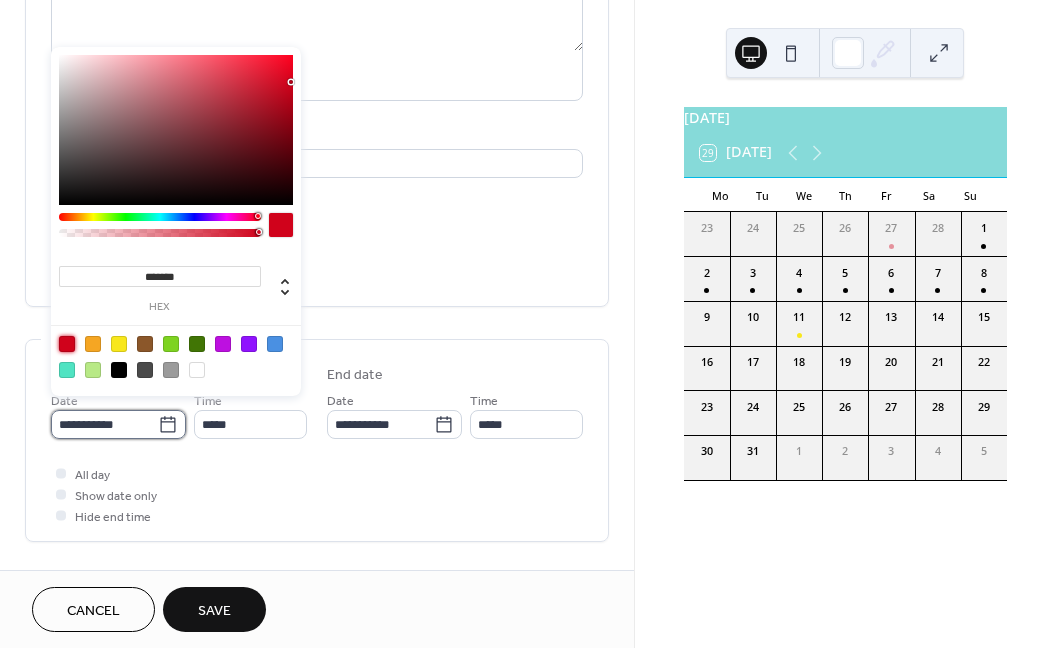 click on "**********" at bounding box center [104, 424] 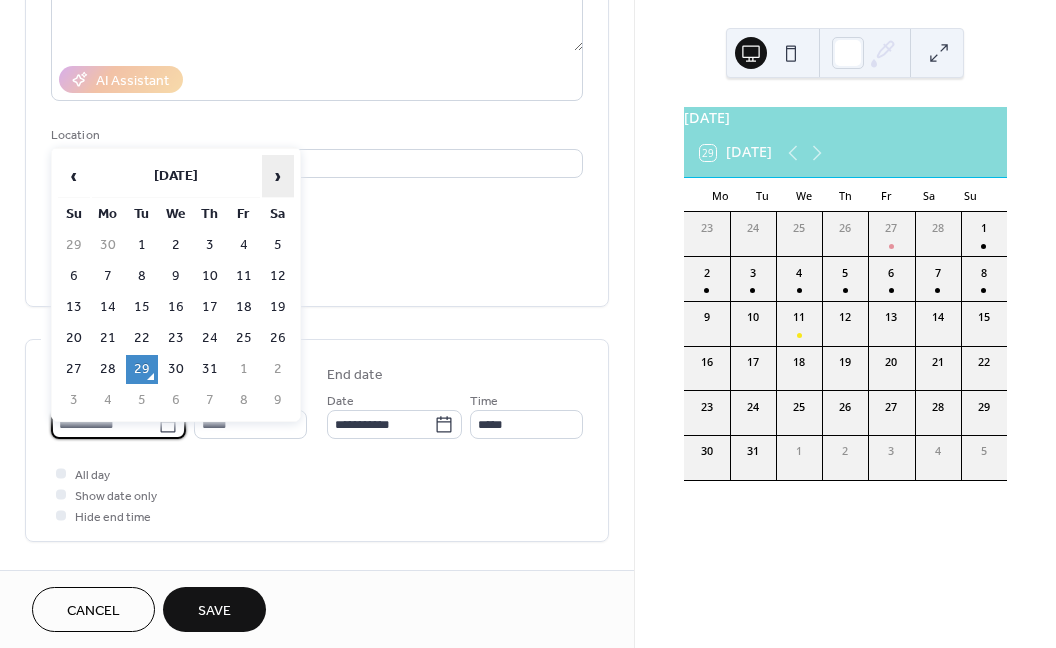 click on "›" at bounding box center (278, 176) 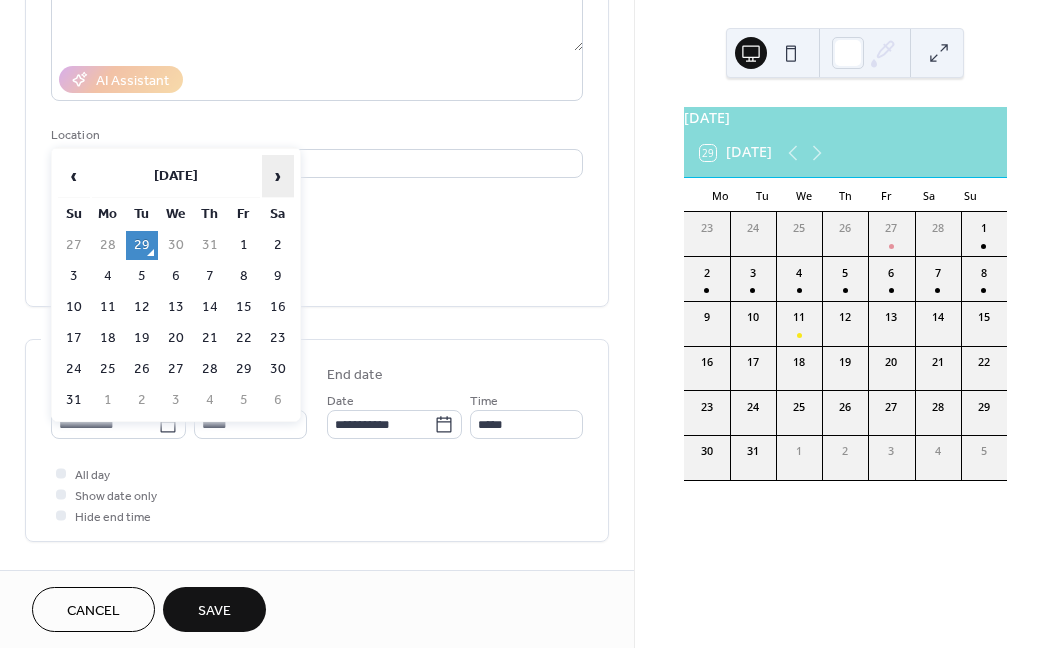 click on "›" at bounding box center [278, 176] 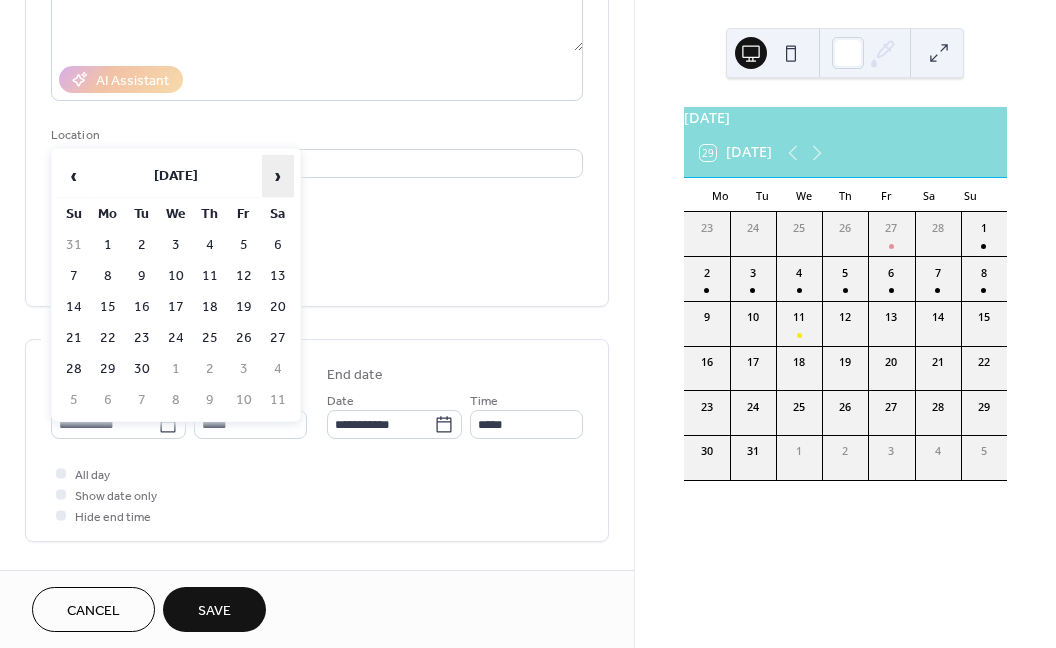 click on "›" at bounding box center [278, 176] 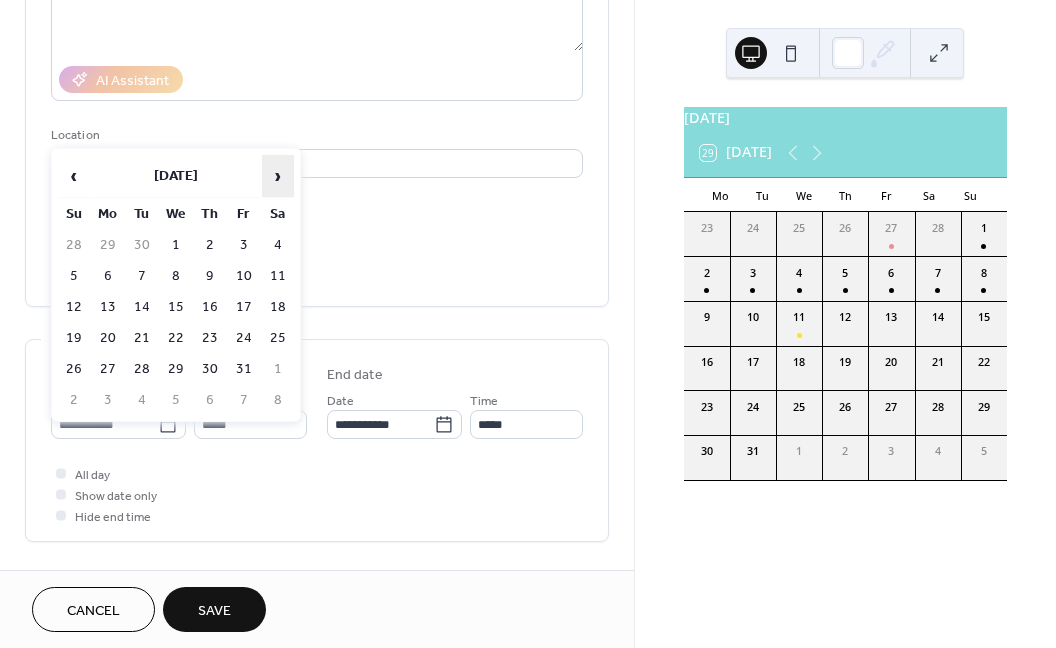 click on "›" at bounding box center (278, 176) 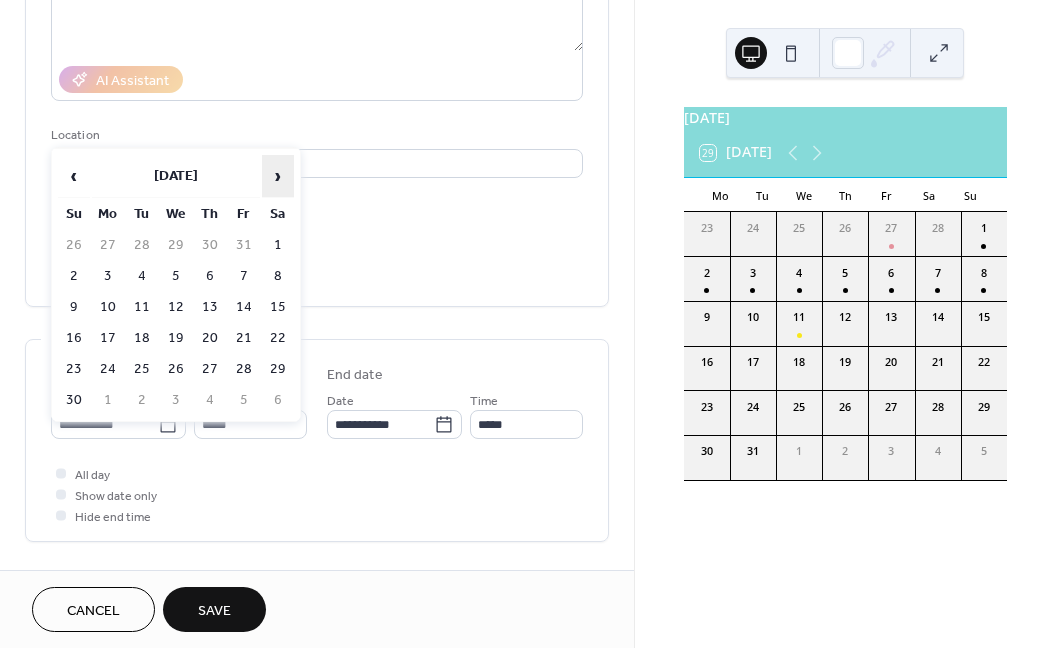 click on "›" at bounding box center [278, 176] 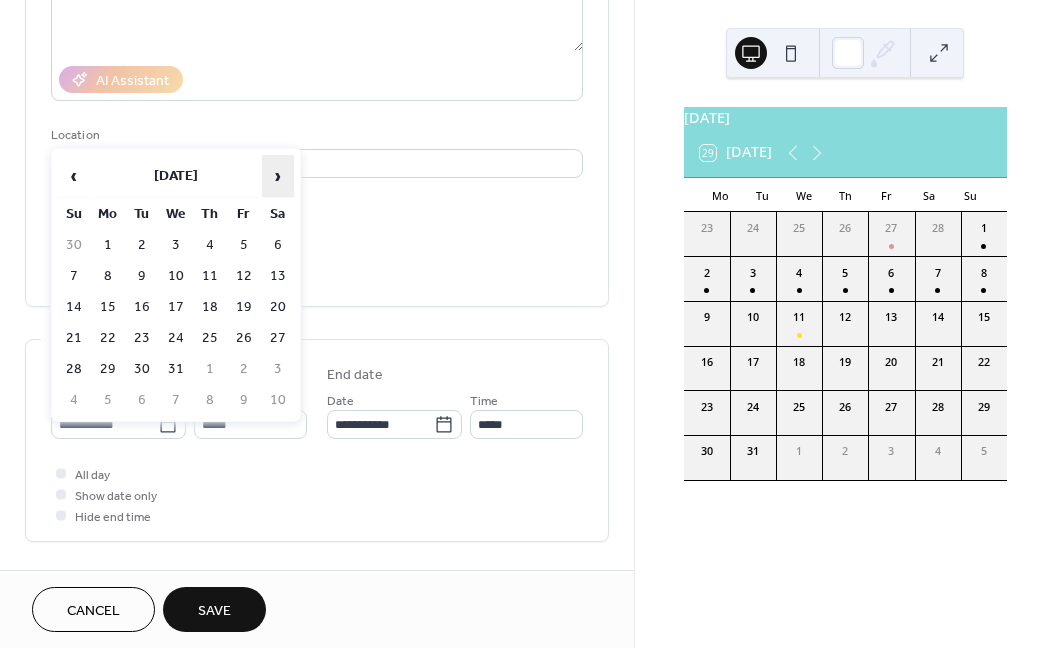 click on "›" at bounding box center [278, 176] 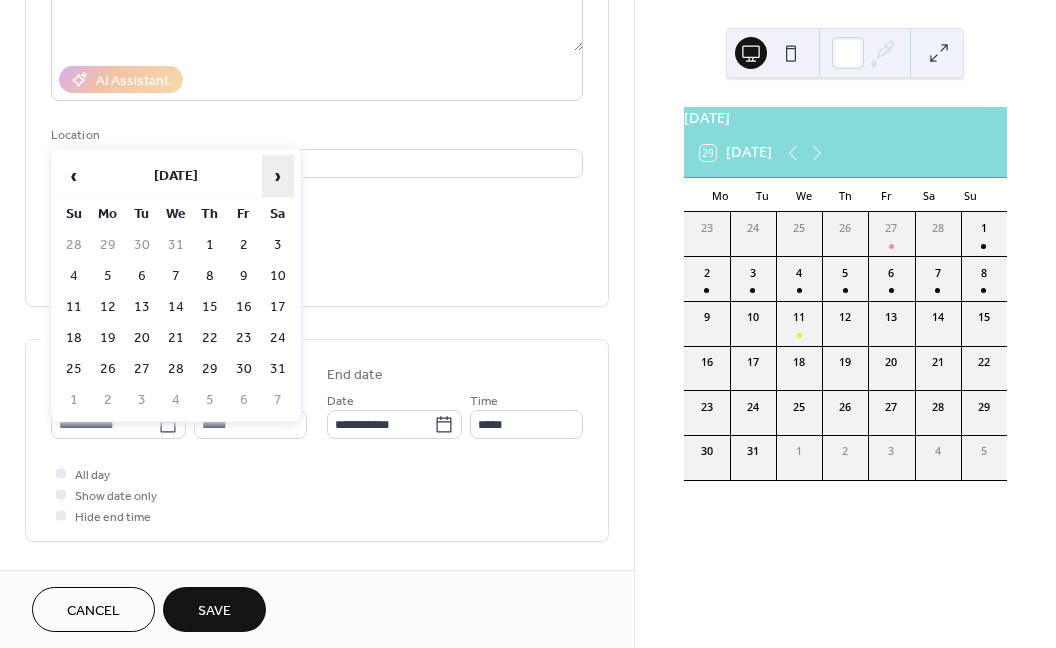 click on "›" at bounding box center (278, 176) 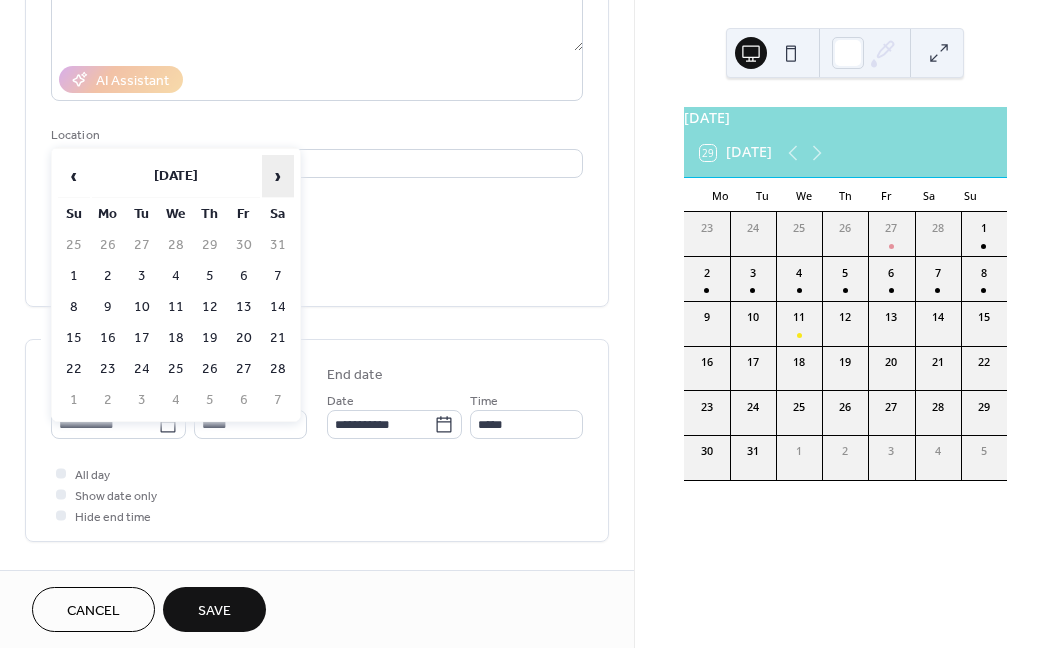 click on "›" at bounding box center (278, 176) 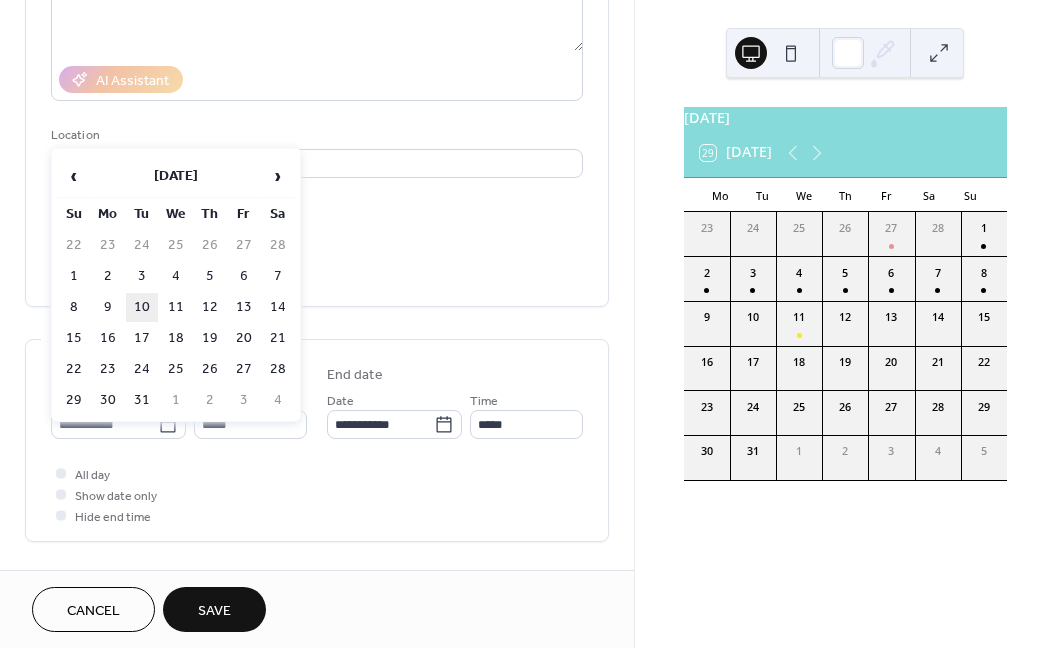 click on "10" at bounding box center (142, 307) 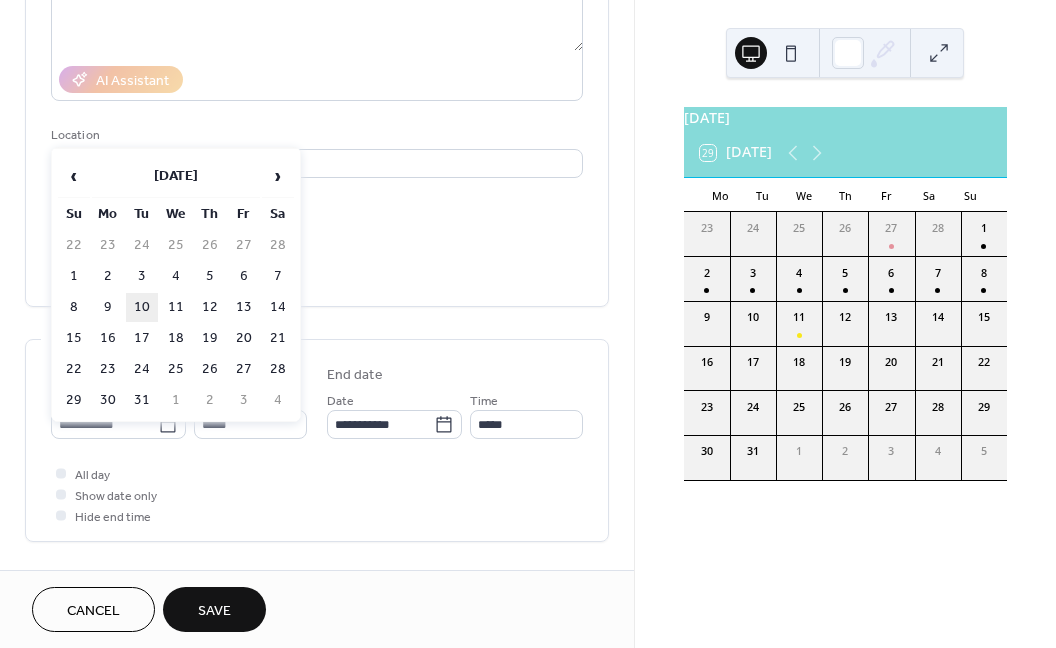 type on "**********" 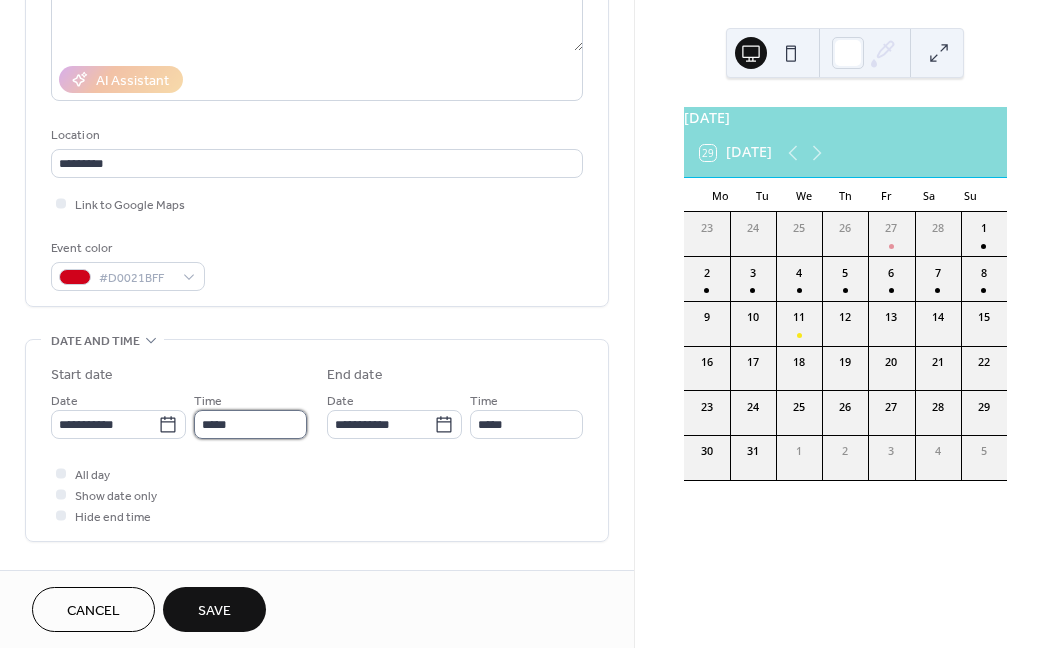 click on "*****" at bounding box center (250, 424) 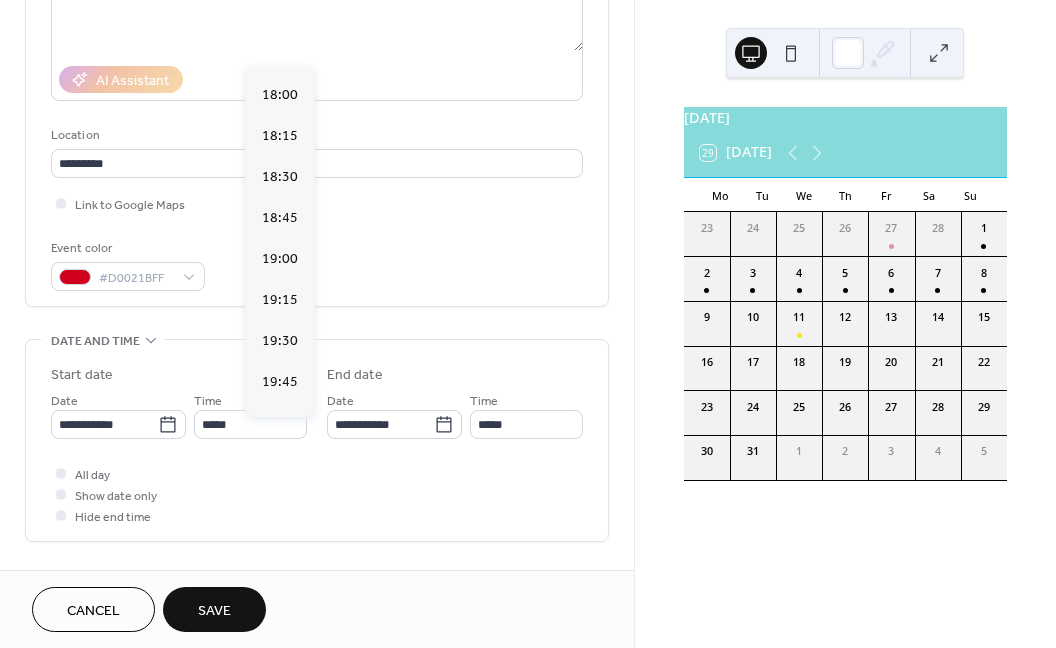scroll, scrollTop: 2954, scrollLeft: 0, axis: vertical 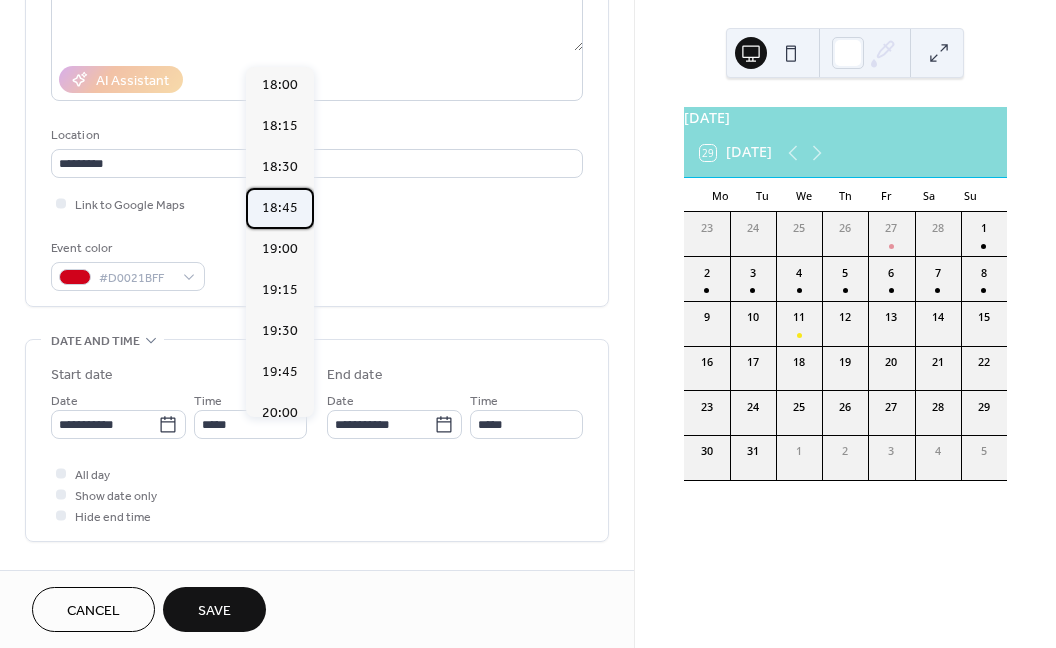 click on "18:45" at bounding box center (280, 208) 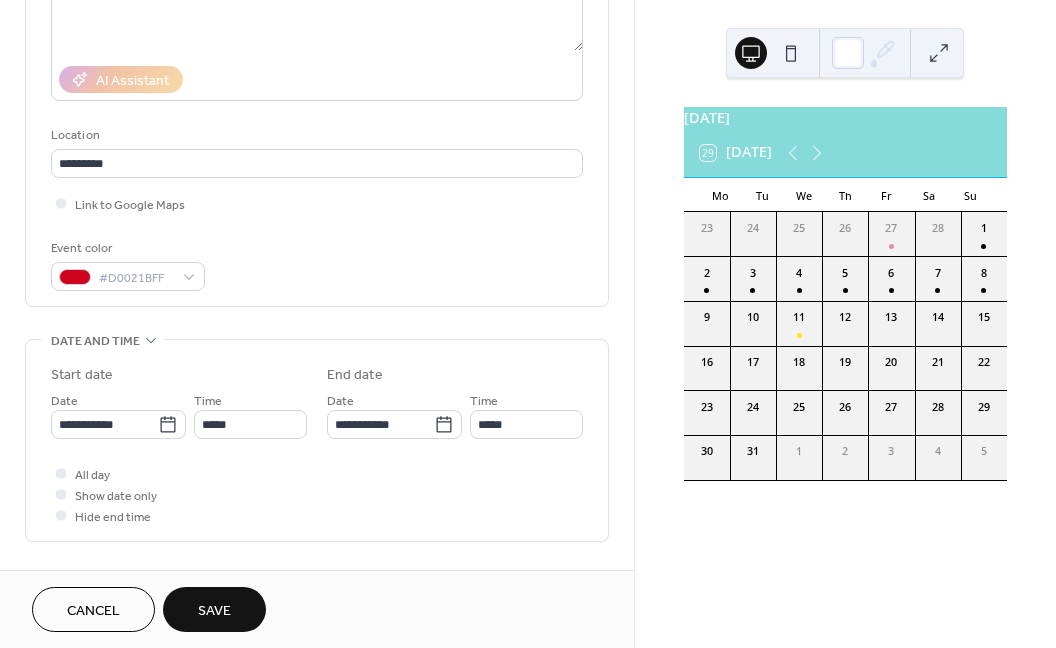 type on "*****" 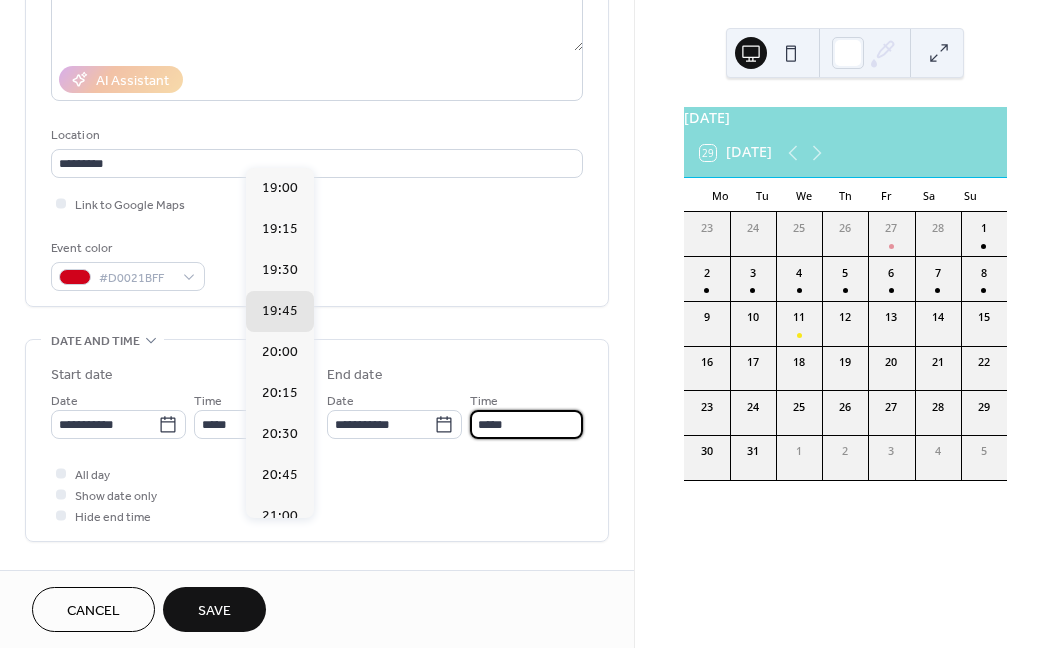 drag, startPoint x: 265, startPoint y: 533, endPoint x: 253, endPoint y: 534, distance: 12.0415945 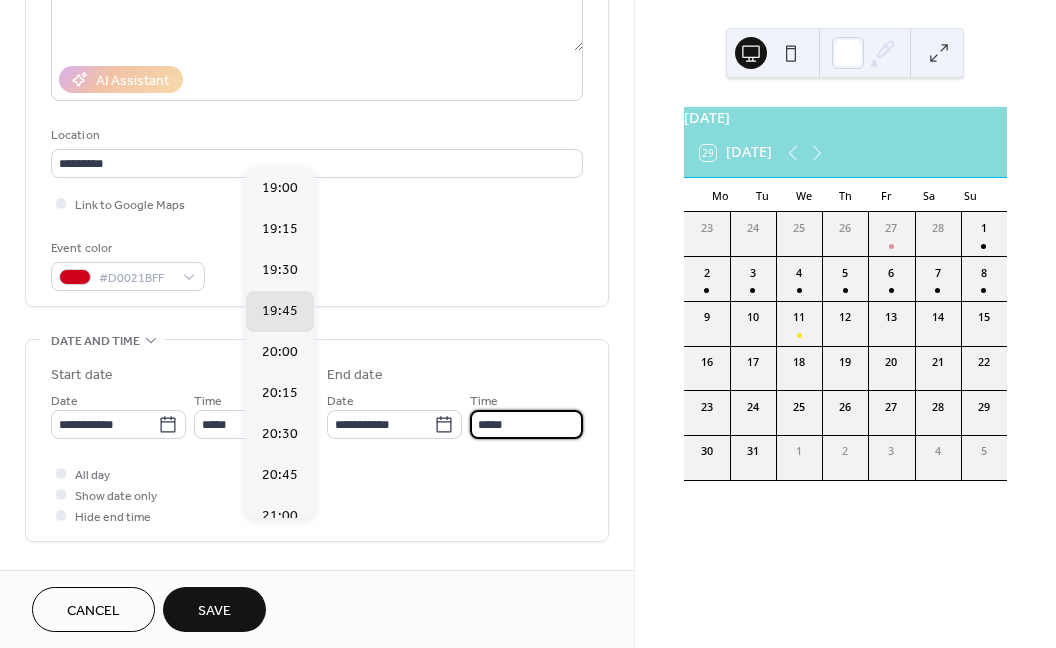 click on "*****" at bounding box center (526, 424) 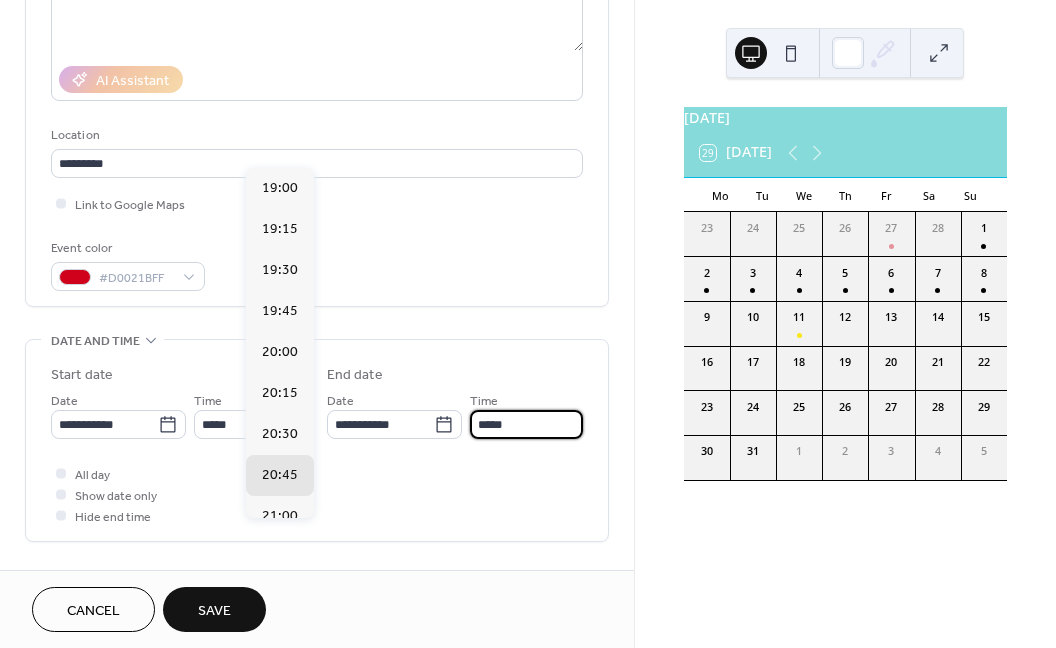 type on "*****" 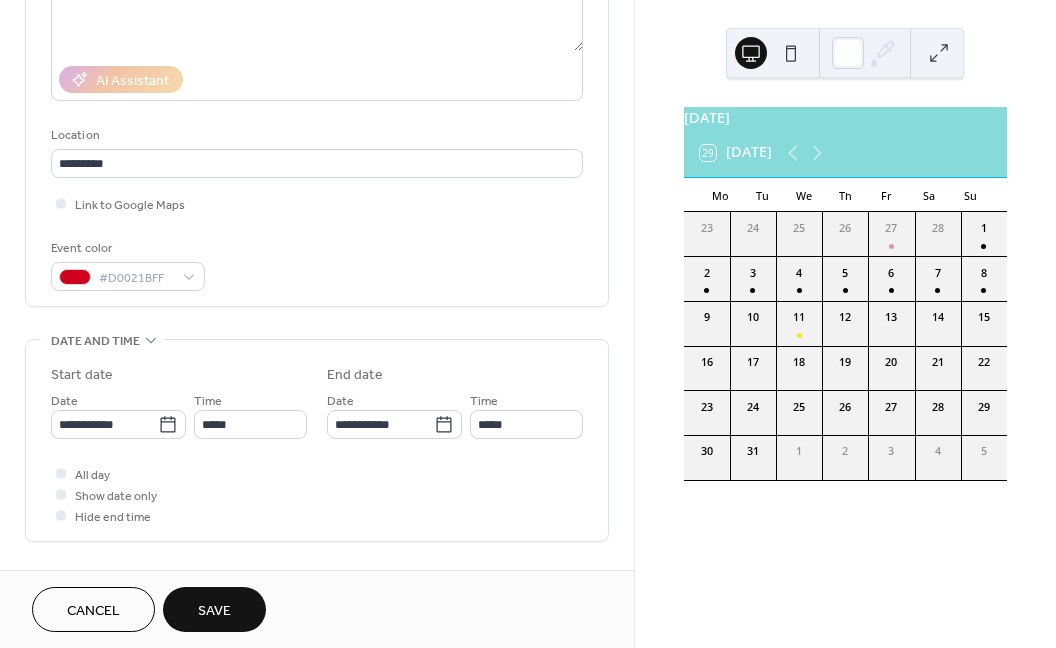 click on "Save" at bounding box center (214, 611) 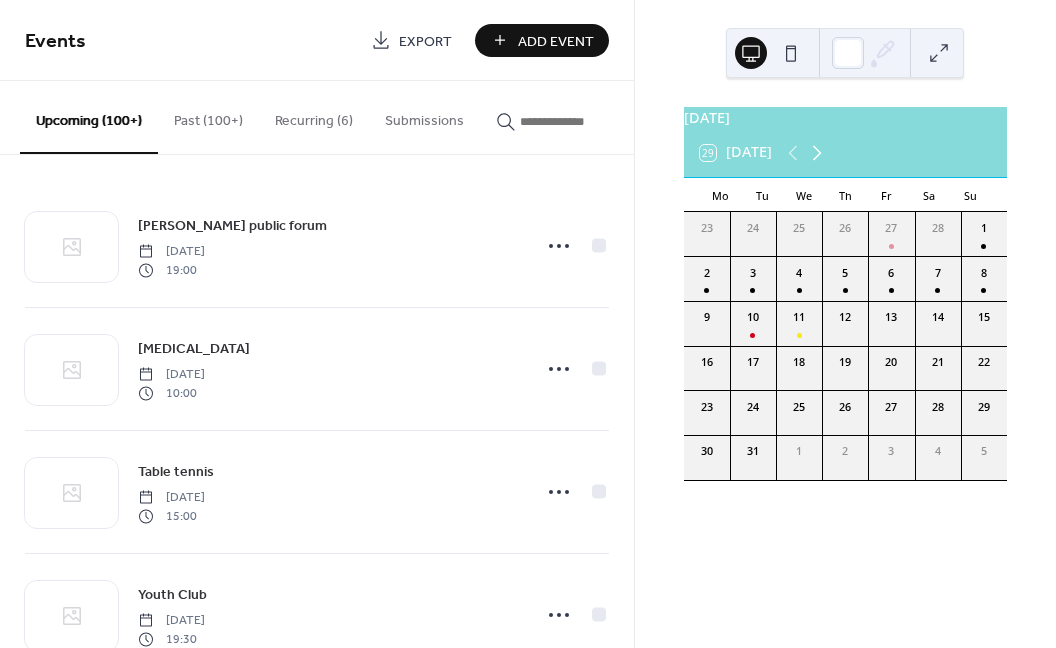 click 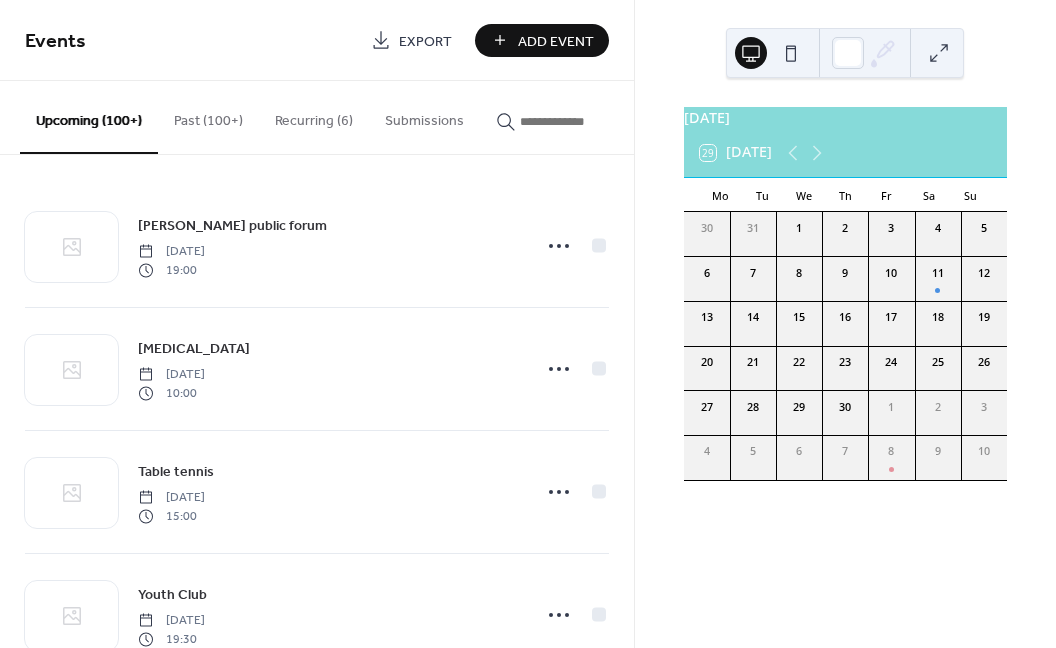 click on "Add Event" at bounding box center [556, 41] 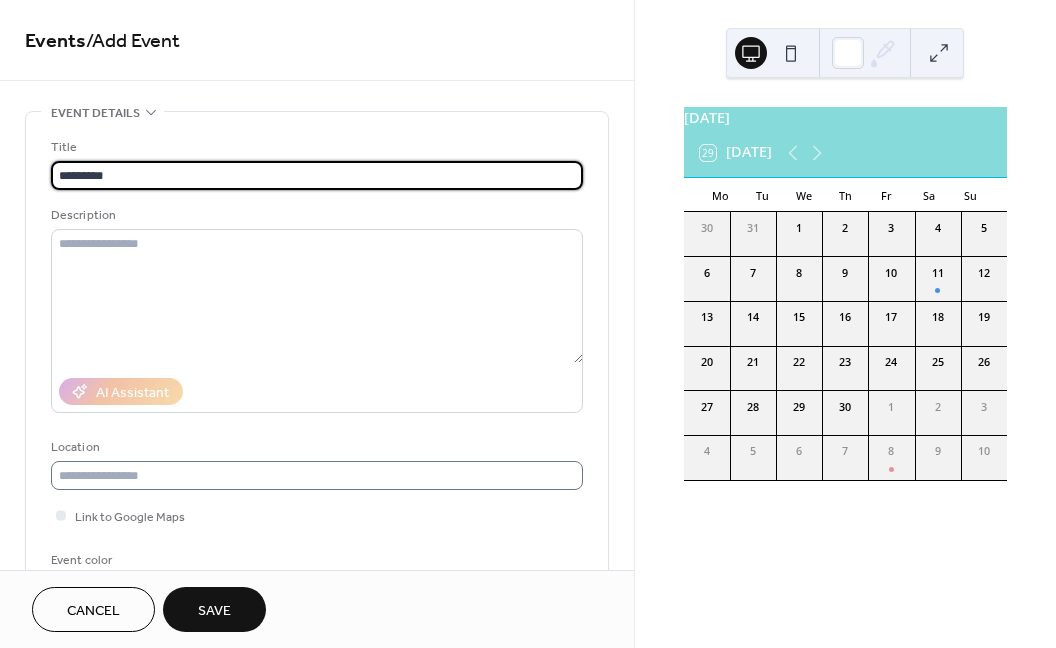 type on "*********" 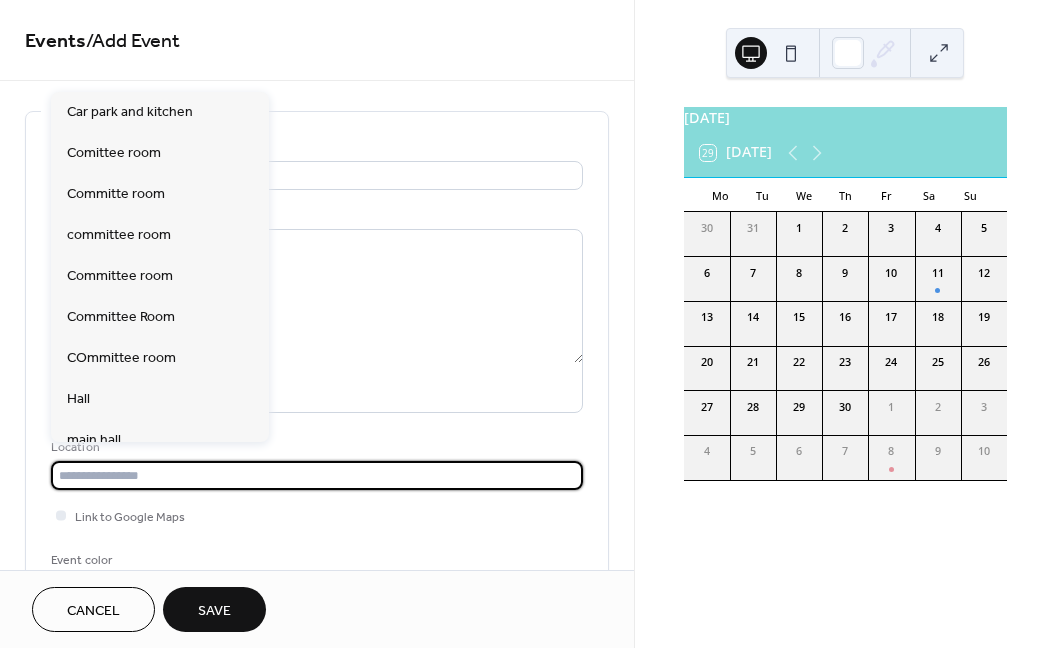 click at bounding box center [317, 475] 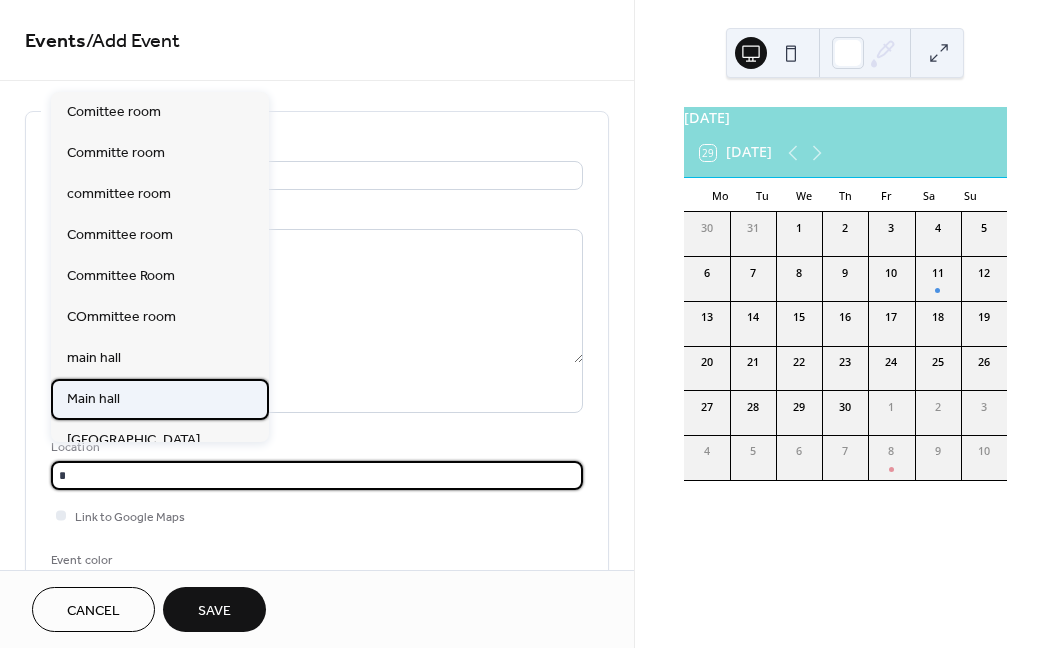 click on "Main hall" at bounding box center [93, 398] 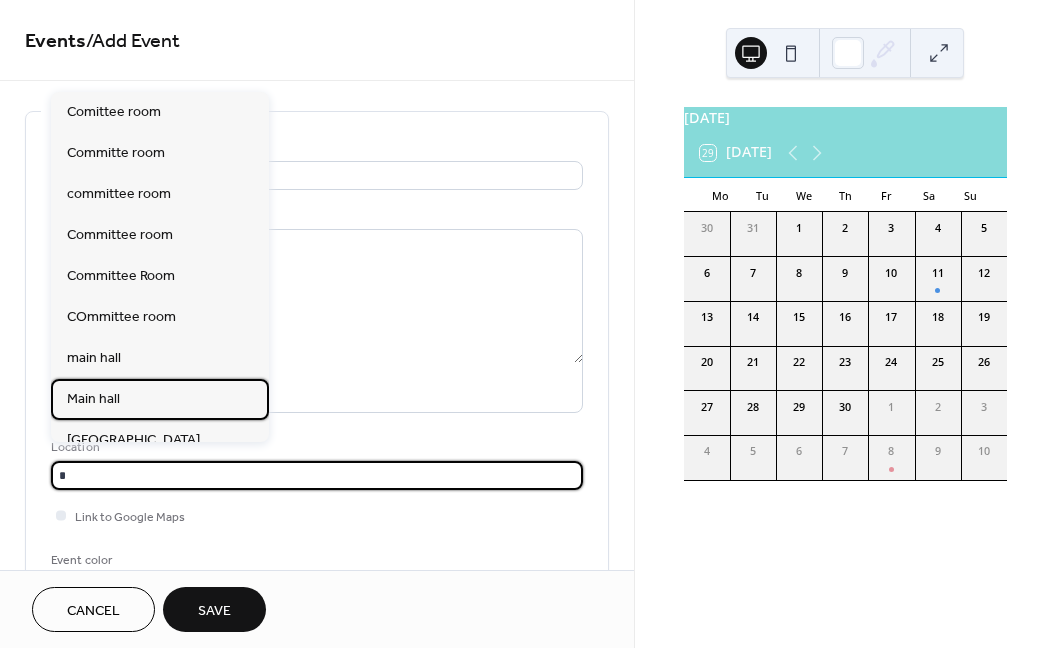 type on "*********" 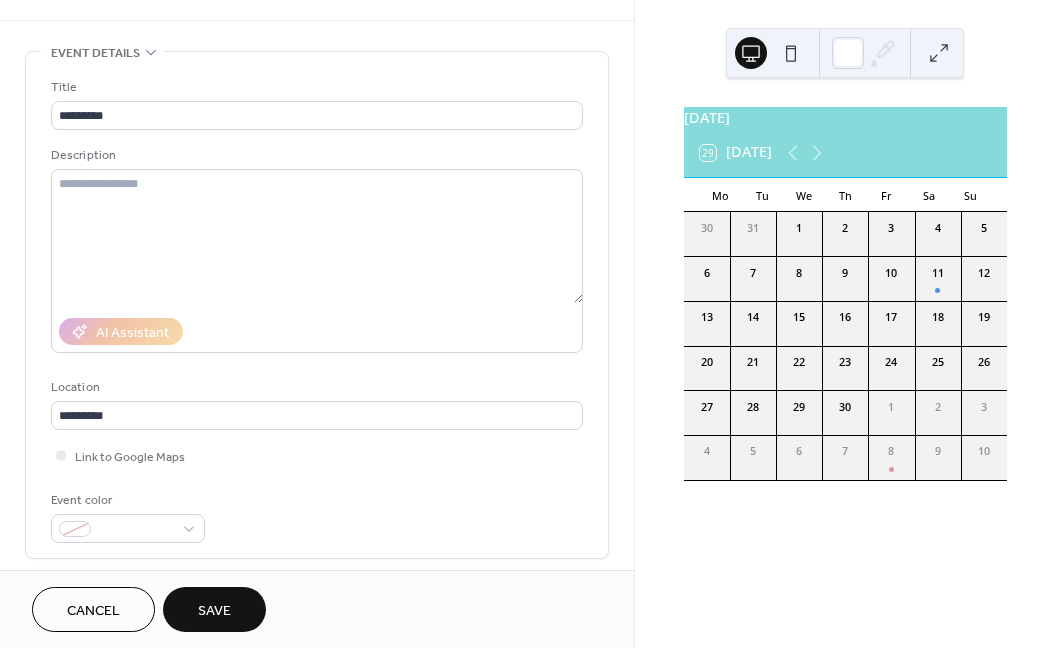 scroll, scrollTop: 124, scrollLeft: 0, axis: vertical 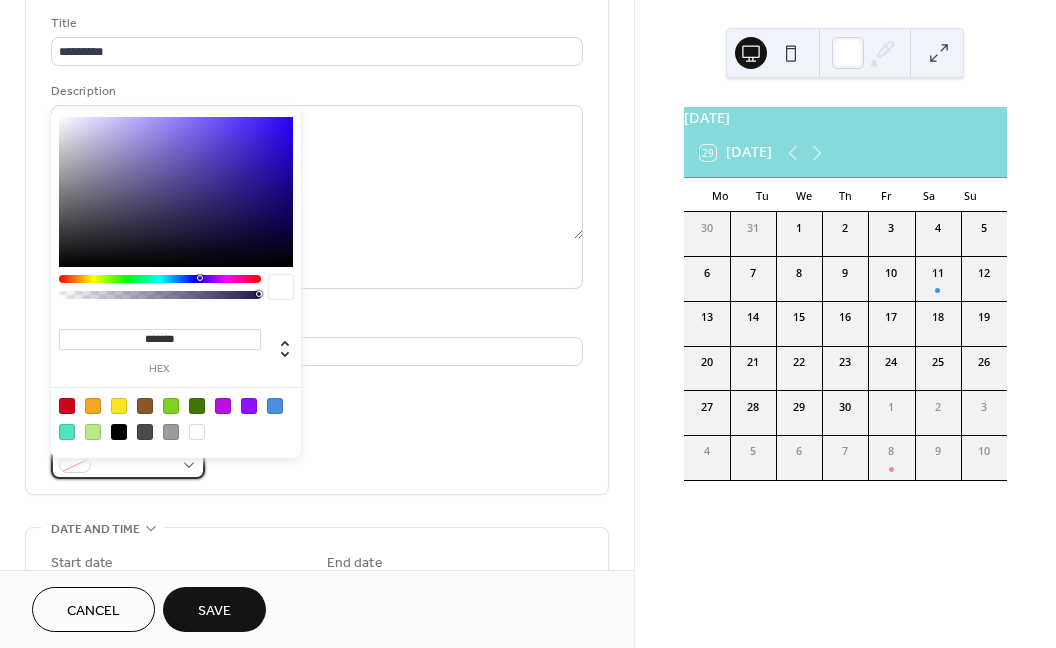 click at bounding box center [75, 465] 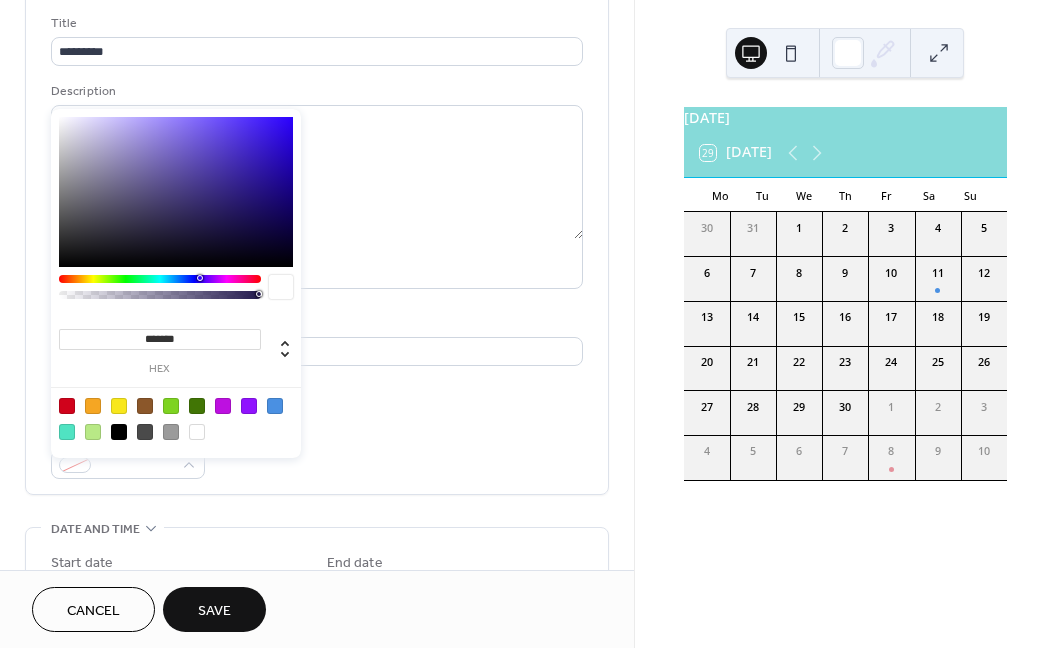 click at bounding box center (67, 406) 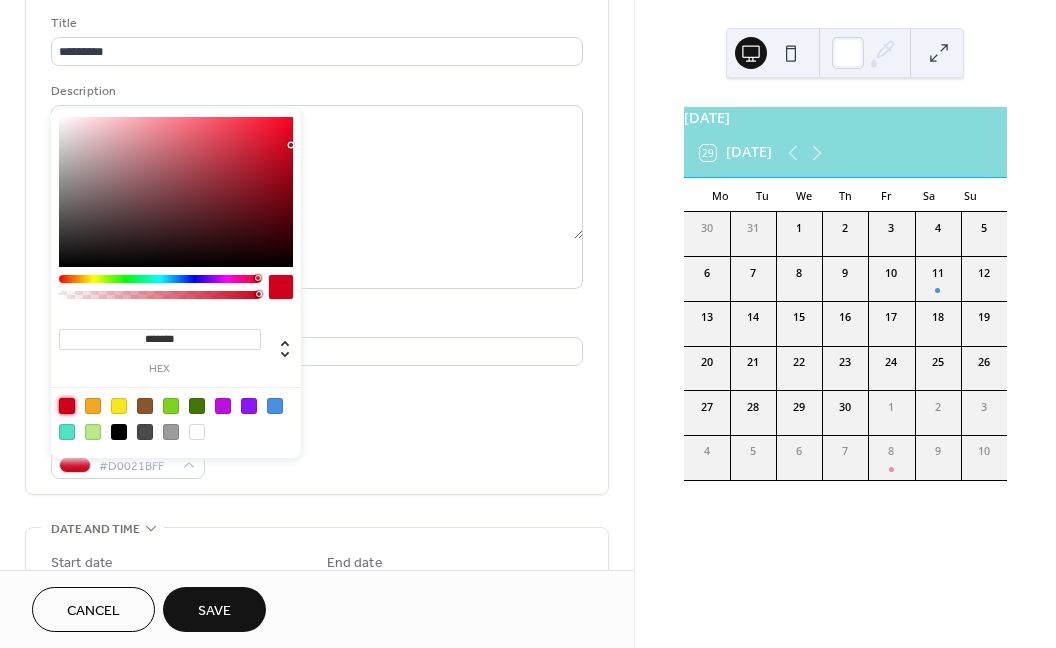 scroll, scrollTop: 187, scrollLeft: 0, axis: vertical 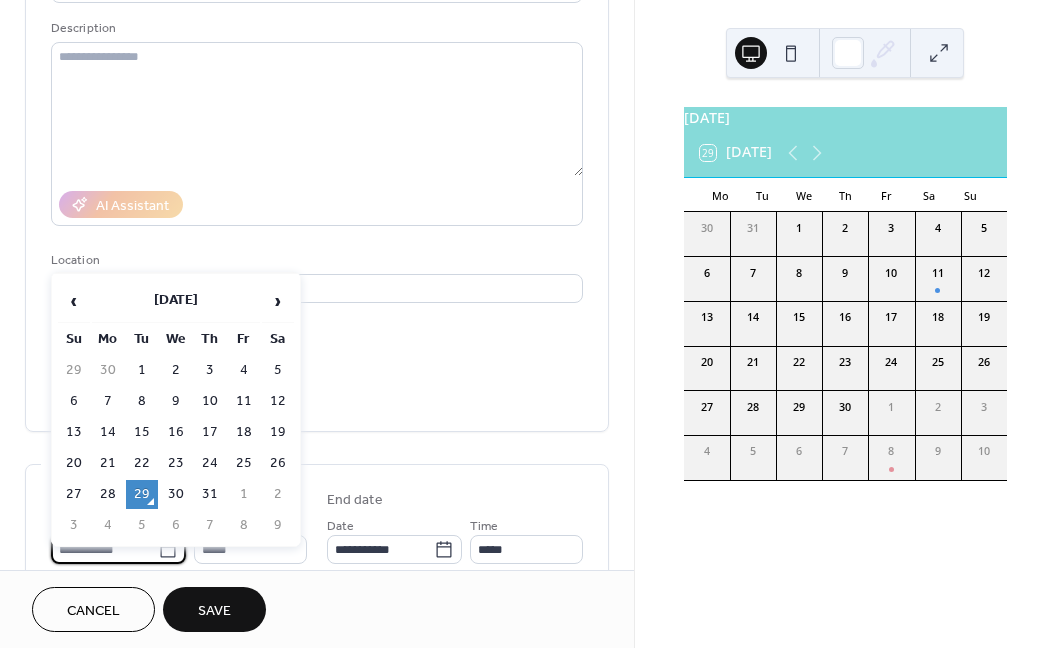 click on "**********" at bounding box center (104, 549) 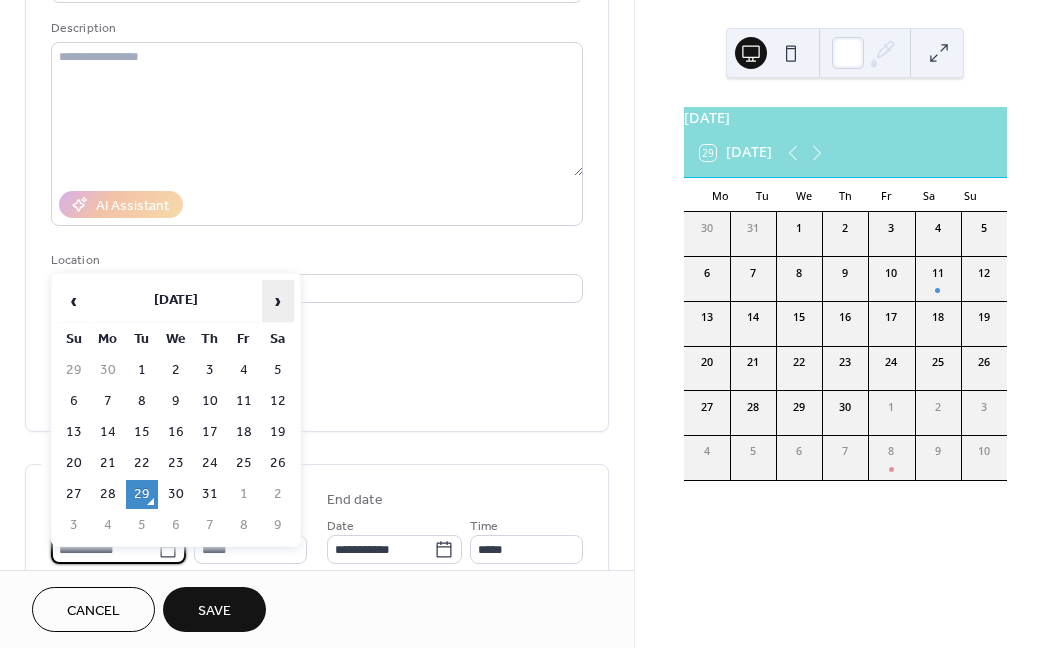 click on "›" at bounding box center [278, 301] 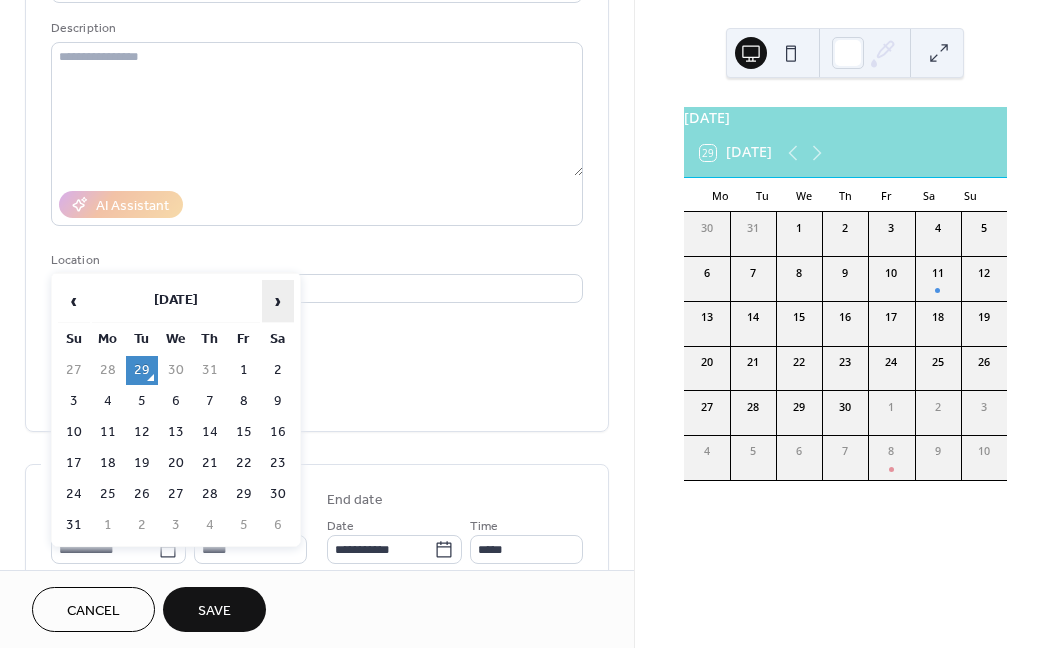 click on "›" at bounding box center [278, 301] 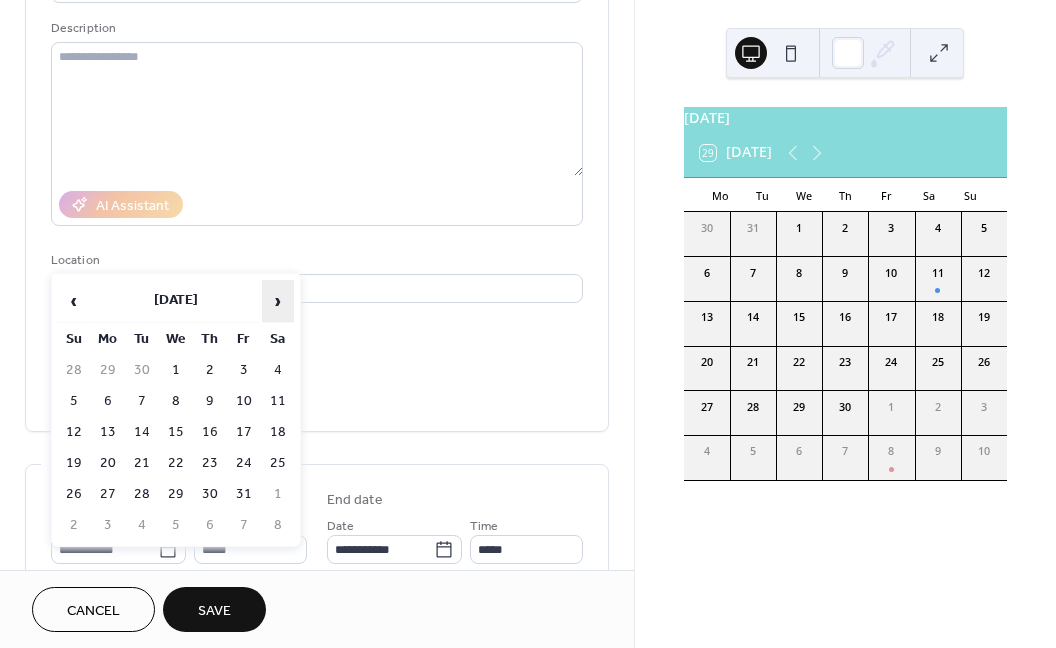 click on "›" at bounding box center (278, 301) 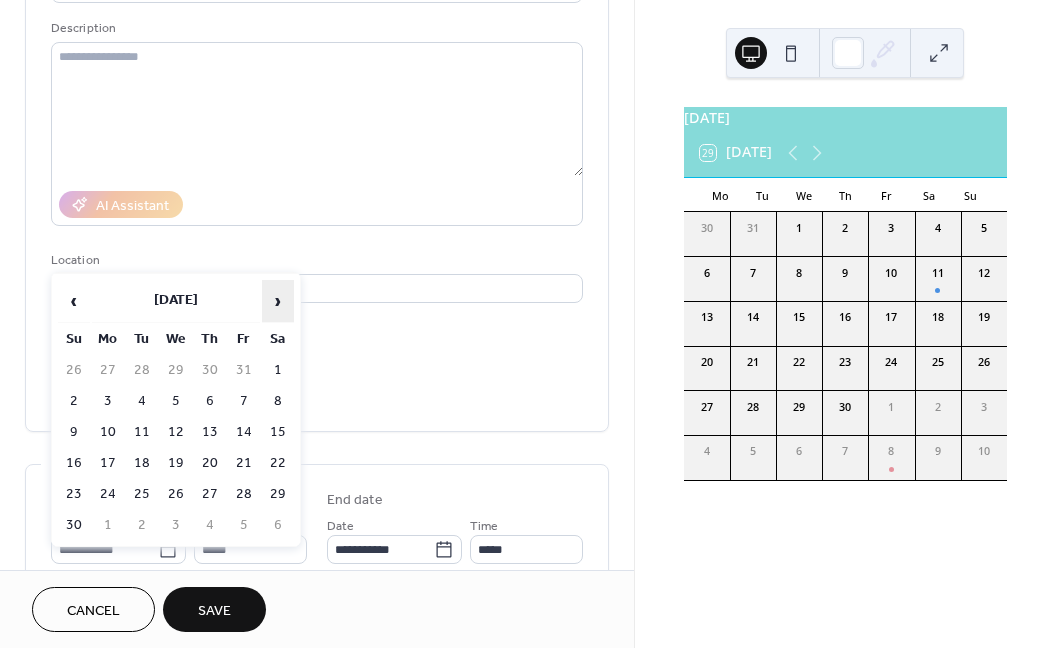 click on "›" at bounding box center [278, 301] 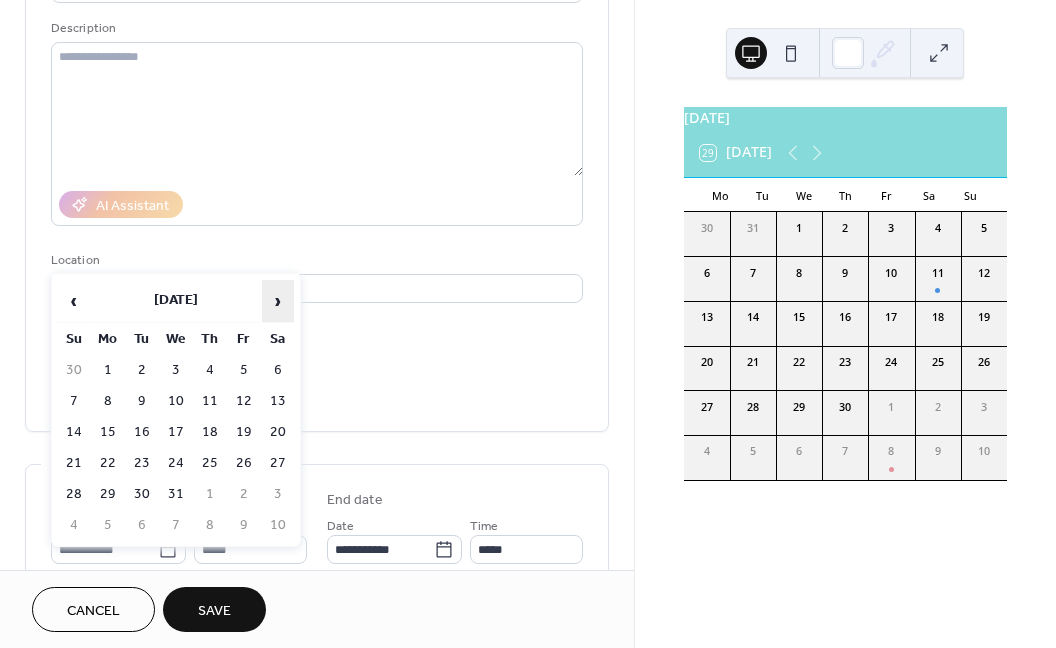 click on "›" at bounding box center [278, 301] 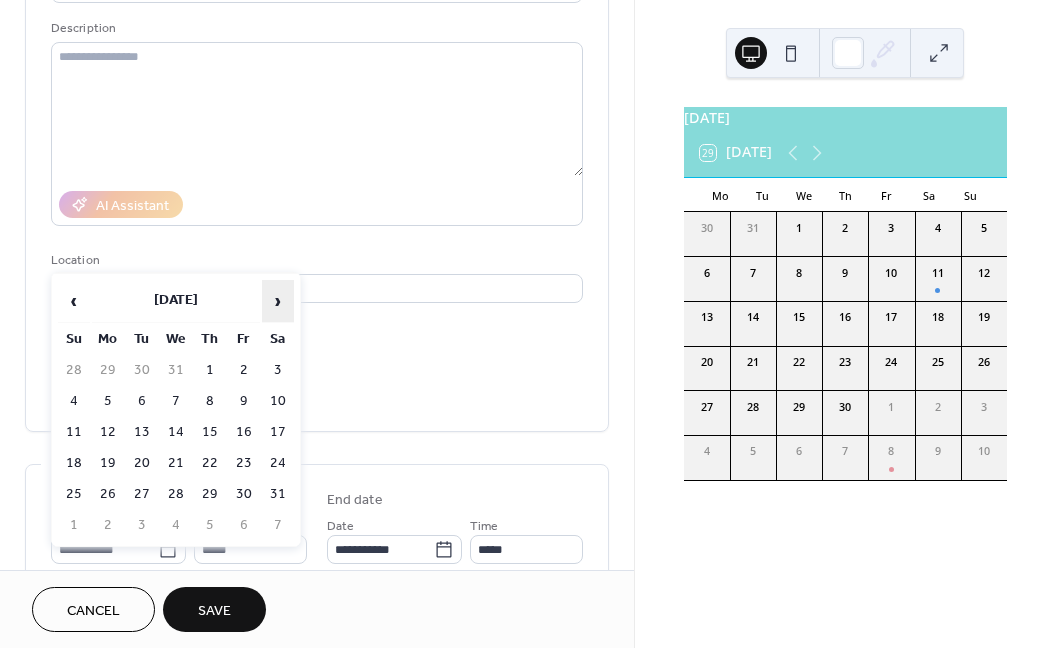 click on "›" at bounding box center (278, 301) 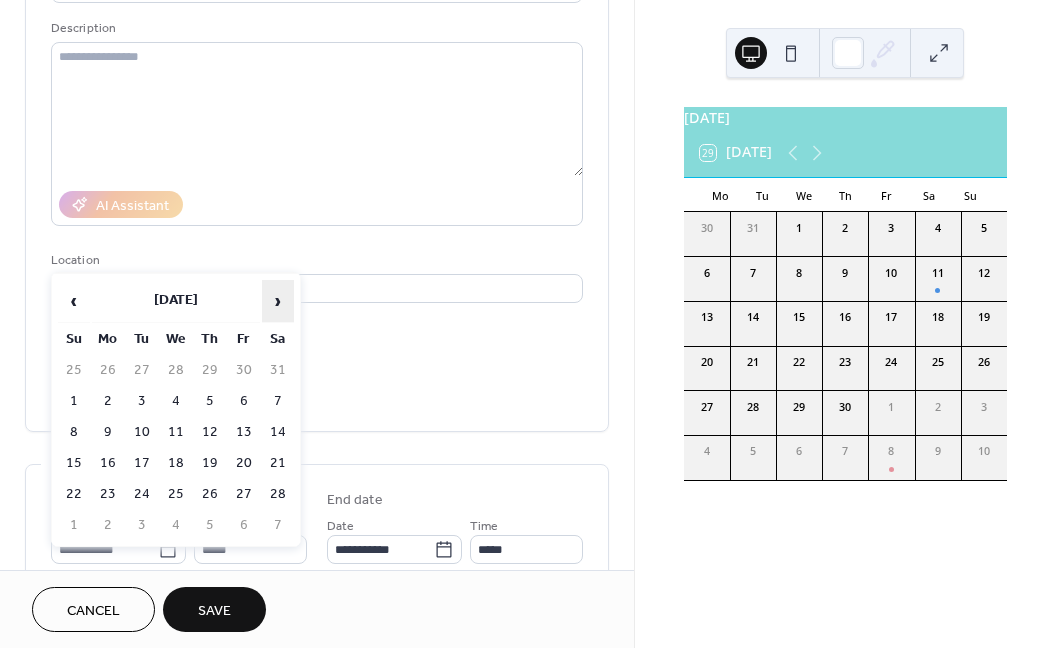 click on "›" at bounding box center (278, 301) 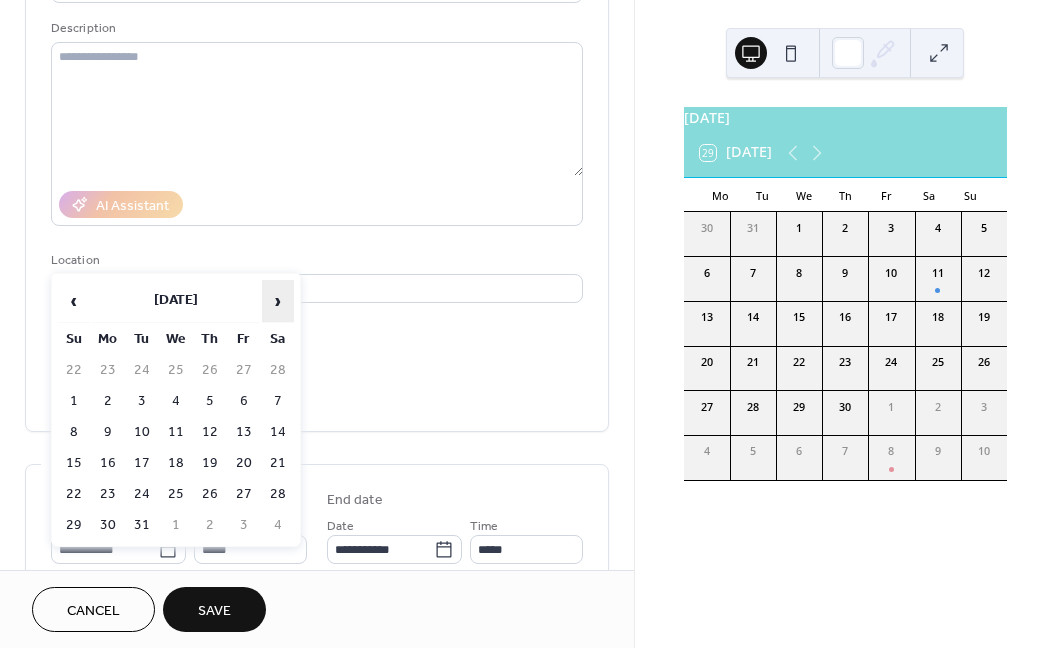 click on "›" at bounding box center [278, 301] 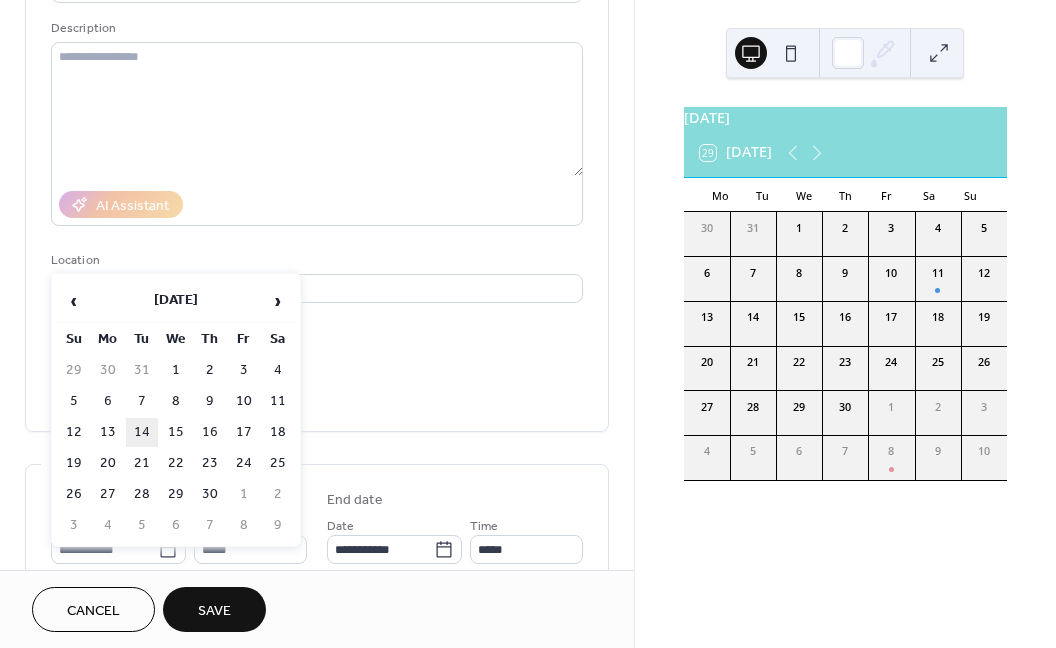 click on "14" at bounding box center [142, 432] 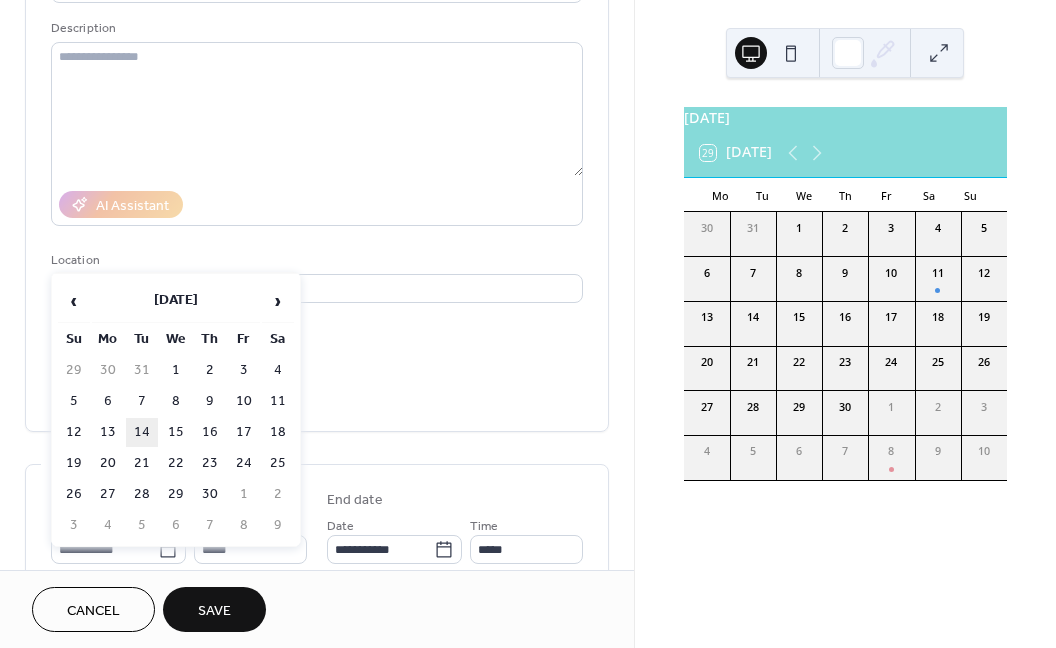 type on "**********" 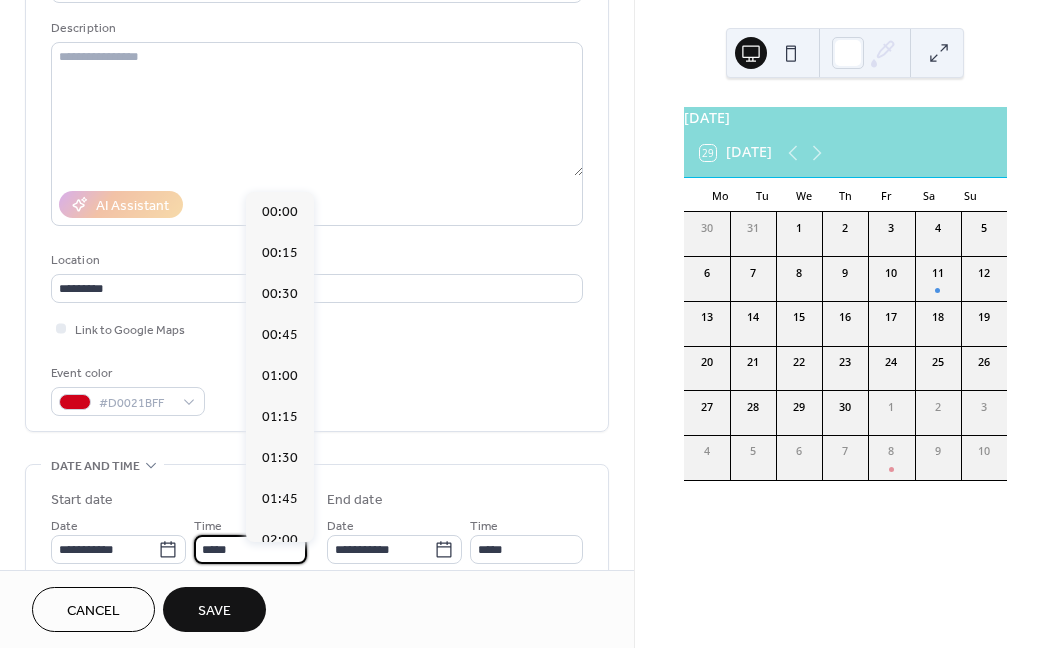 click on "*****" at bounding box center [250, 549] 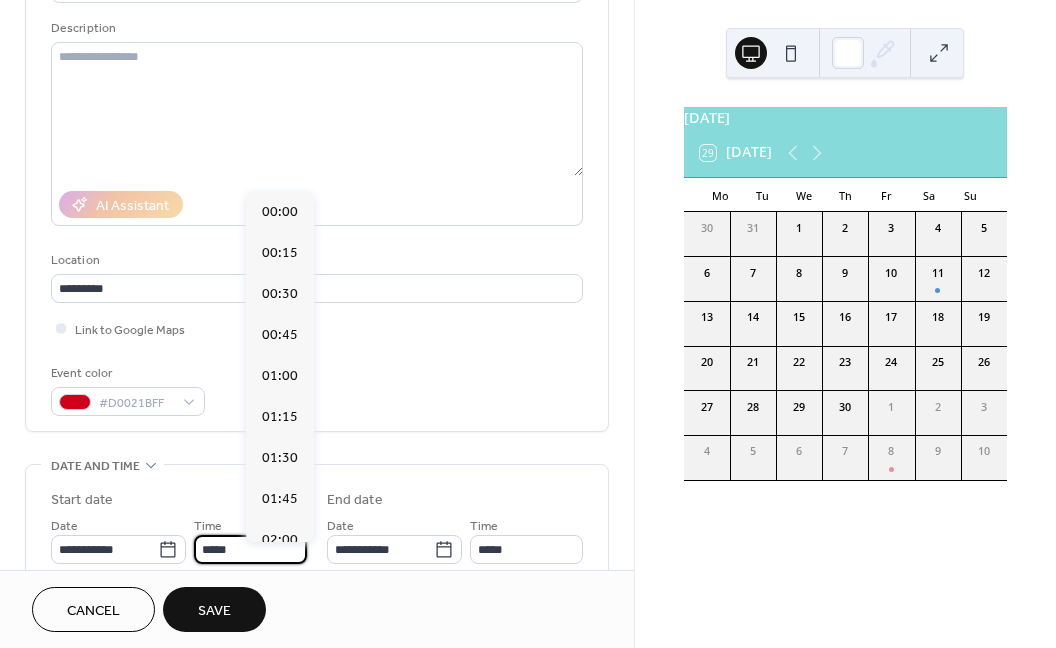 scroll, scrollTop: 1948, scrollLeft: 0, axis: vertical 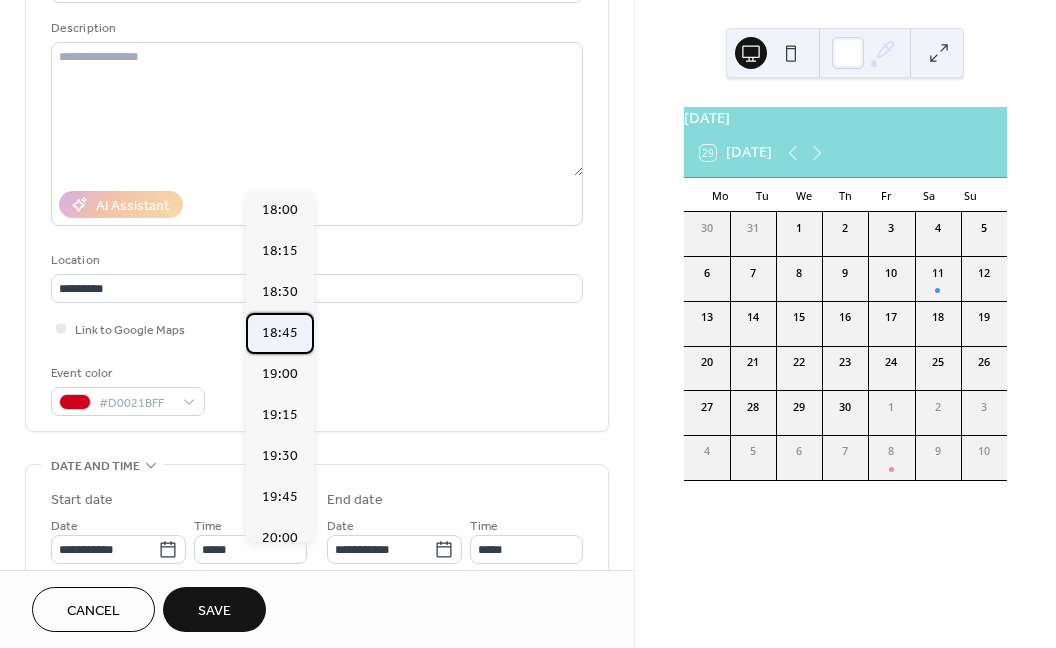 click on "18:45" at bounding box center [280, 333] 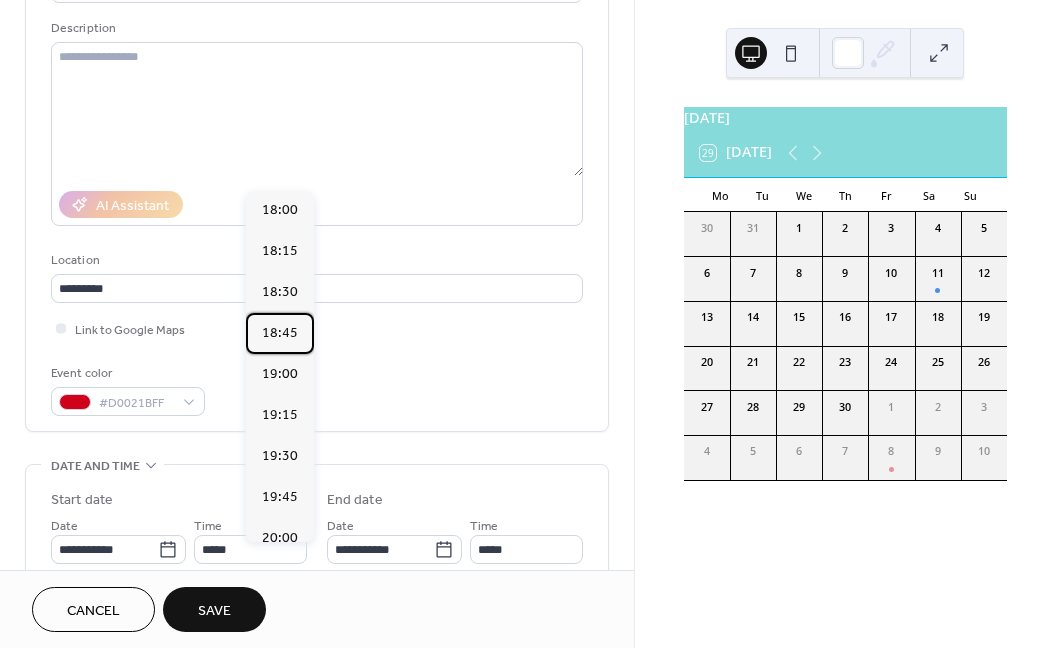 type on "*****" 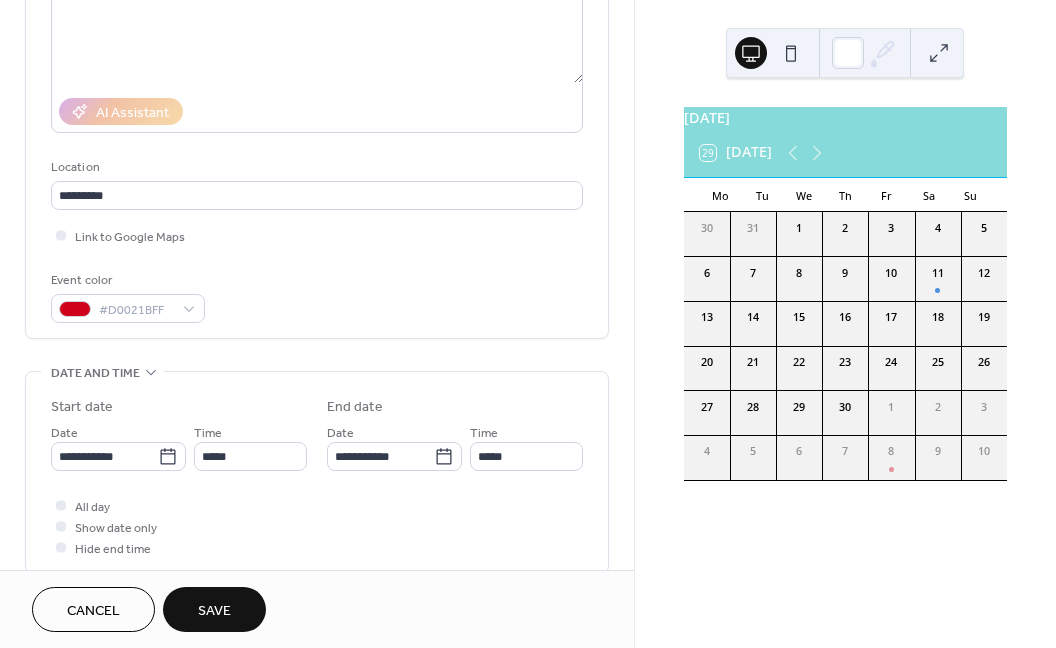 scroll, scrollTop: 312, scrollLeft: 0, axis: vertical 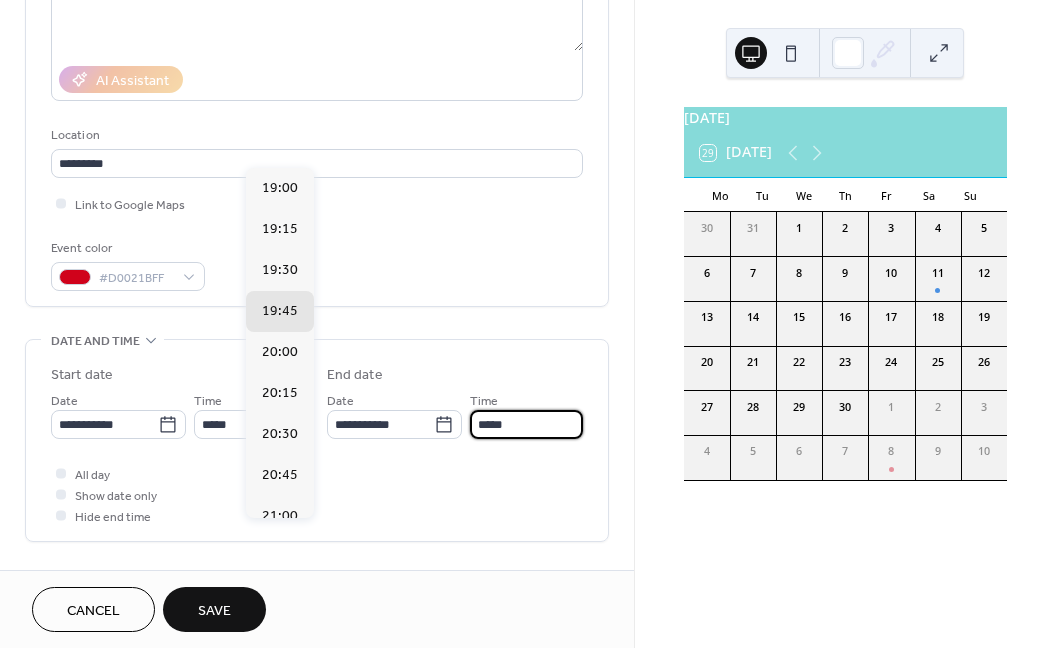 drag, startPoint x: 255, startPoint y: 535, endPoint x: 265, endPoint y: 534, distance: 10.049875 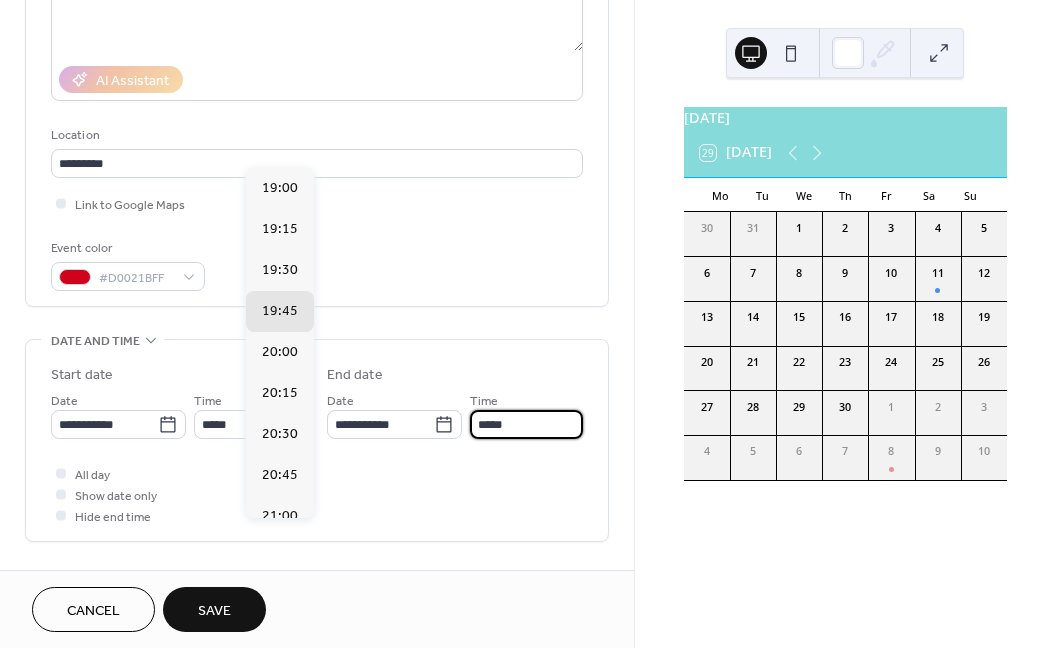 click on "*****" at bounding box center [526, 424] 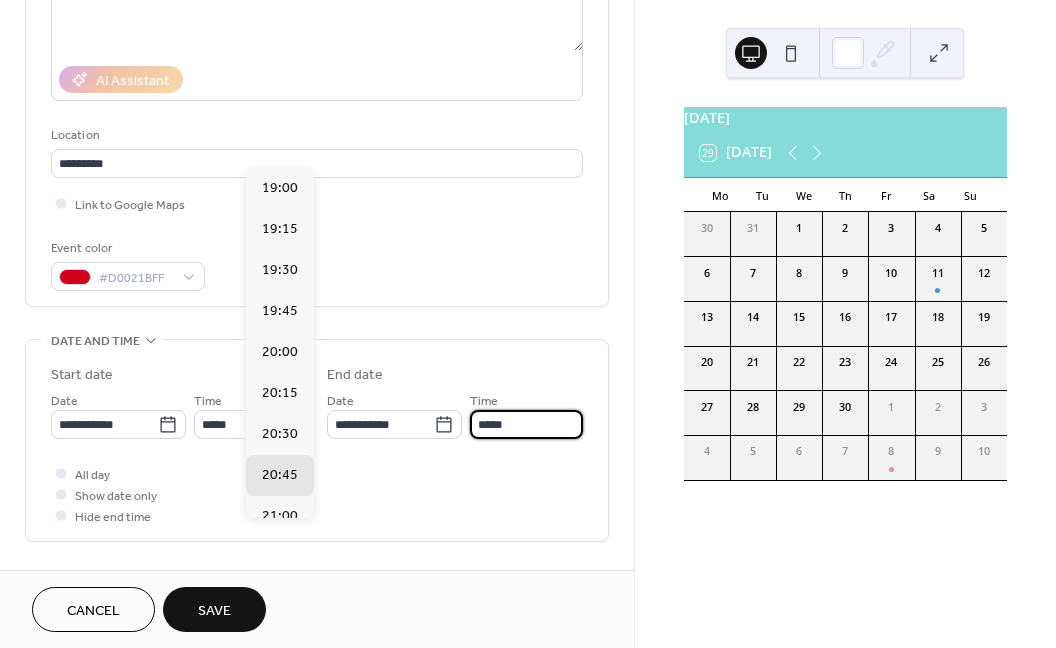 type on "*****" 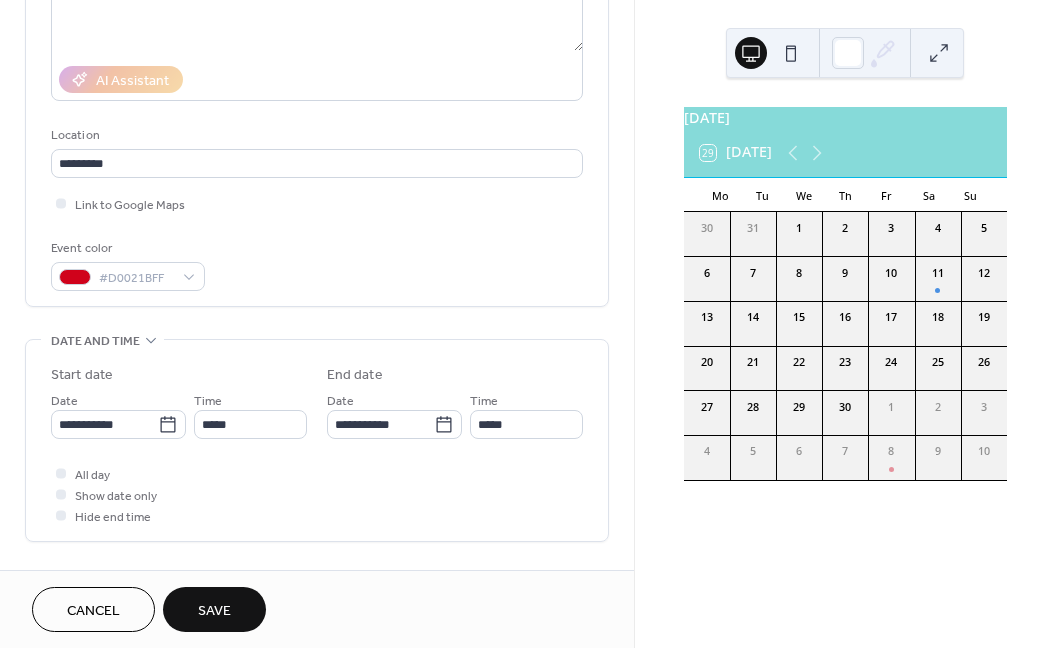 click on "Save" at bounding box center [214, 611] 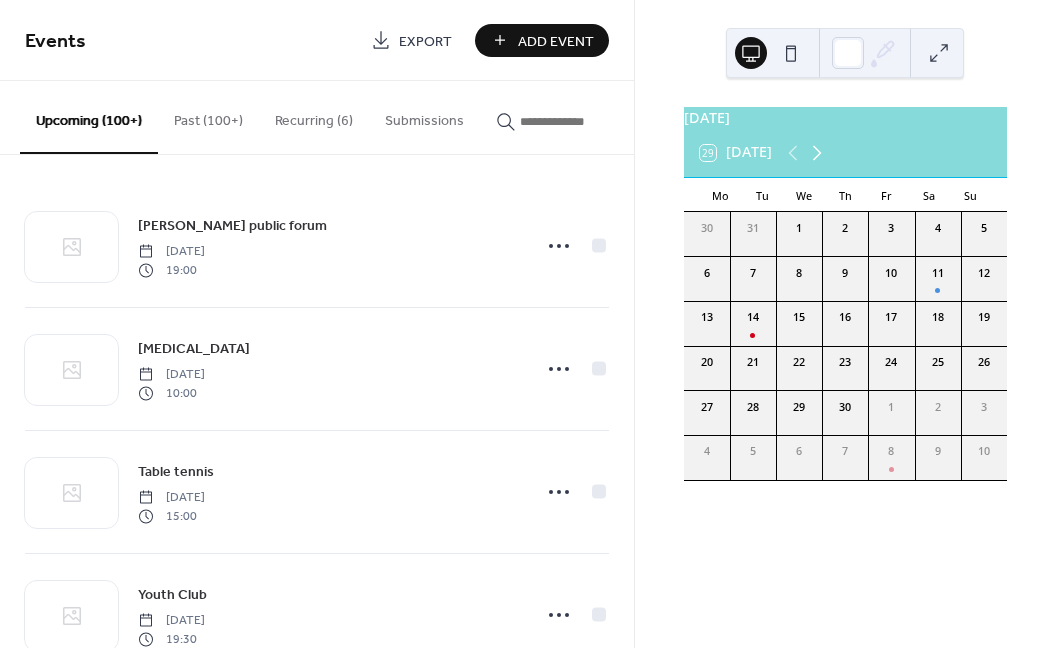 click 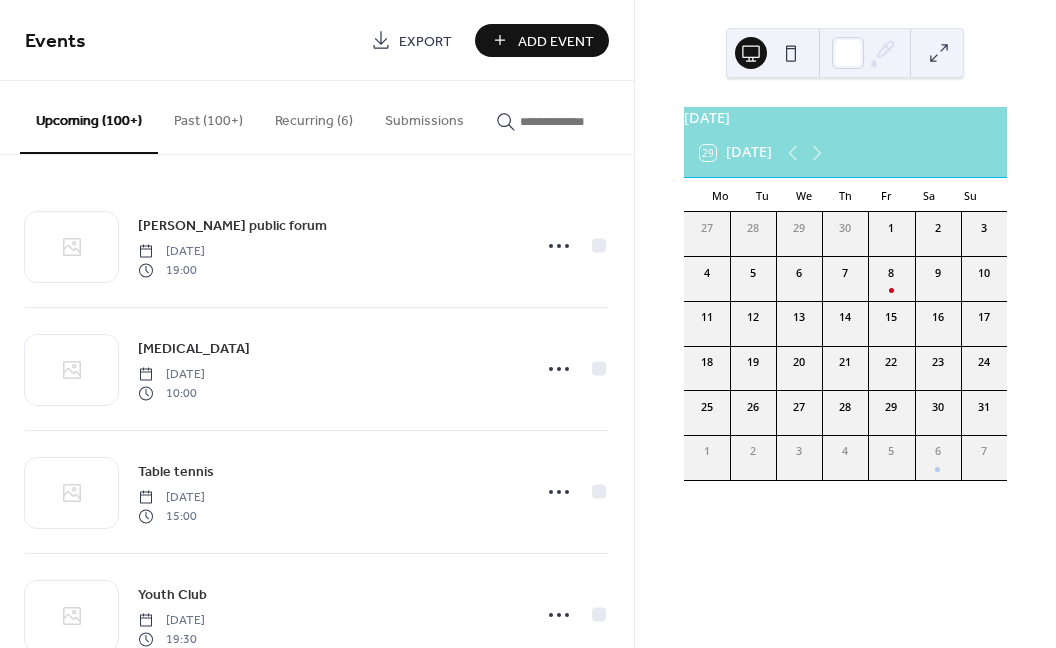 click on "Add Event" at bounding box center [556, 41] 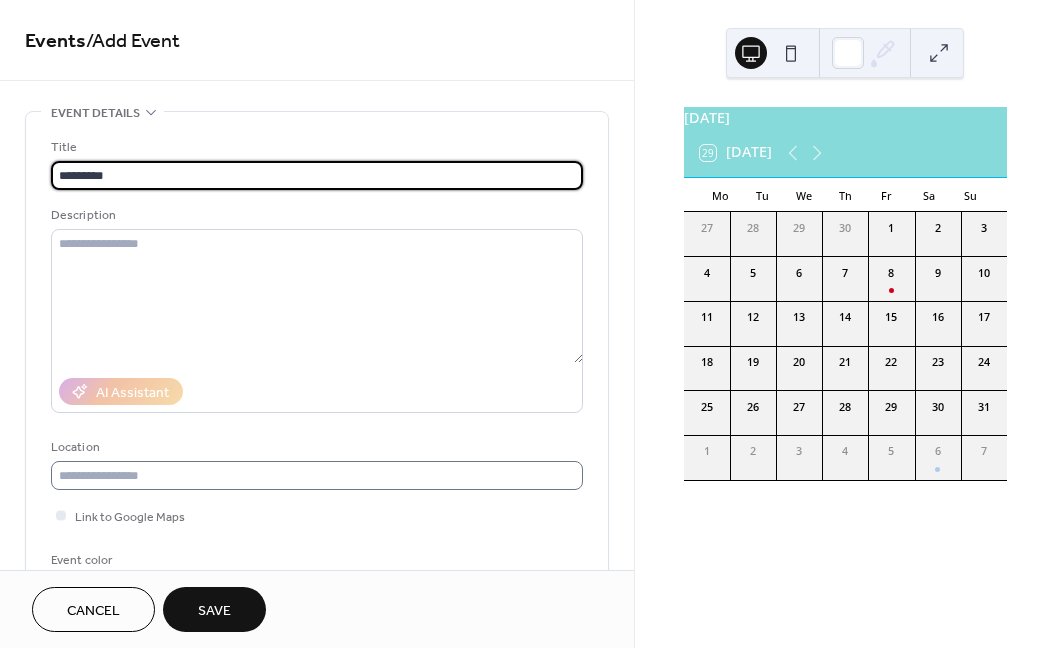 type on "*********" 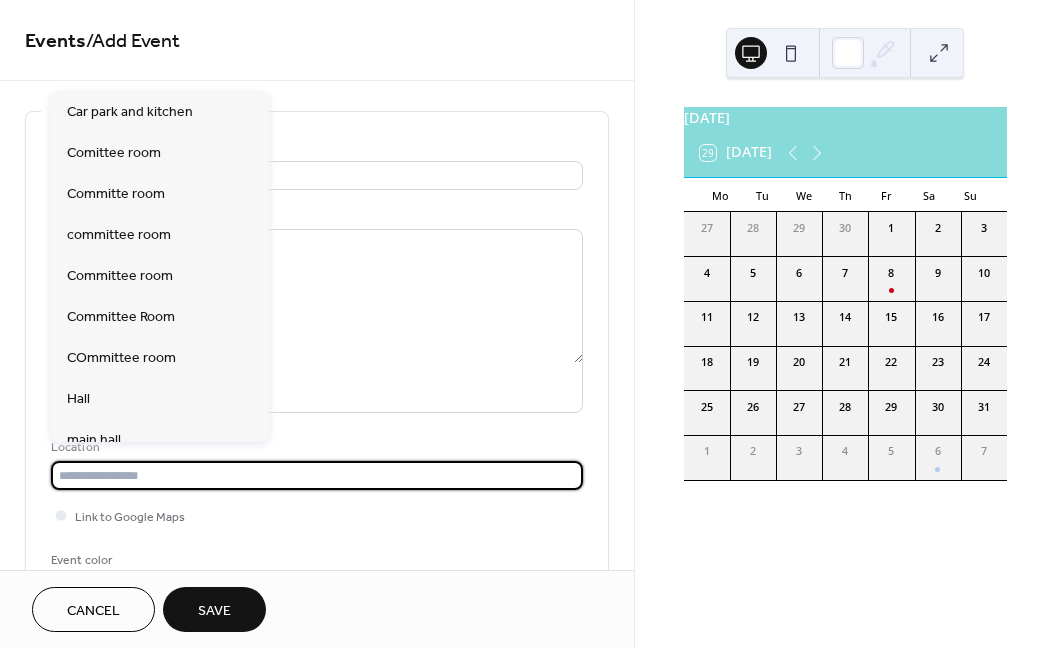 click at bounding box center [317, 475] 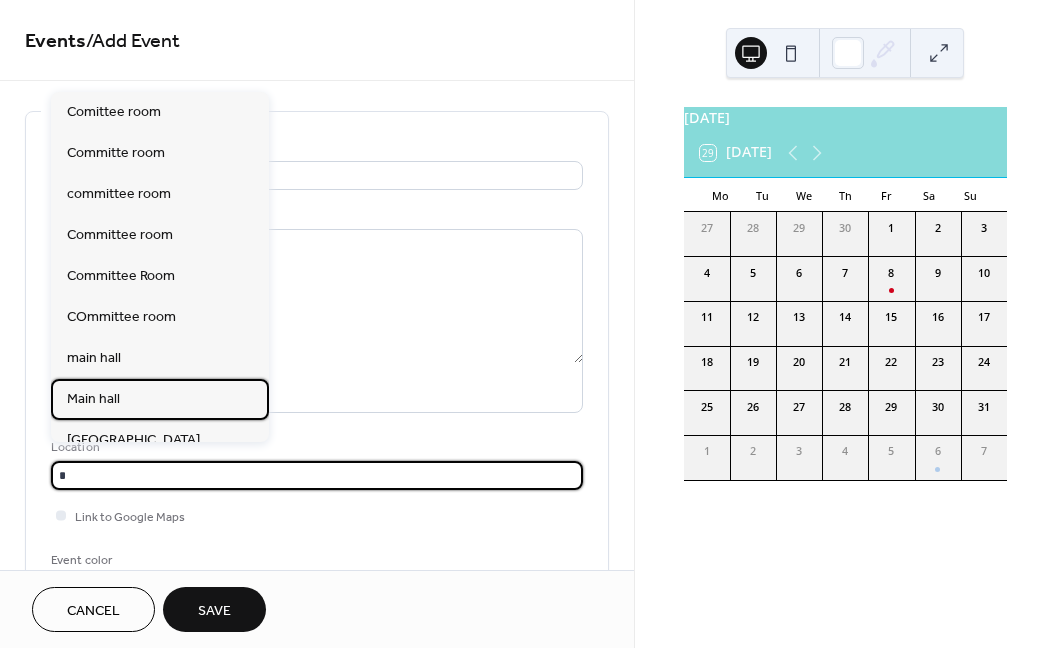 drag, startPoint x: 115, startPoint y: 395, endPoint x: 114, endPoint y: 473, distance: 78.00641 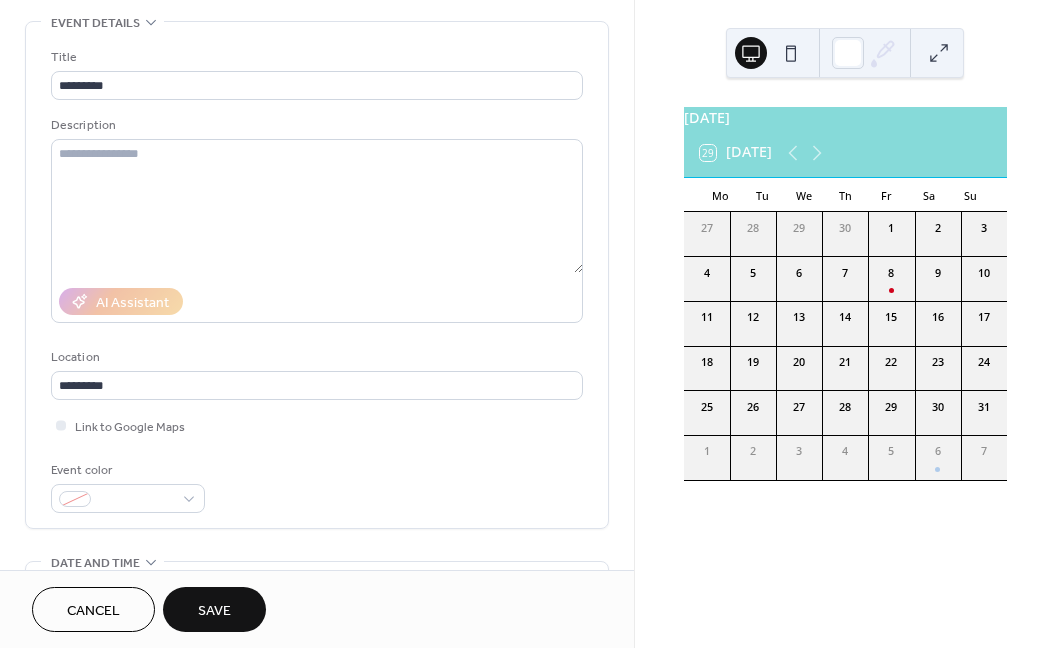 scroll, scrollTop: 249, scrollLeft: 0, axis: vertical 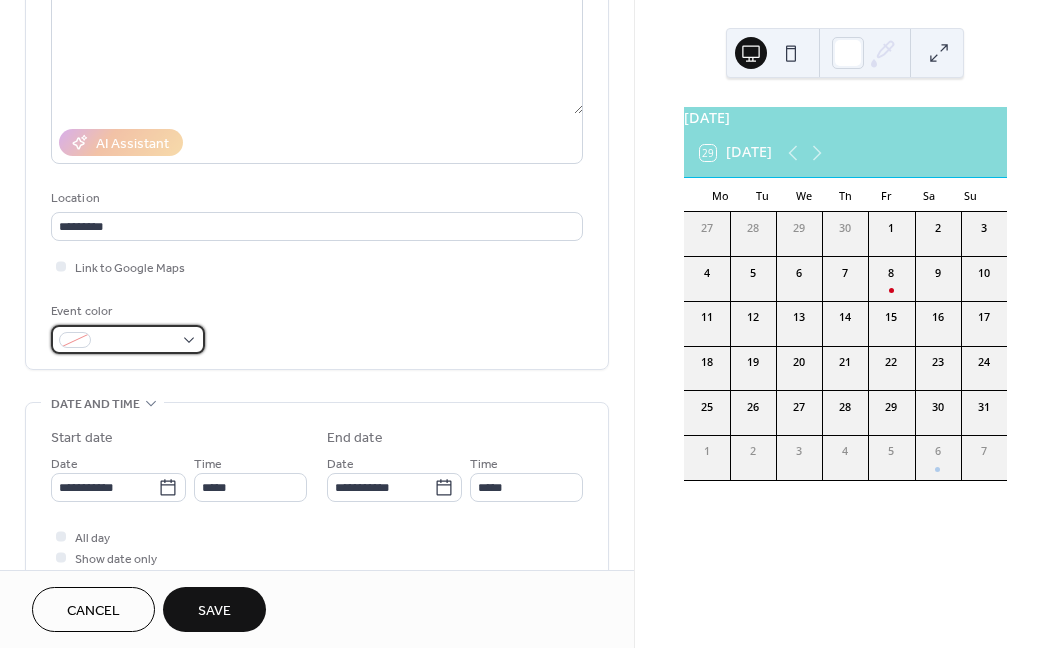 click at bounding box center [75, 340] 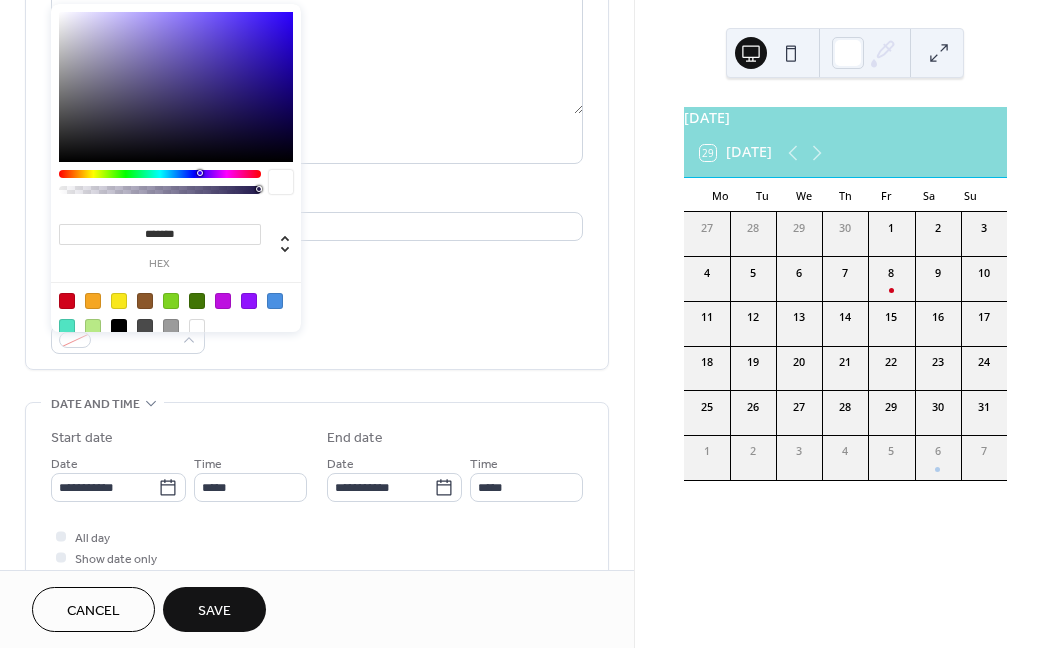 click at bounding box center (67, 301) 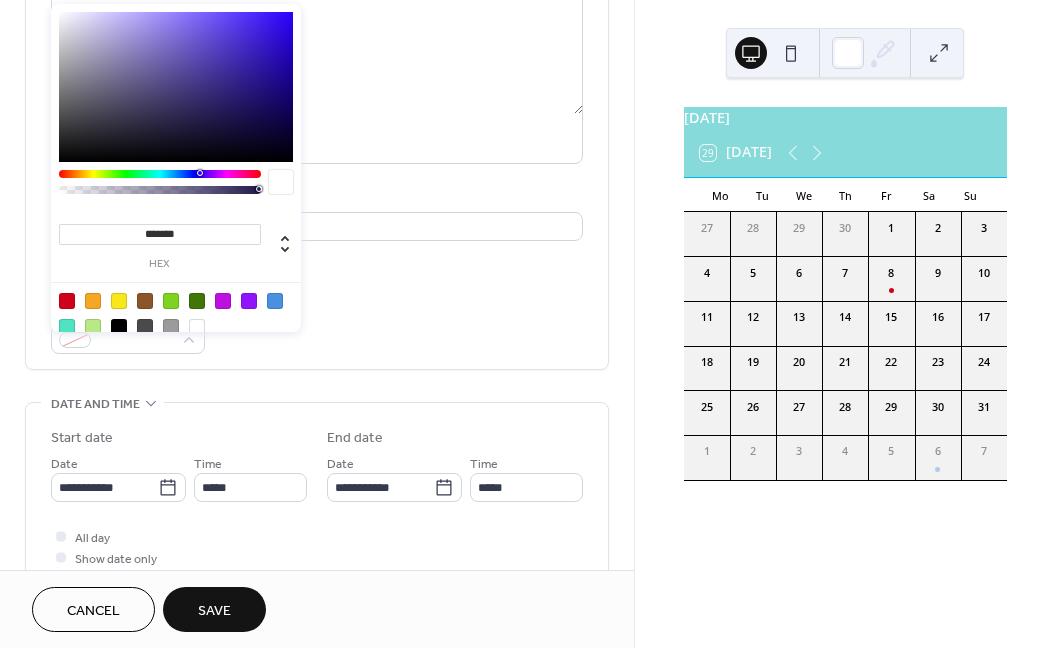 type on "*******" 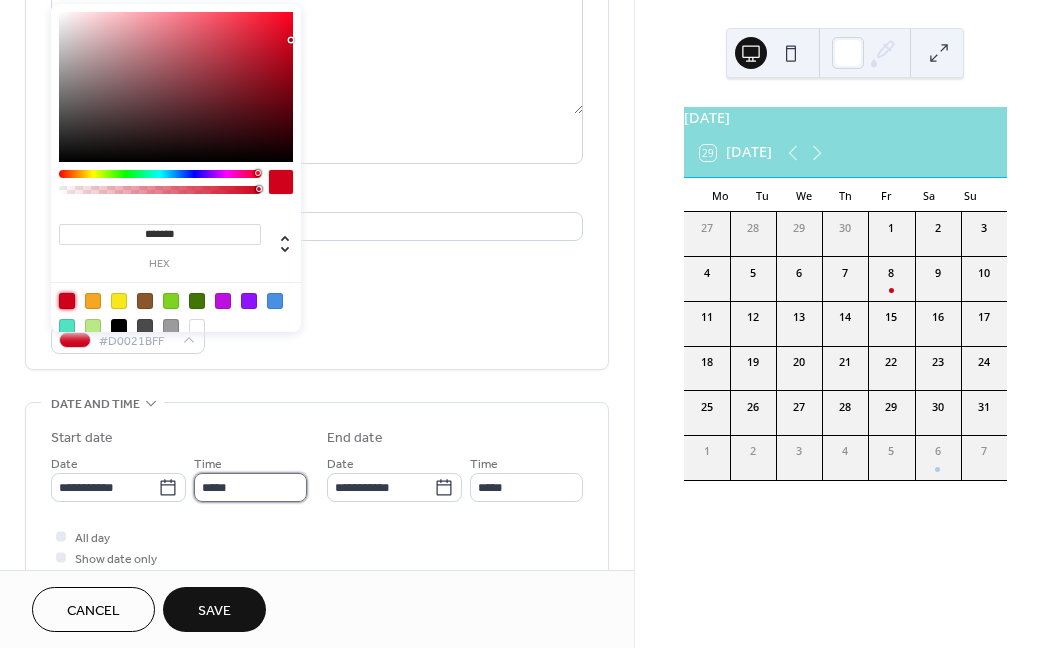 click on "*****" at bounding box center [250, 487] 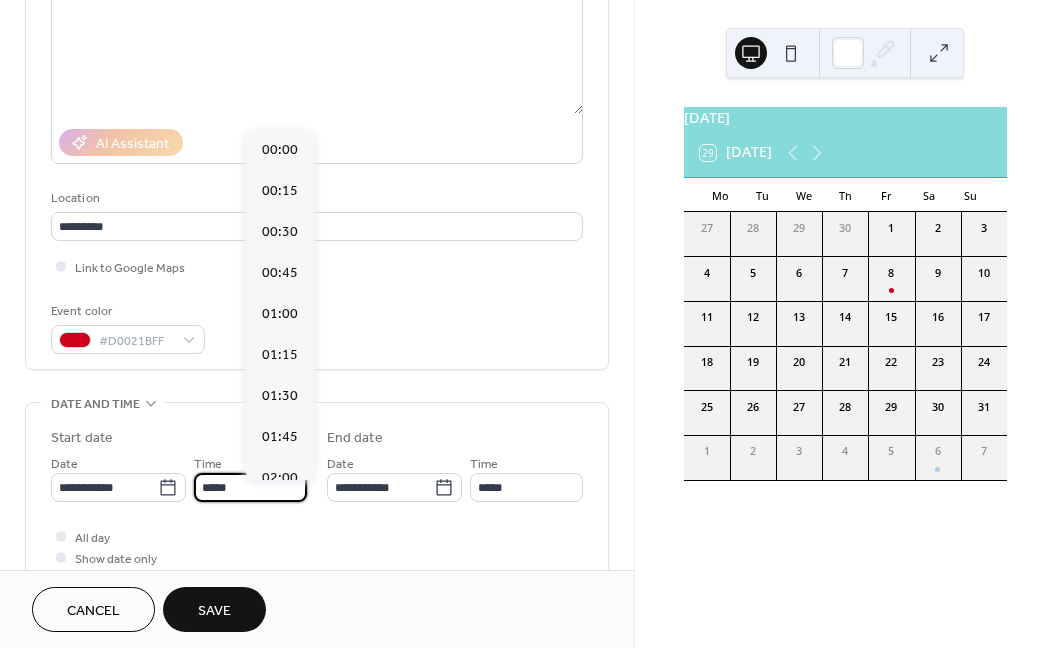 scroll, scrollTop: 1948, scrollLeft: 0, axis: vertical 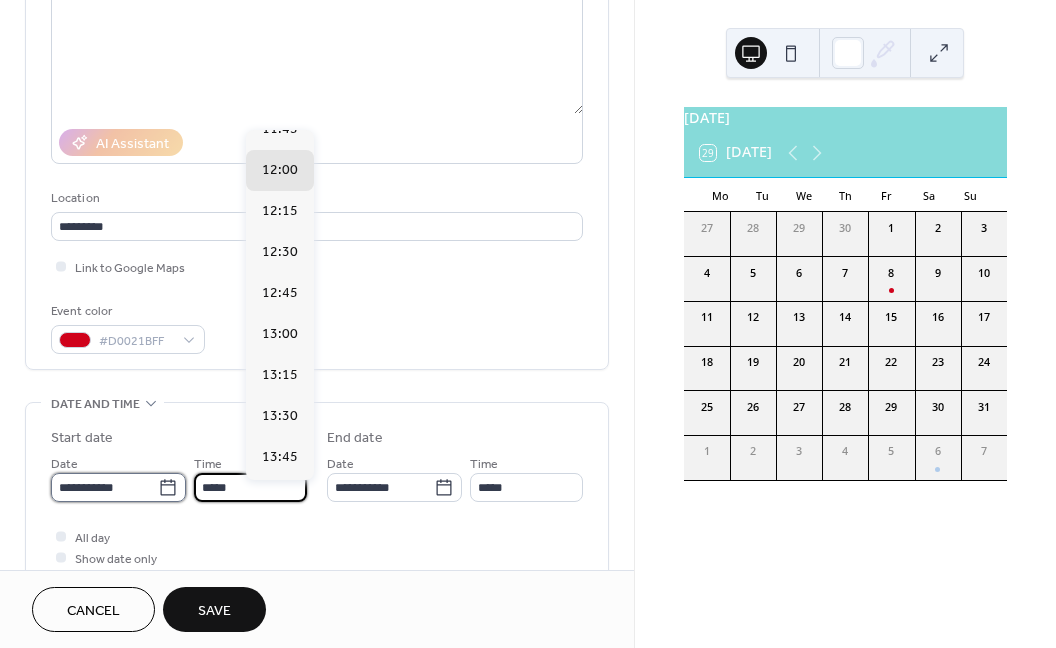 click on "**********" at bounding box center [104, 487] 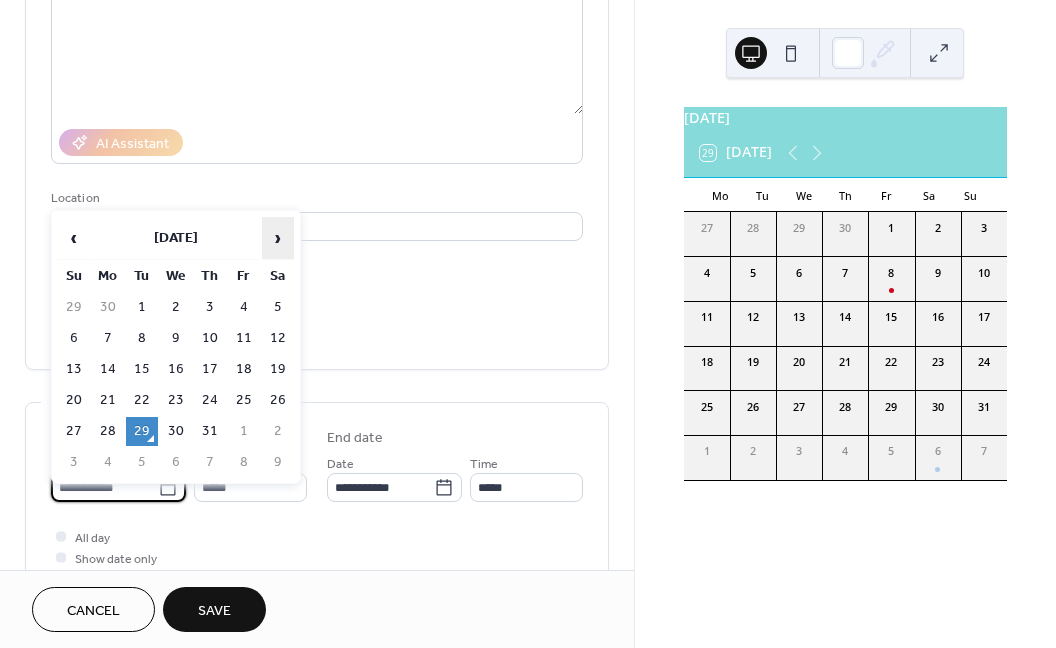 click on "›" at bounding box center (278, 238) 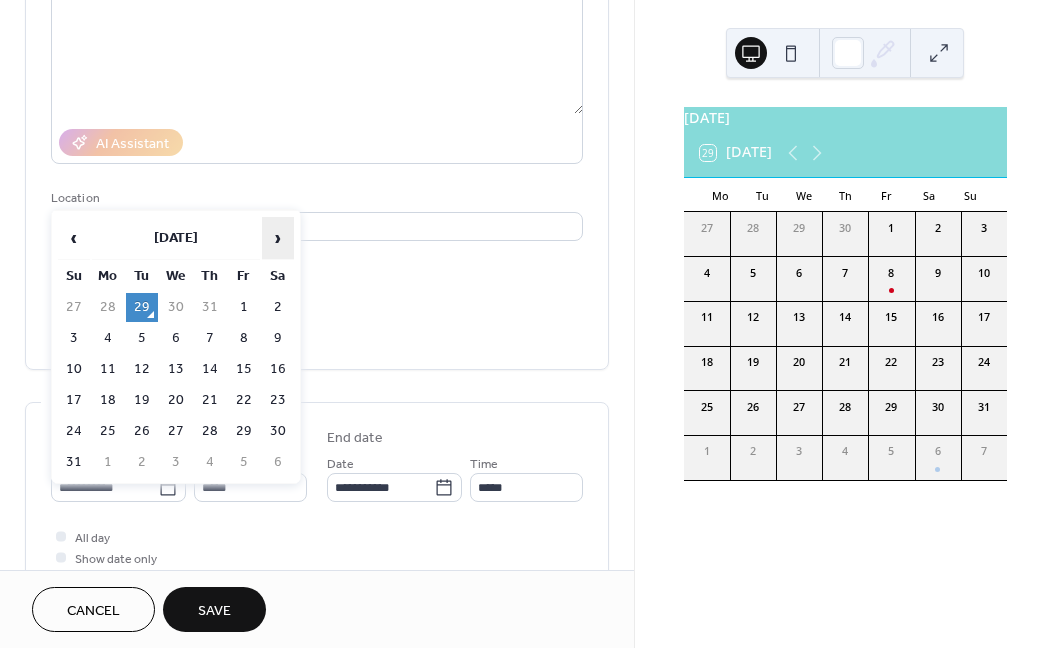 click on "›" at bounding box center [278, 238] 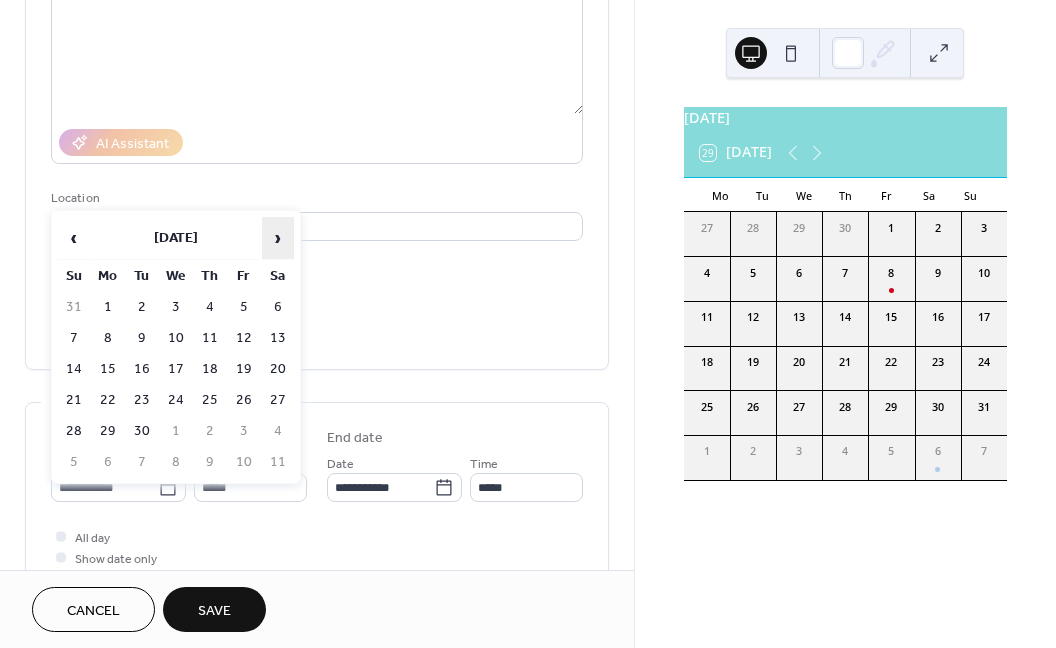 click on "›" at bounding box center [278, 238] 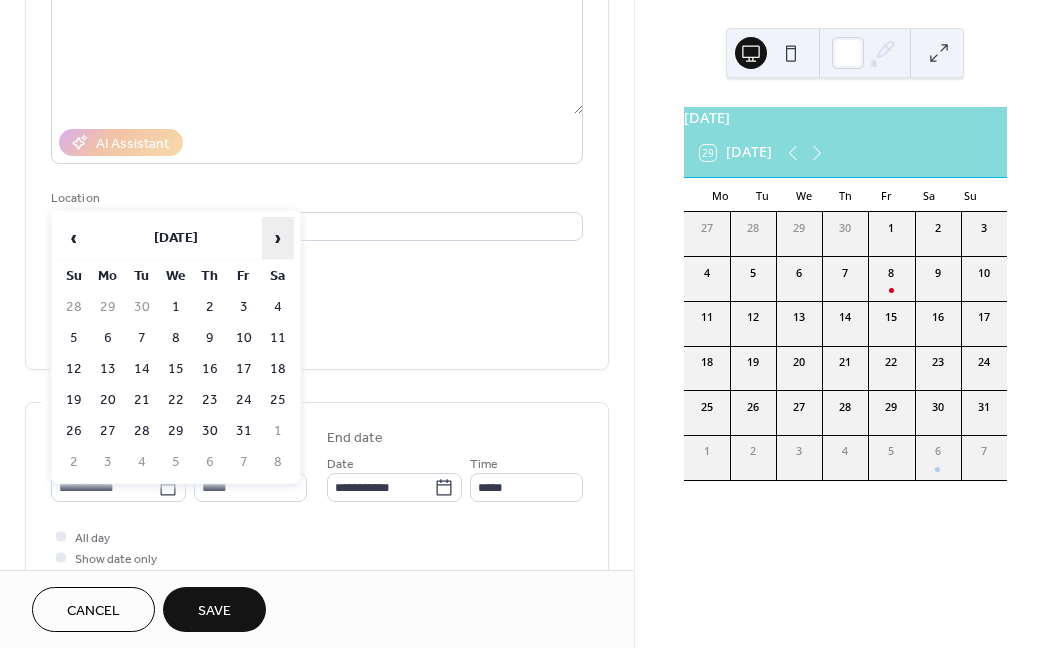click on "›" at bounding box center [278, 238] 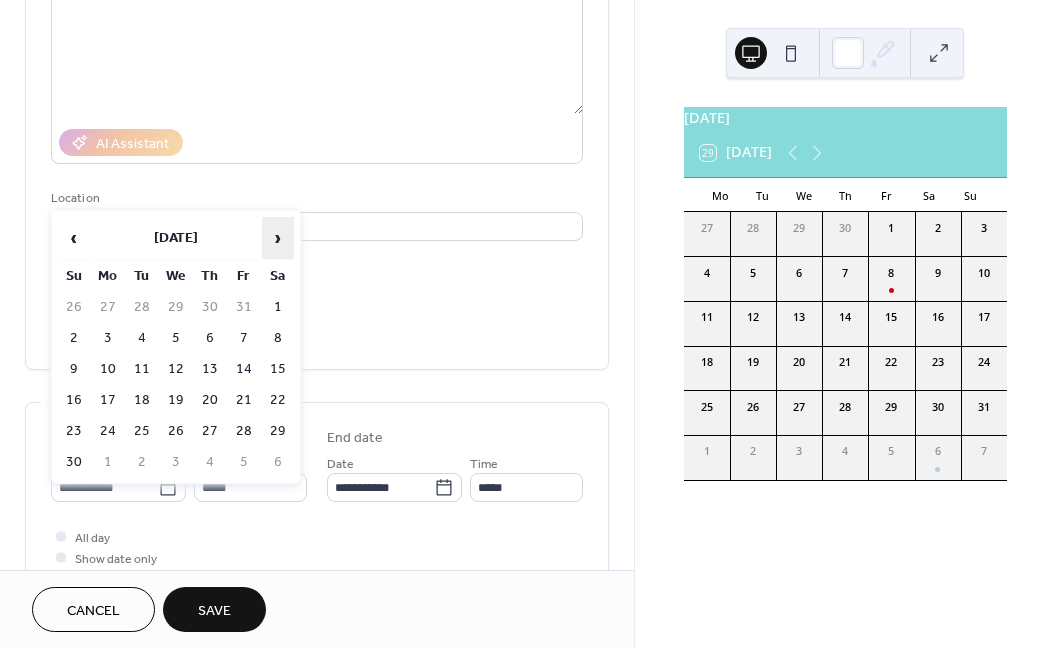 click on "›" at bounding box center (278, 238) 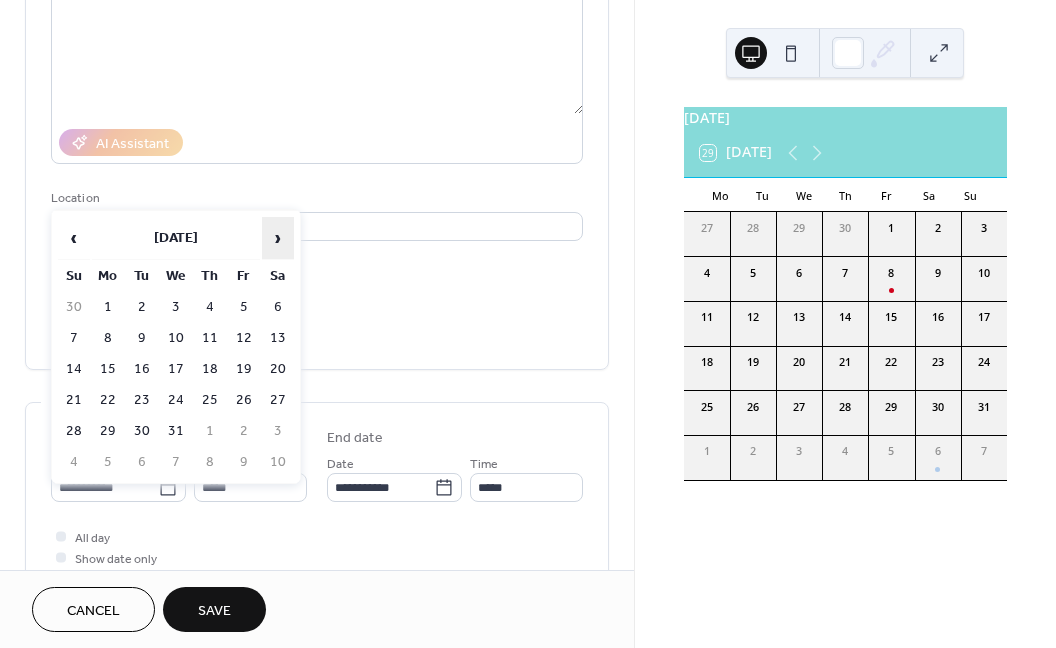 click on "›" at bounding box center (278, 238) 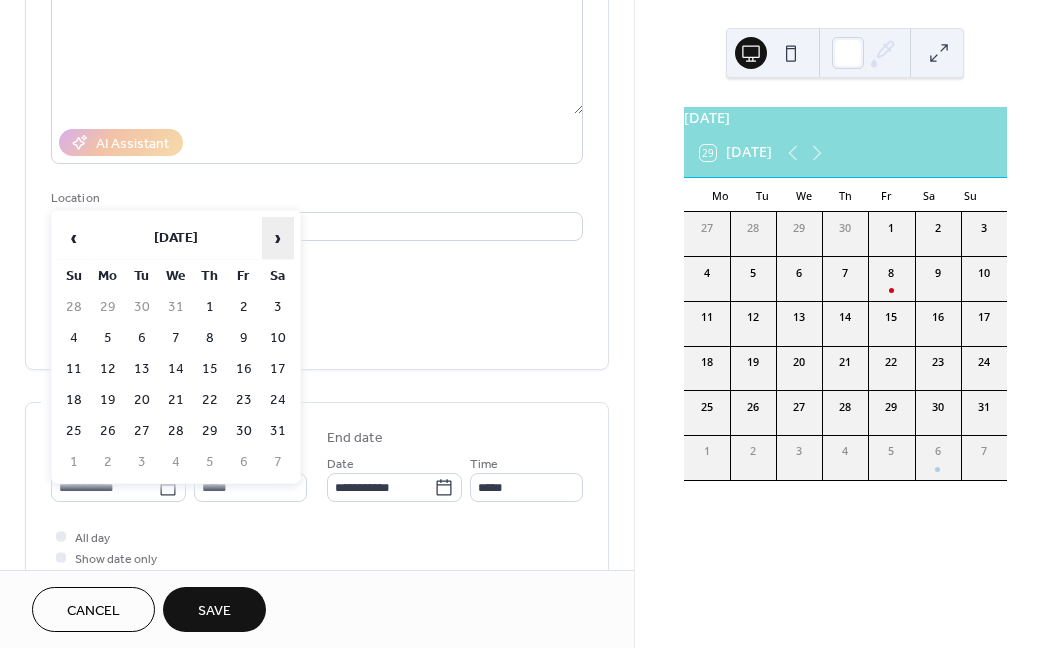 click on "›" at bounding box center [278, 238] 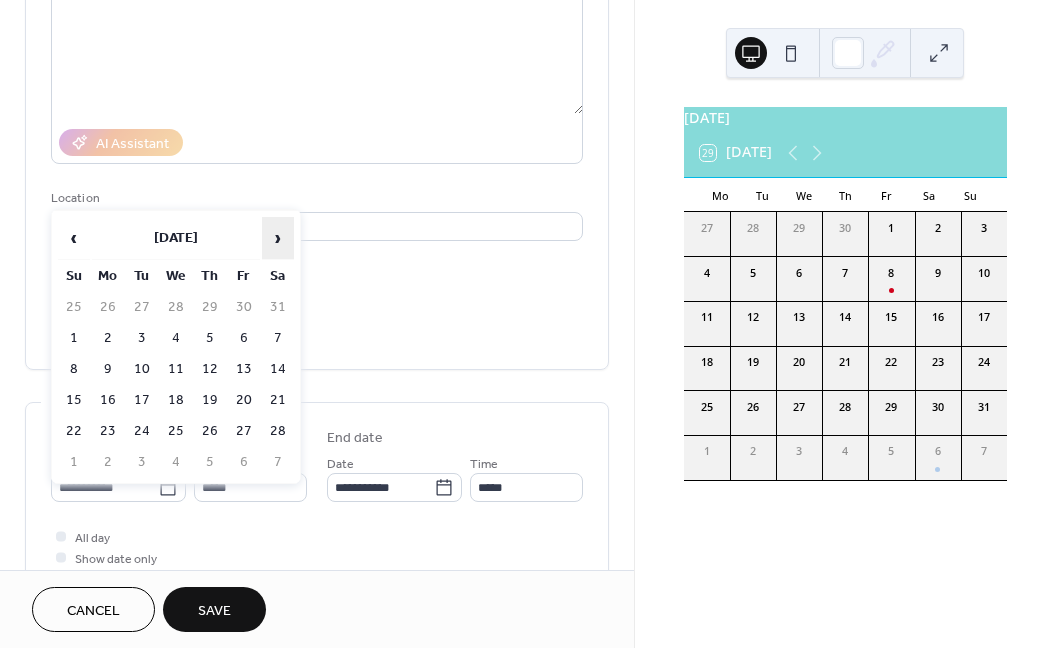 click on "›" at bounding box center [278, 238] 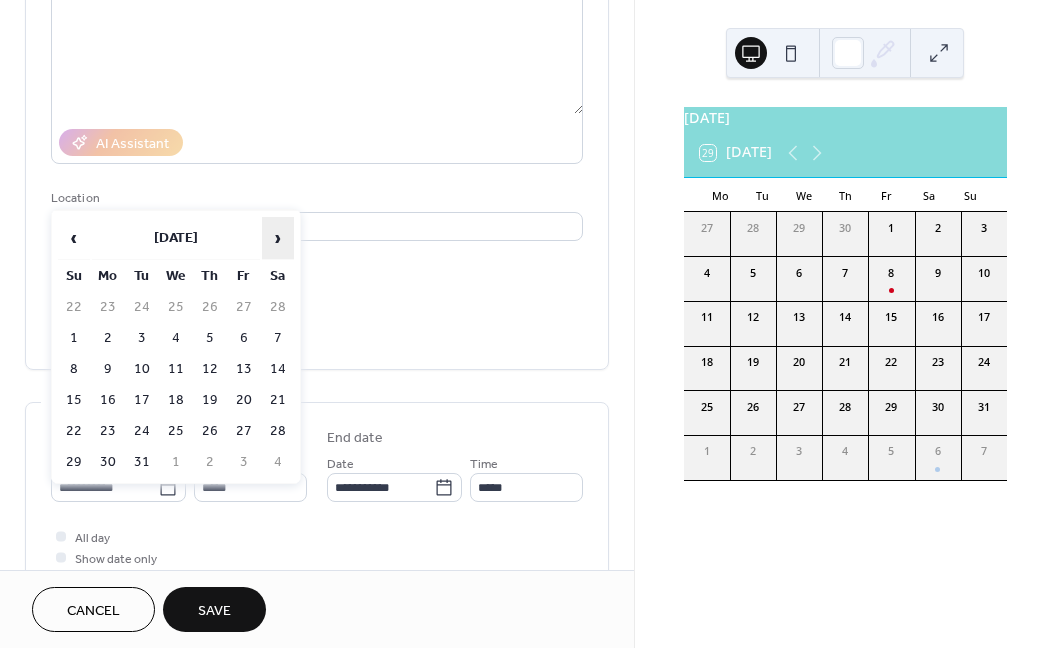 click on "›" at bounding box center [278, 238] 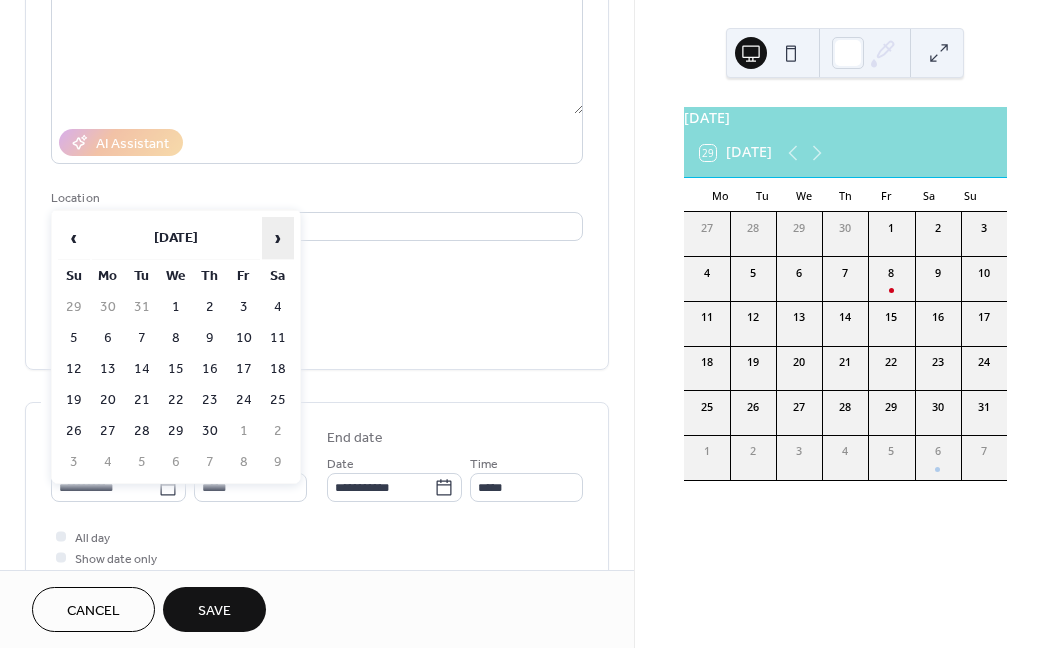 click on "›" at bounding box center (278, 238) 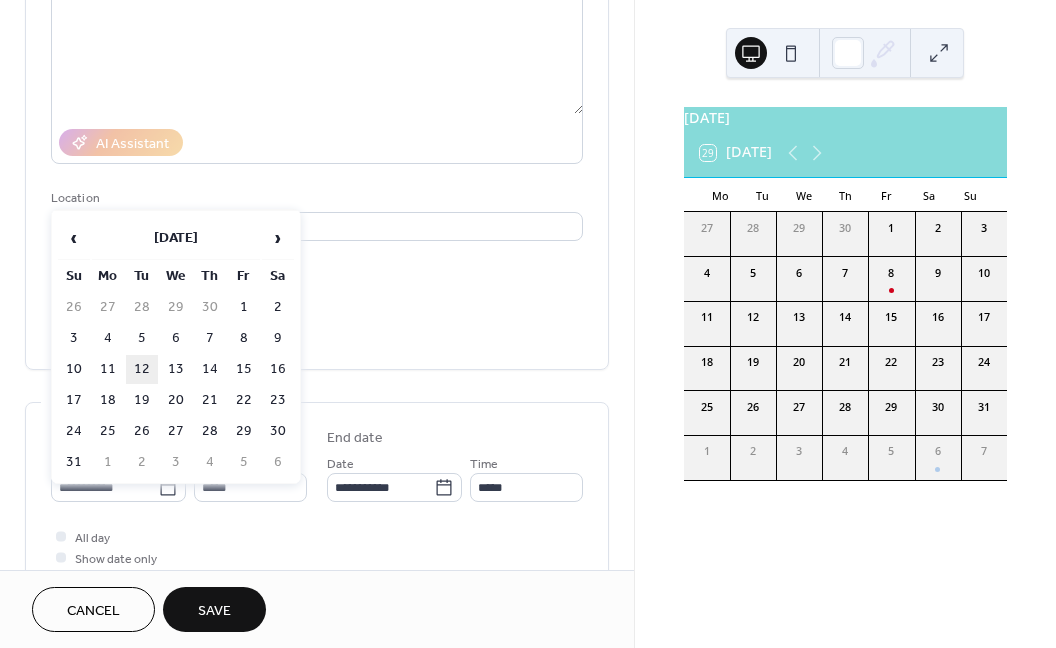 click on "12" at bounding box center (142, 369) 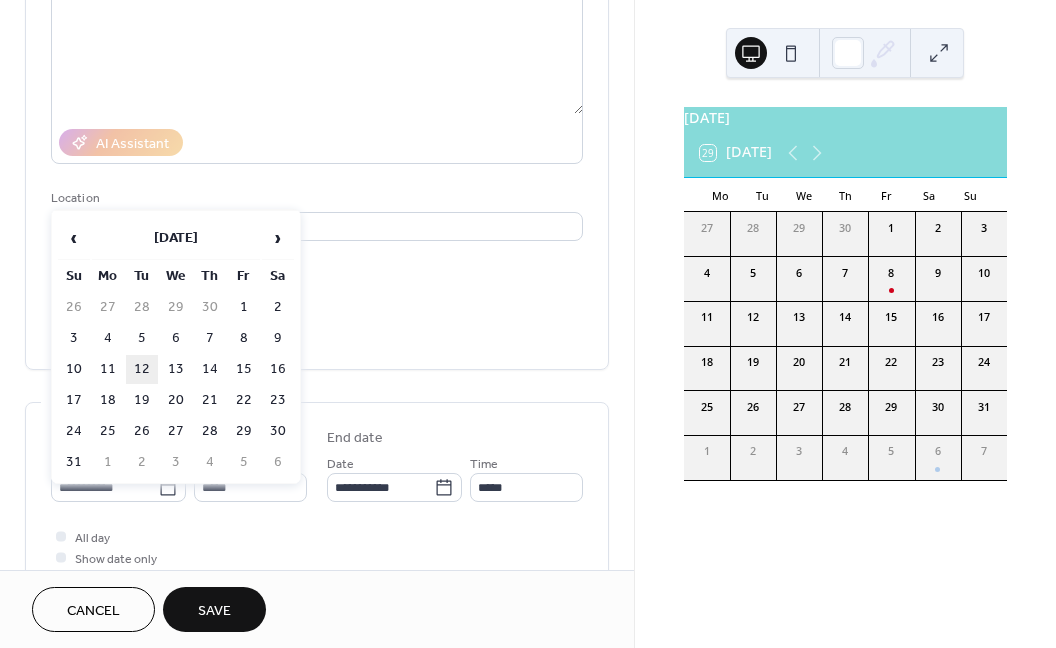 type on "**********" 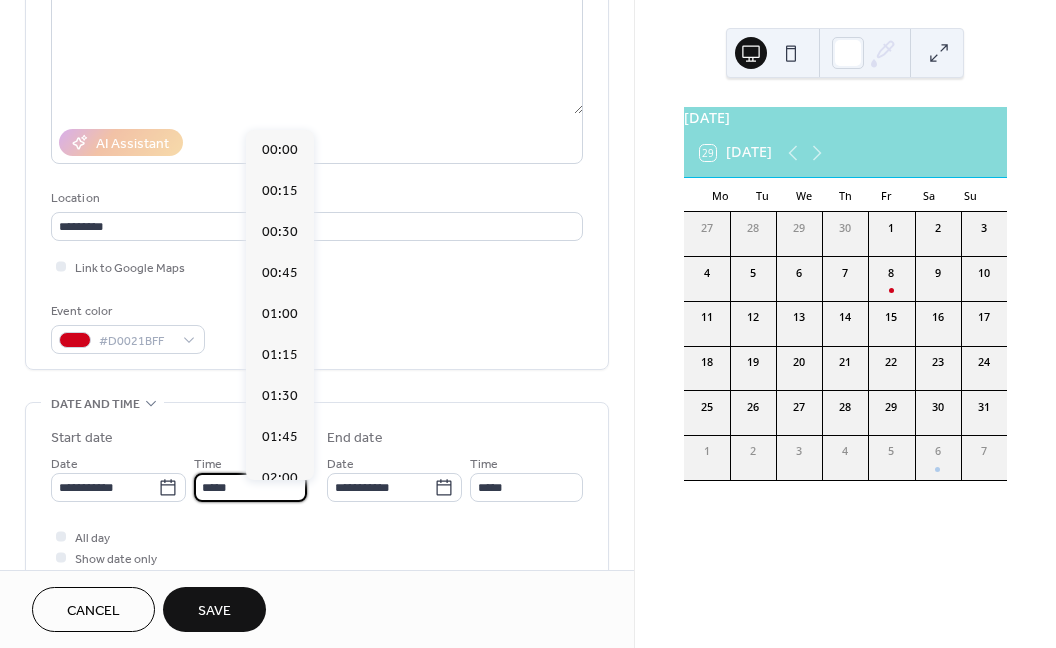 click on "*****" at bounding box center [250, 487] 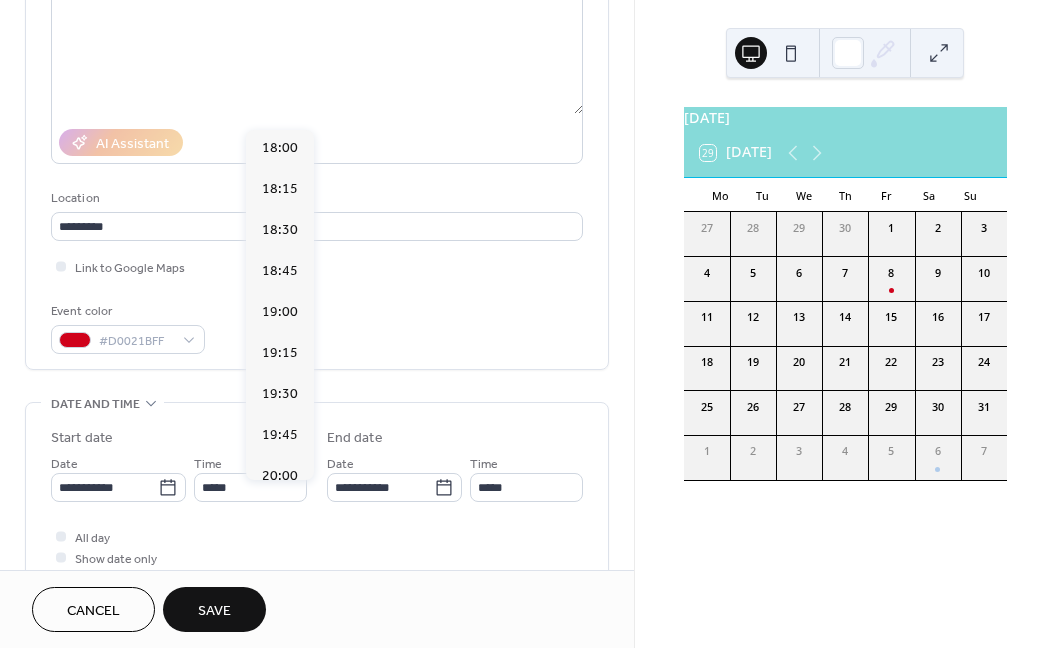 scroll, scrollTop: 2913, scrollLeft: 0, axis: vertical 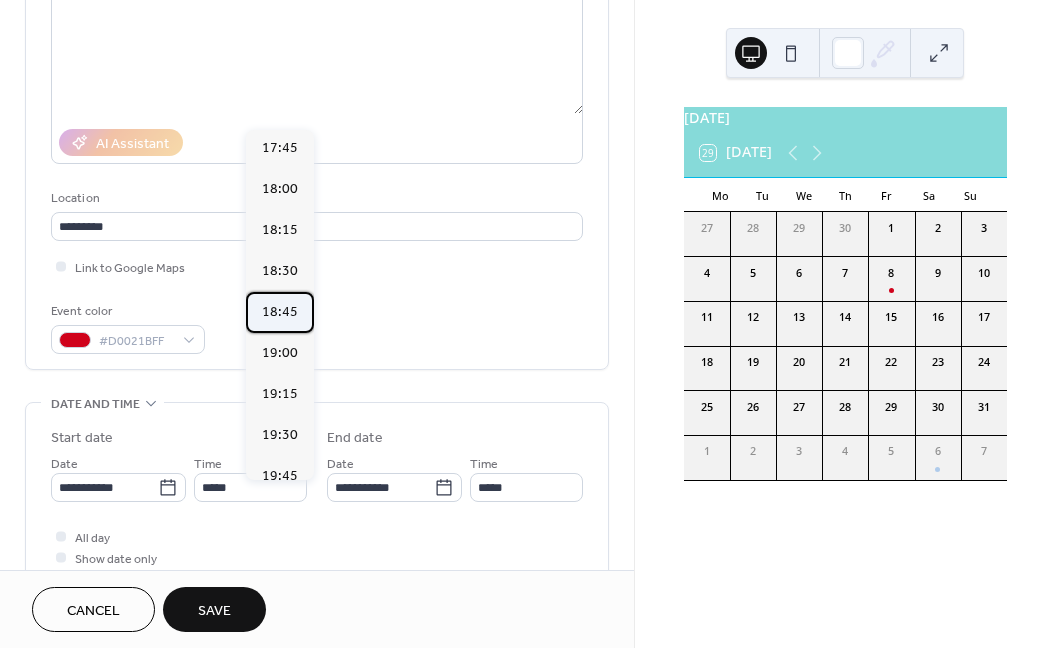 click on "18:45" at bounding box center (280, 311) 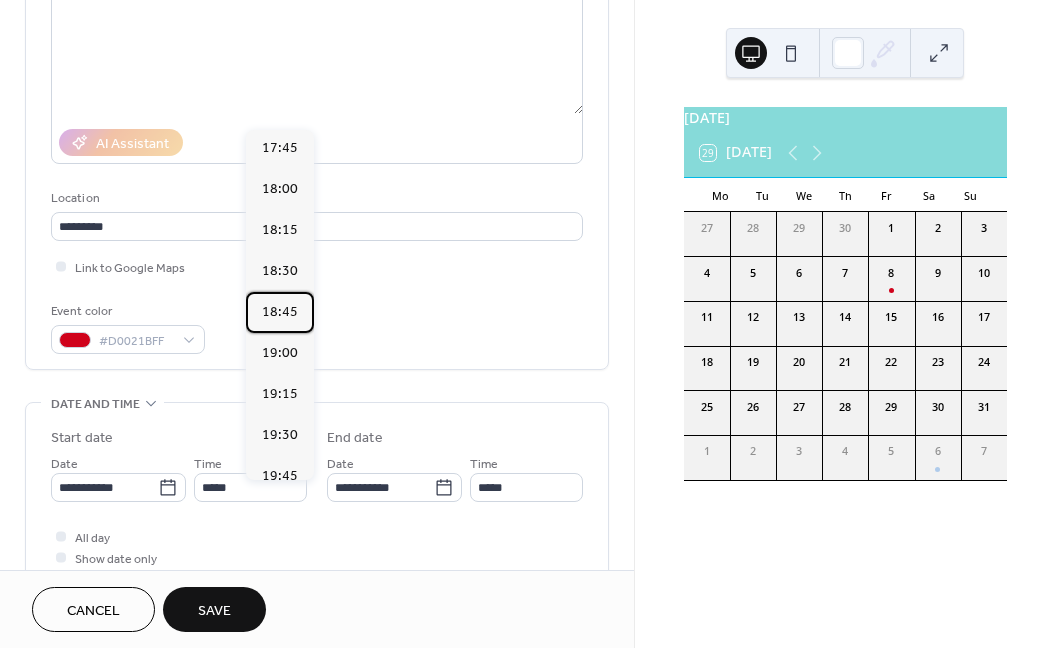 type on "*****" 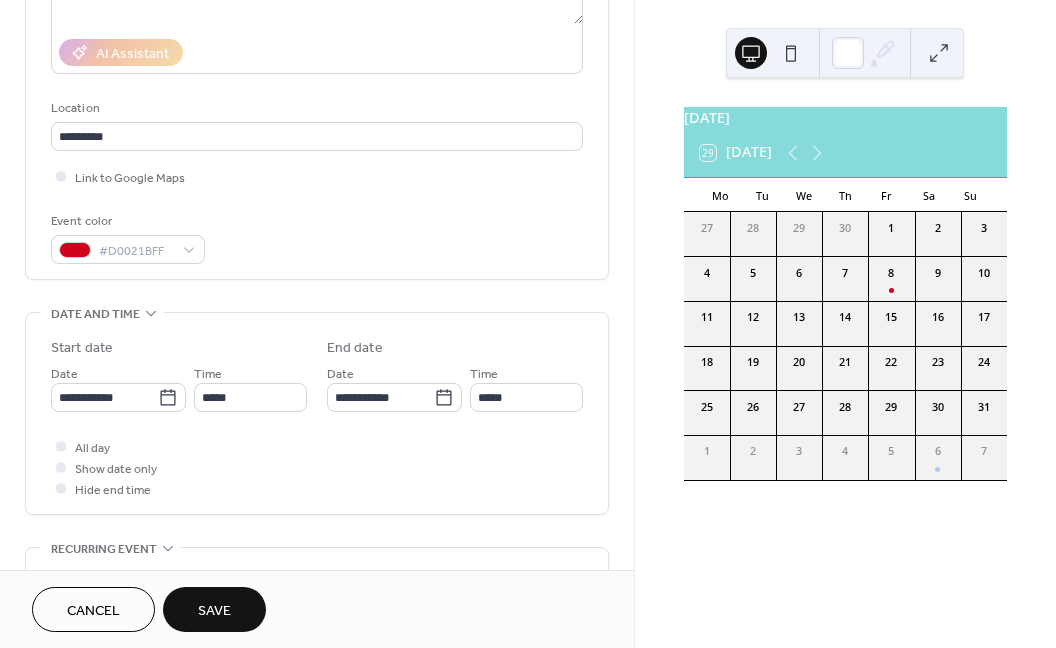 scroll, scrollTop: 374, scrollLeft: 0, axis: vertical 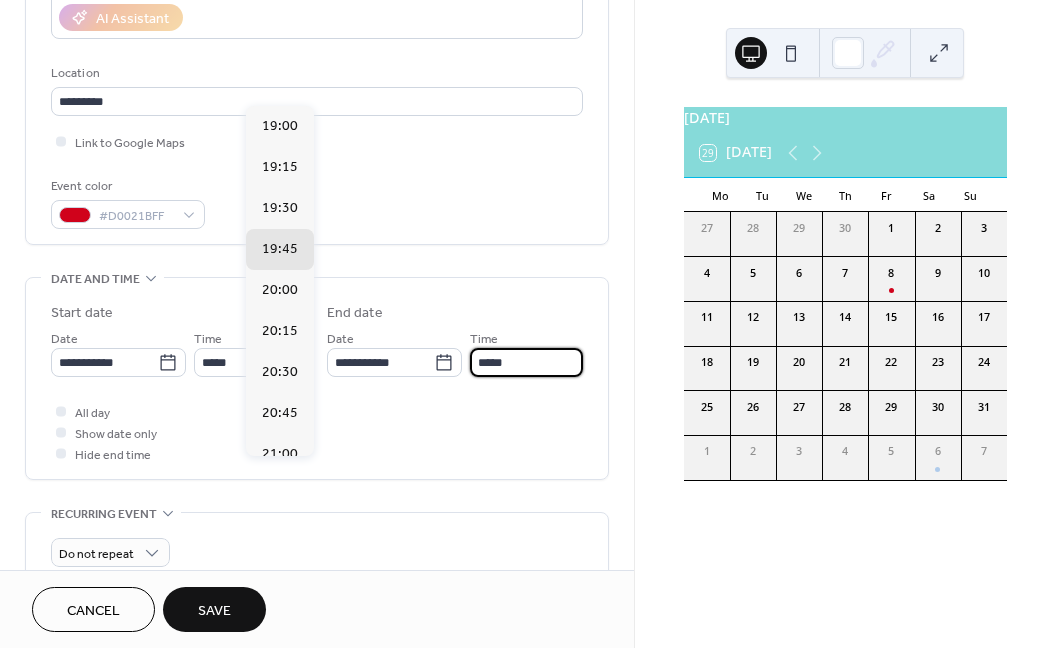click on "*****" at bounding box center (526, 362) 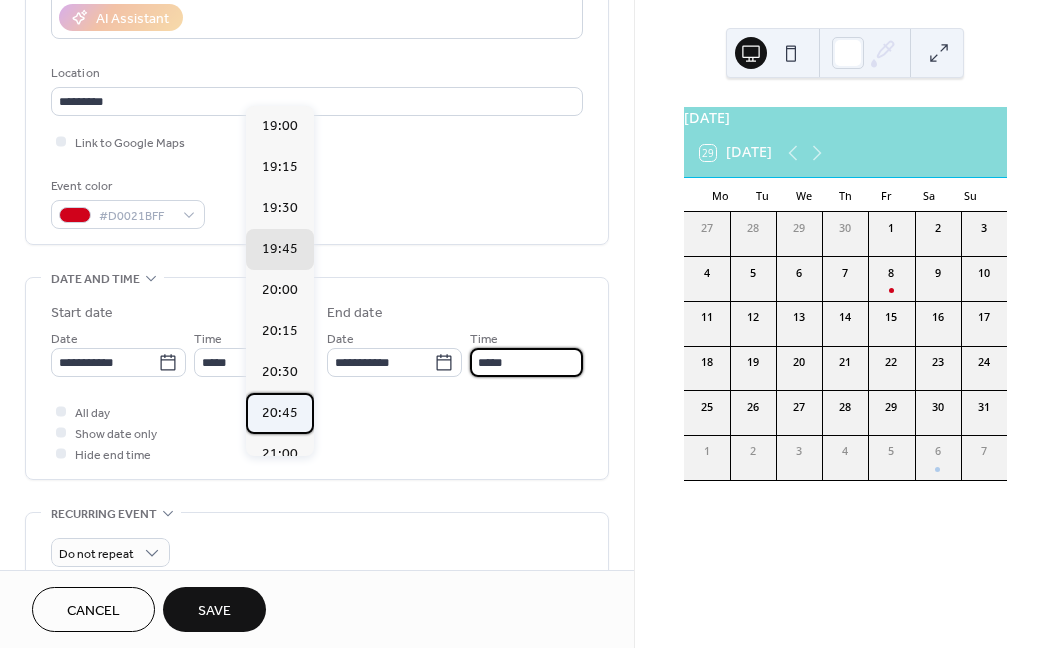 click on "20:45" at bounding box center (280, 412) 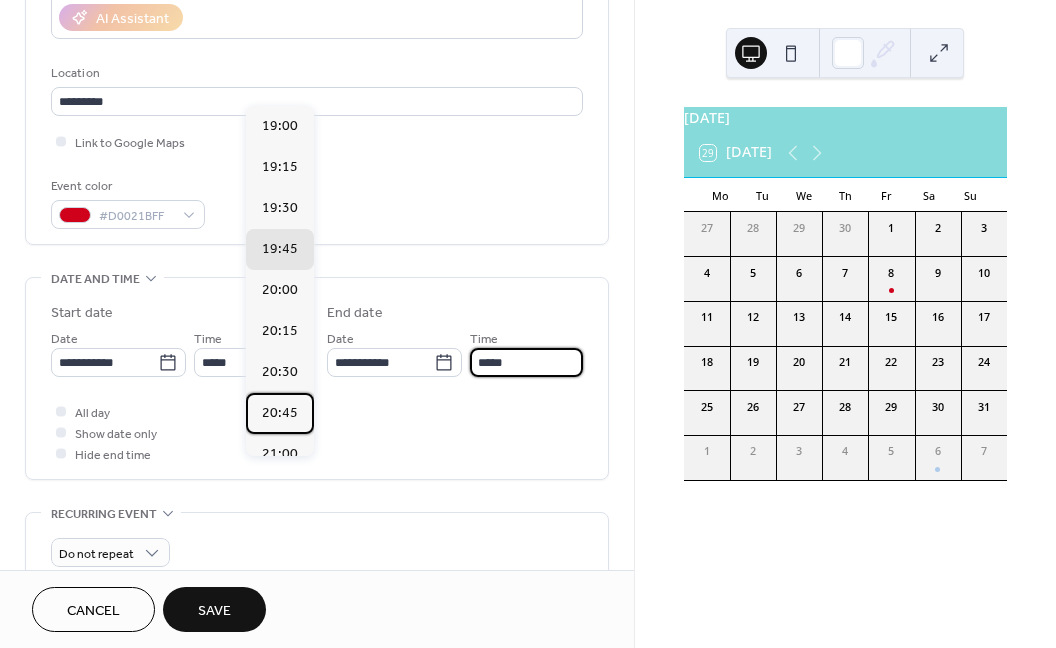 type on "*****" 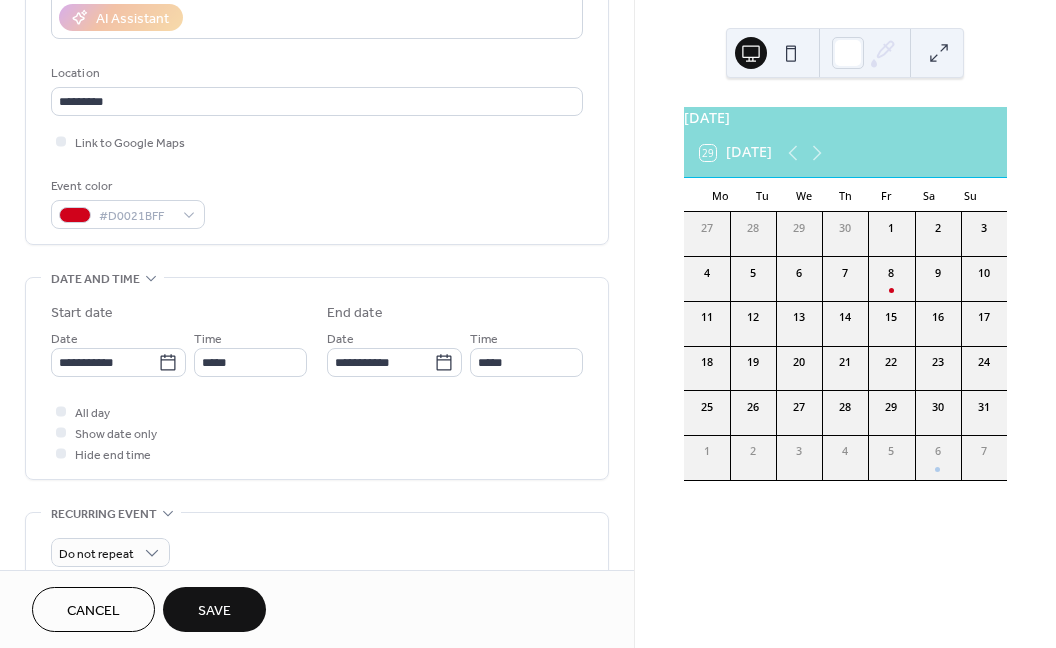 click on "Save" at bounding box center [214, 609] 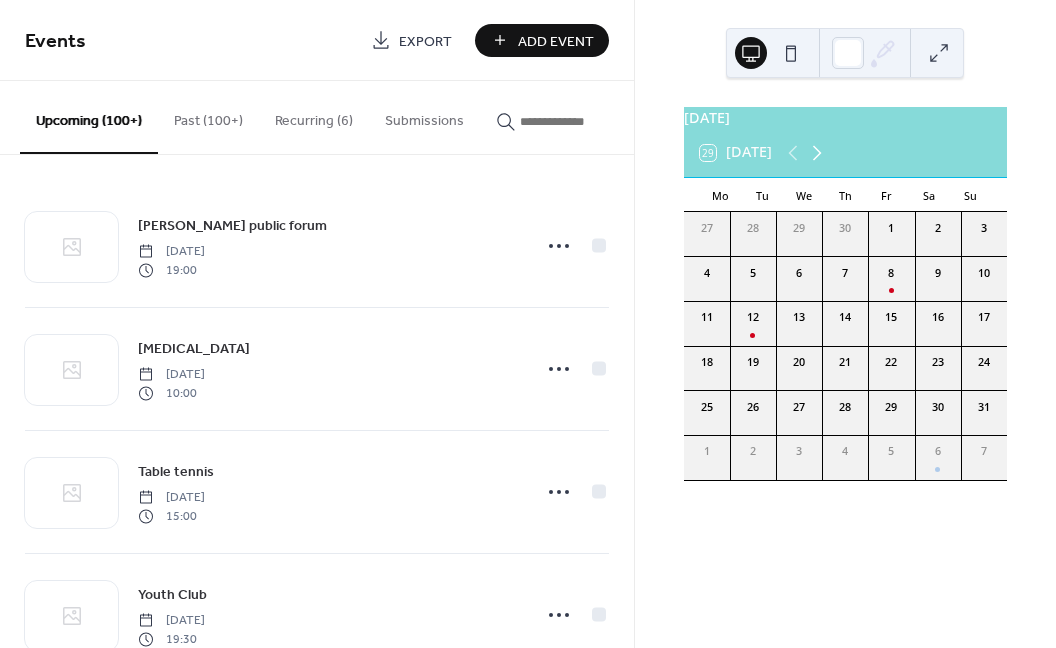 click 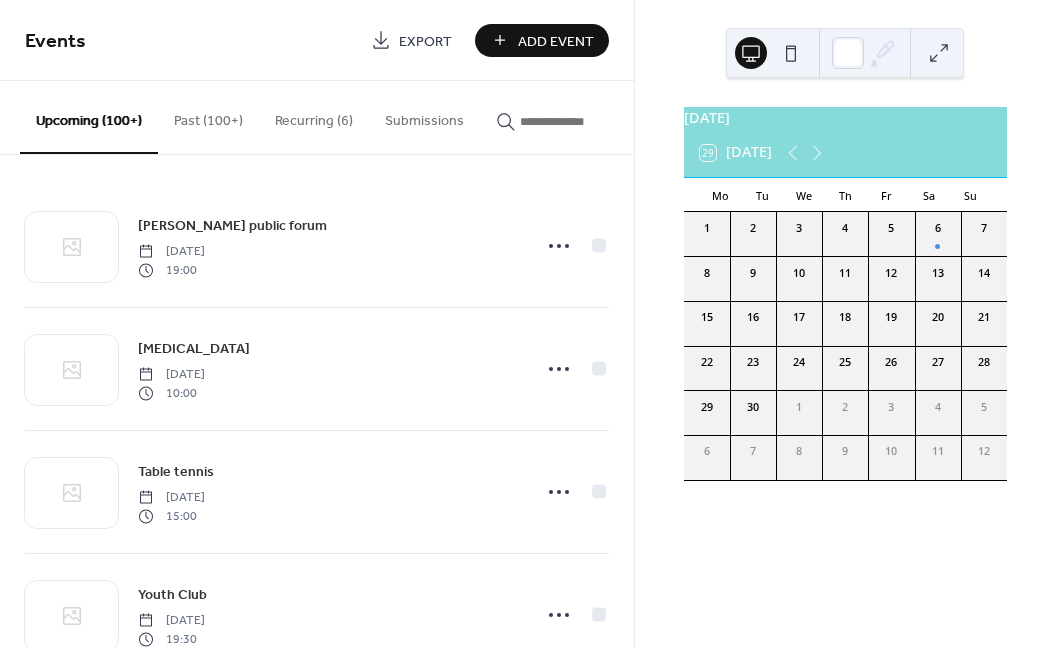 click on "Add Event" at bounding box center [556, 41] 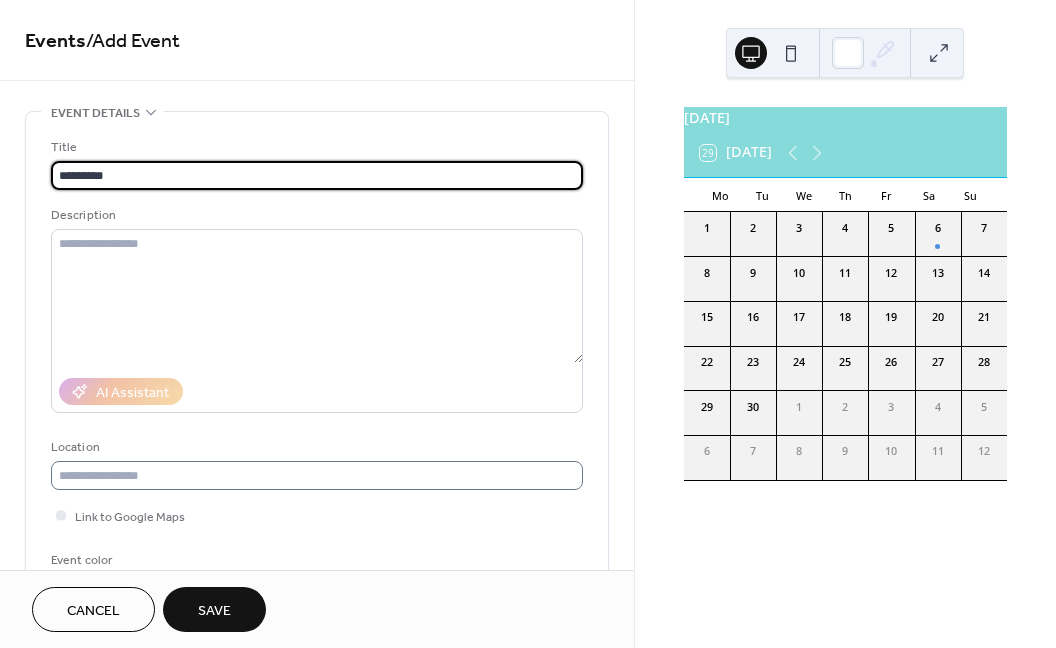 type on "*********" 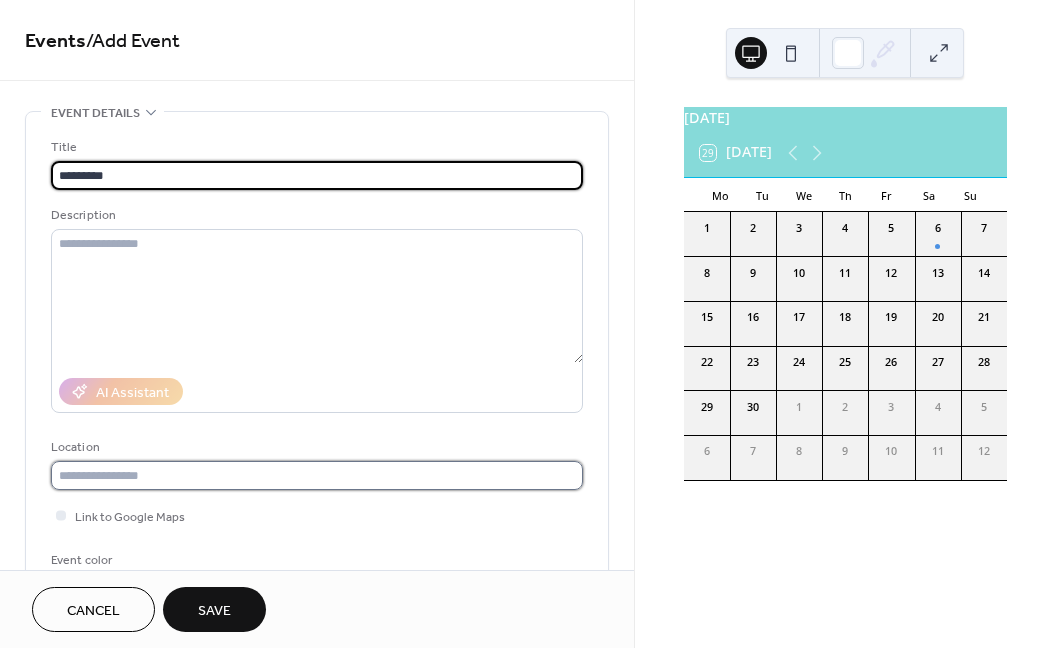 click at bounding box center (317, 475) 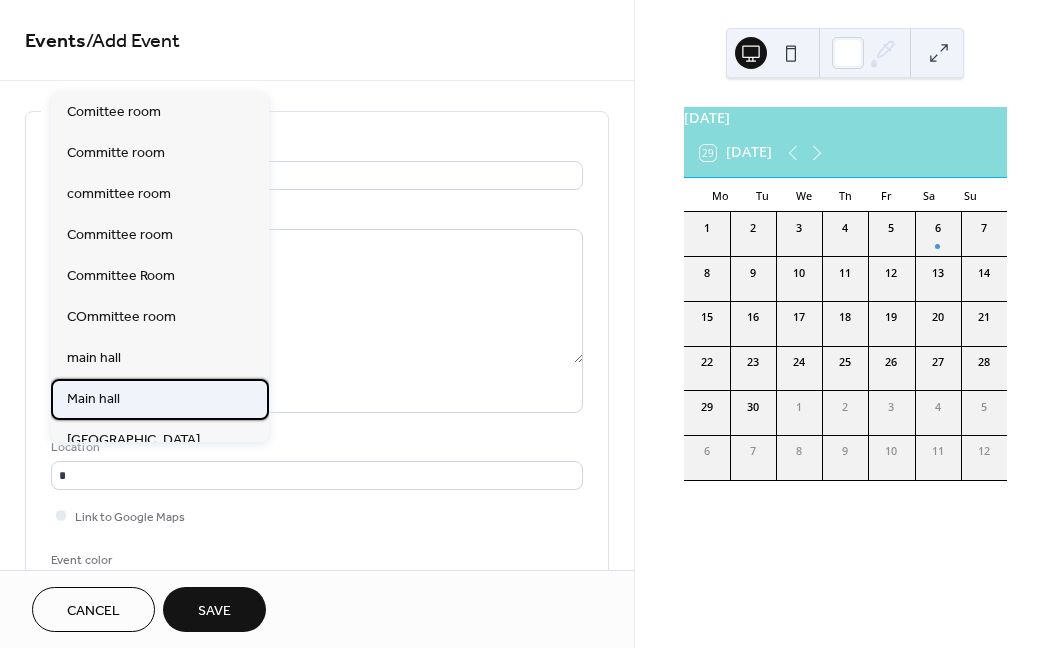click on "Main hall" at bounding box center (160, 399) 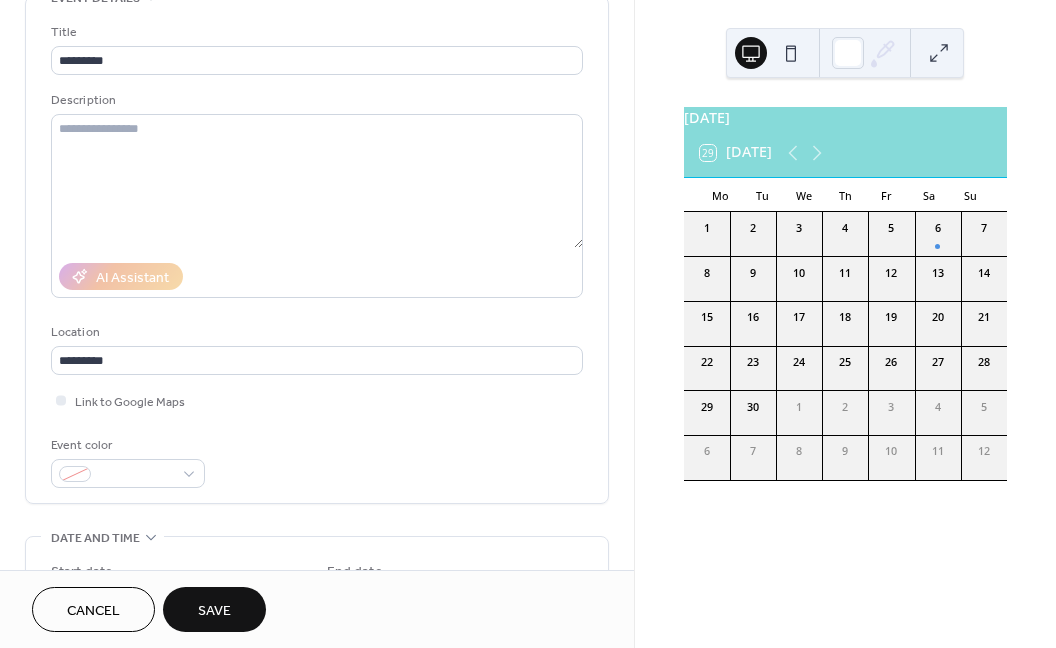 scroll, scrollTop: 124, scrollLeft: 0, axis: vertical 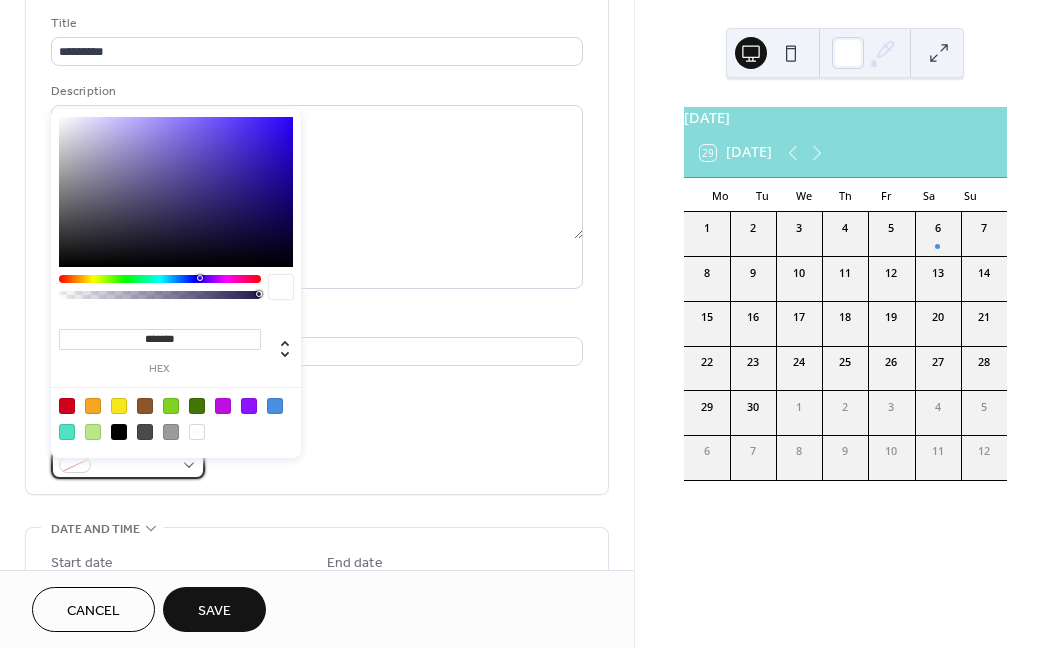 click at bounding box center [75, 465] 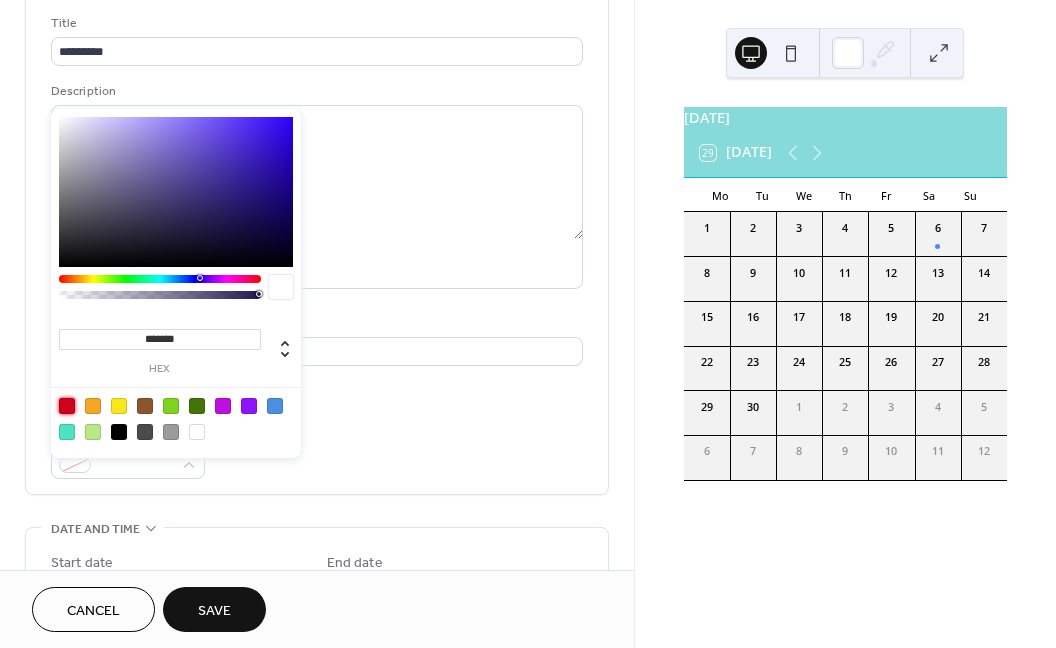 drag, startPoint x: 66, startPoint y: 404, endPoint x: 138, endPoint y: 448, distance: 84.38009 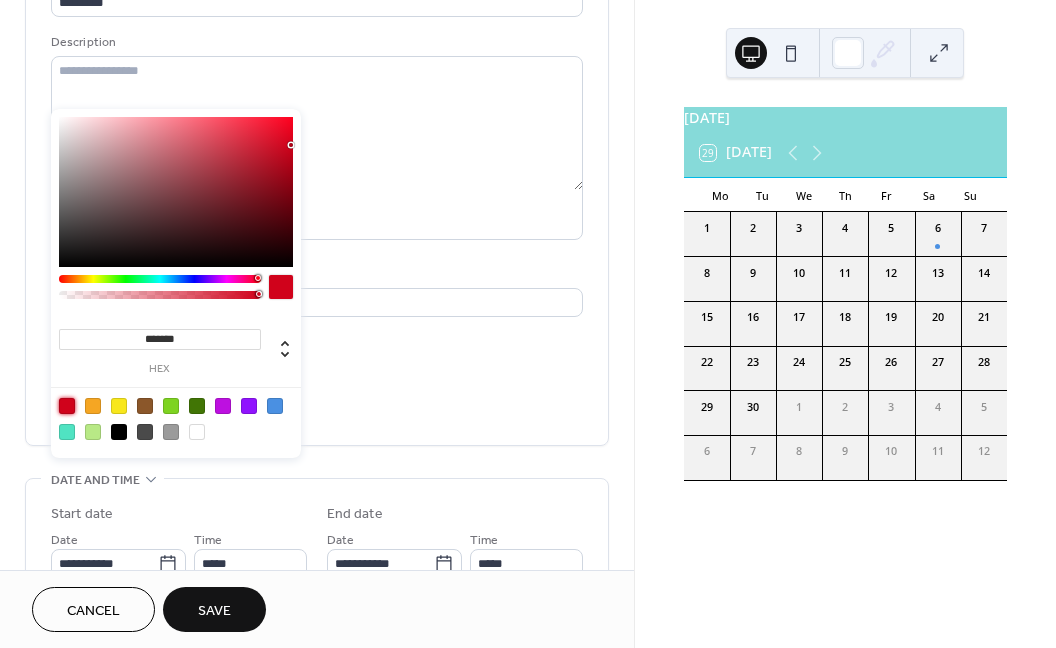 scroll, scrollTop: 249, scrollLeft: 0, axis: vertical 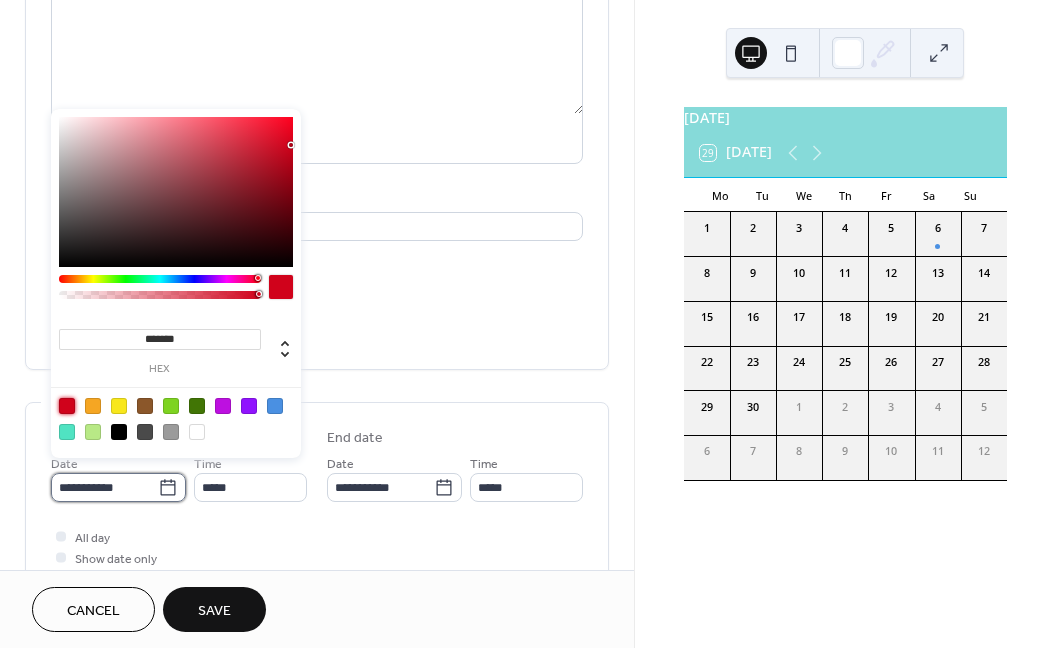 click on "**********" at bounding box center (104, 487) 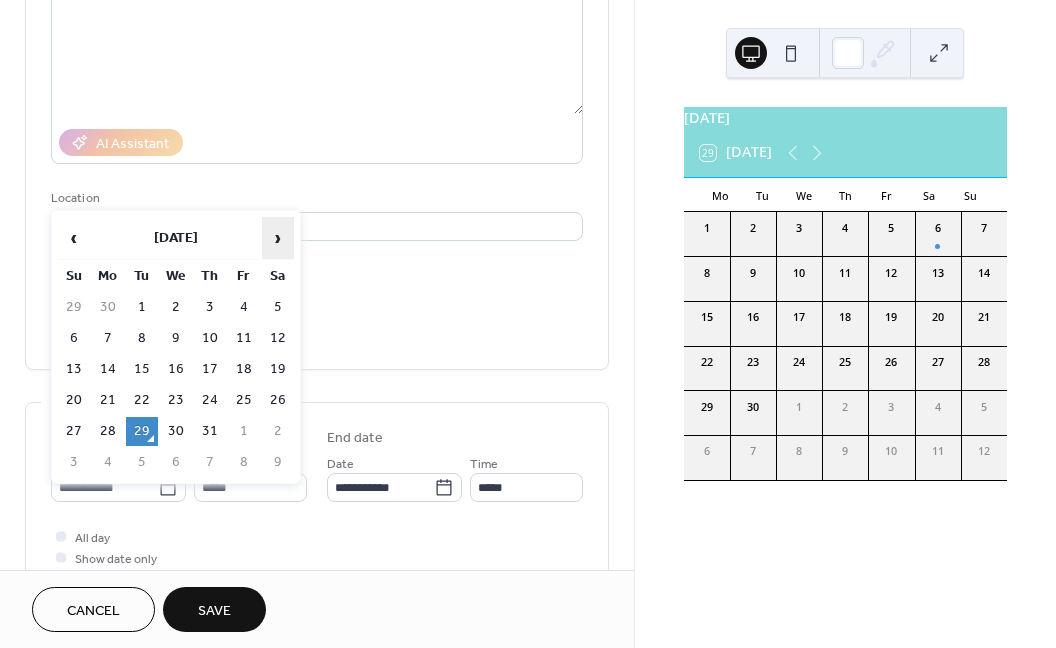 click on "›" at bounding box center [278, 238] 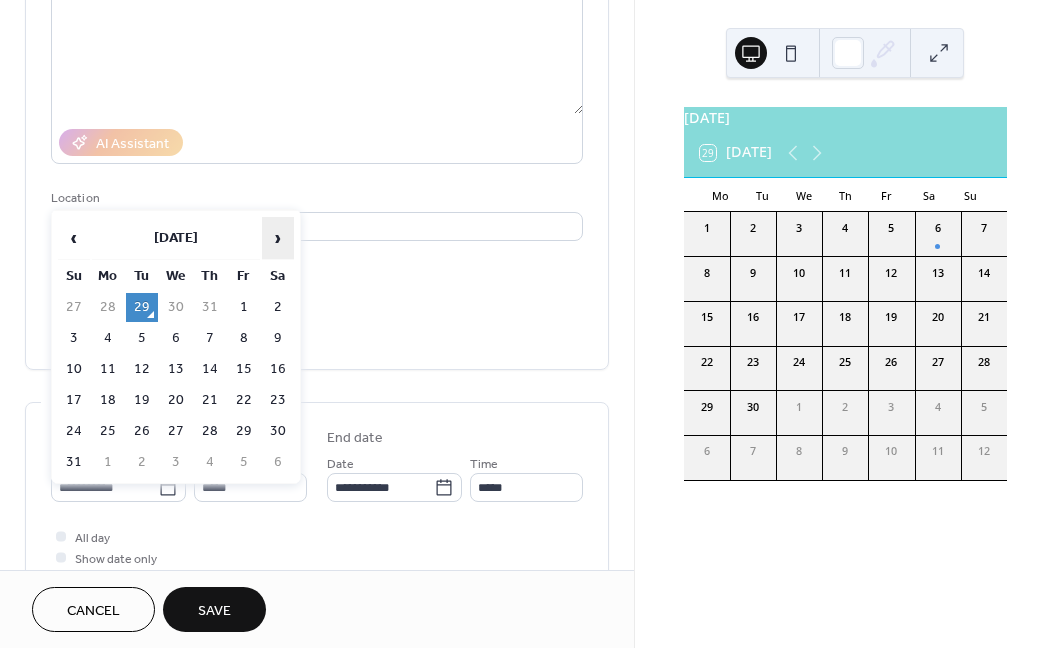 click on "›" at bounding box center [278, 238] 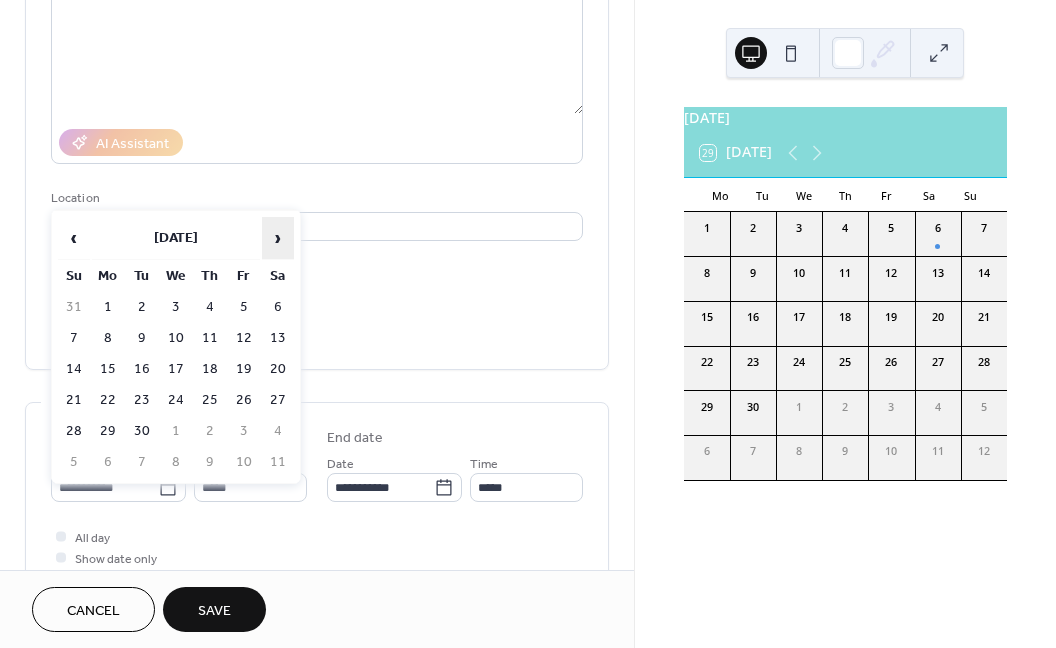 click on "›" at bounding box center (278, 238) 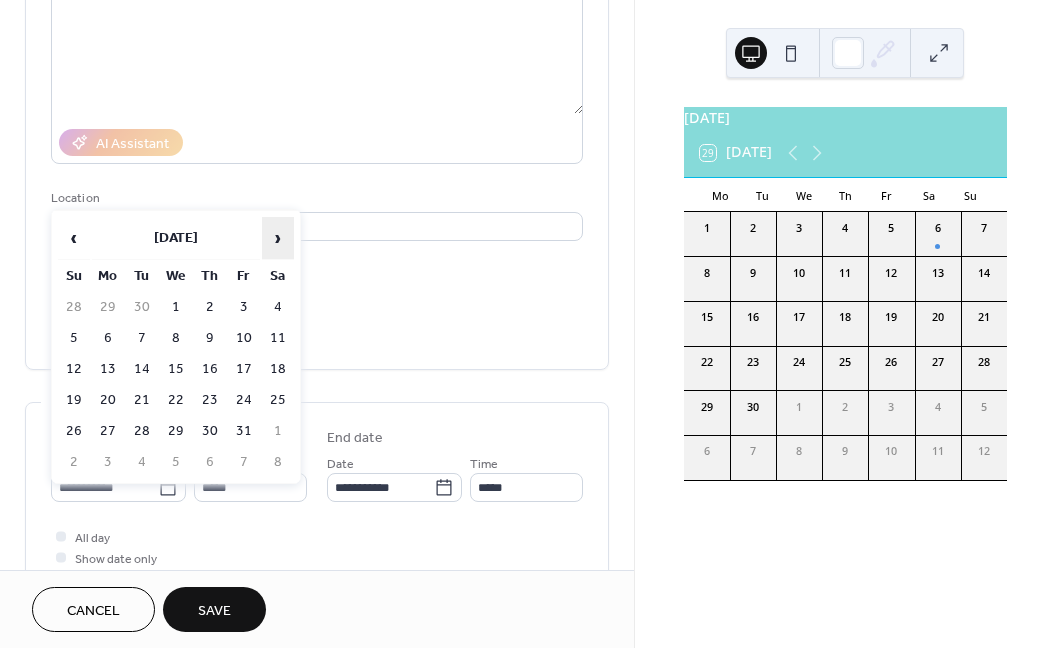 click on "›" at bounding box center [278, 238] 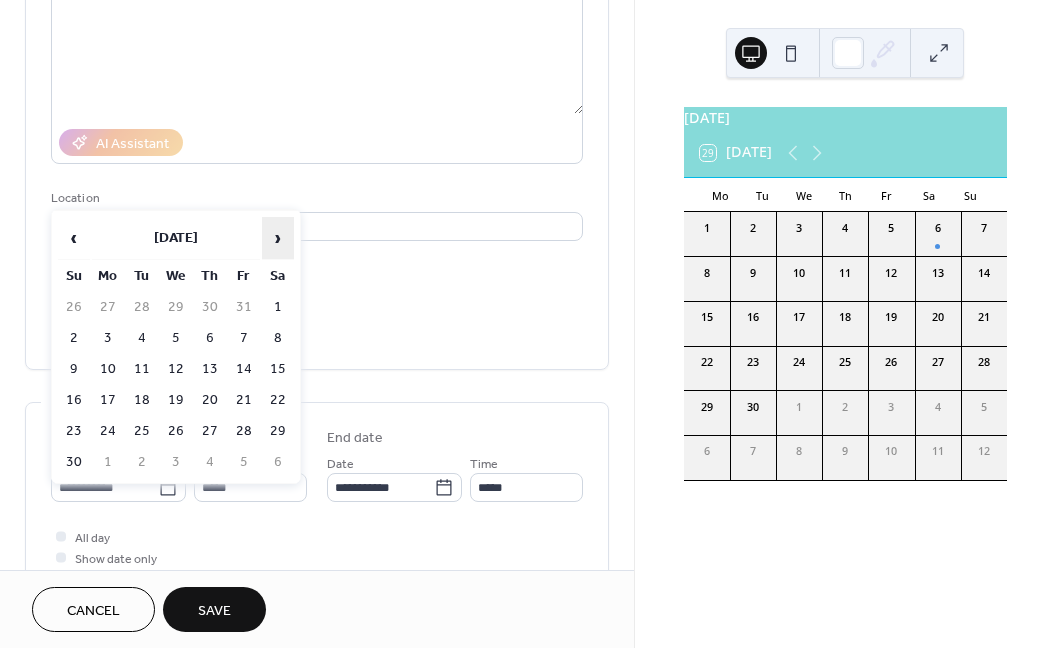 click on "›" at bounding box center [278, 238] 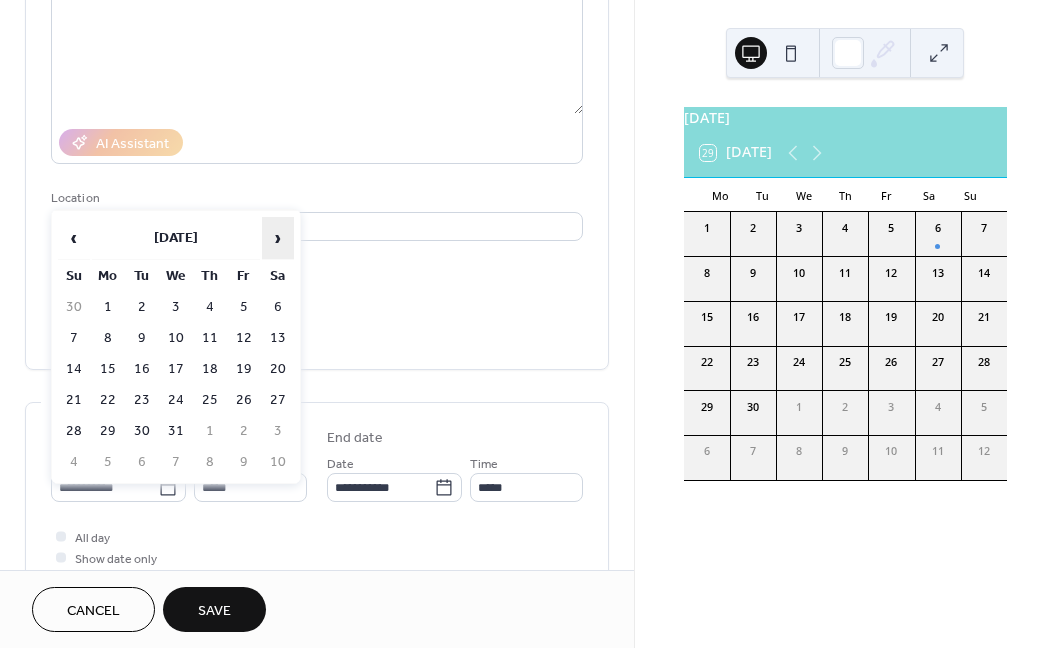click on "›" at bounding box center [278, 238] 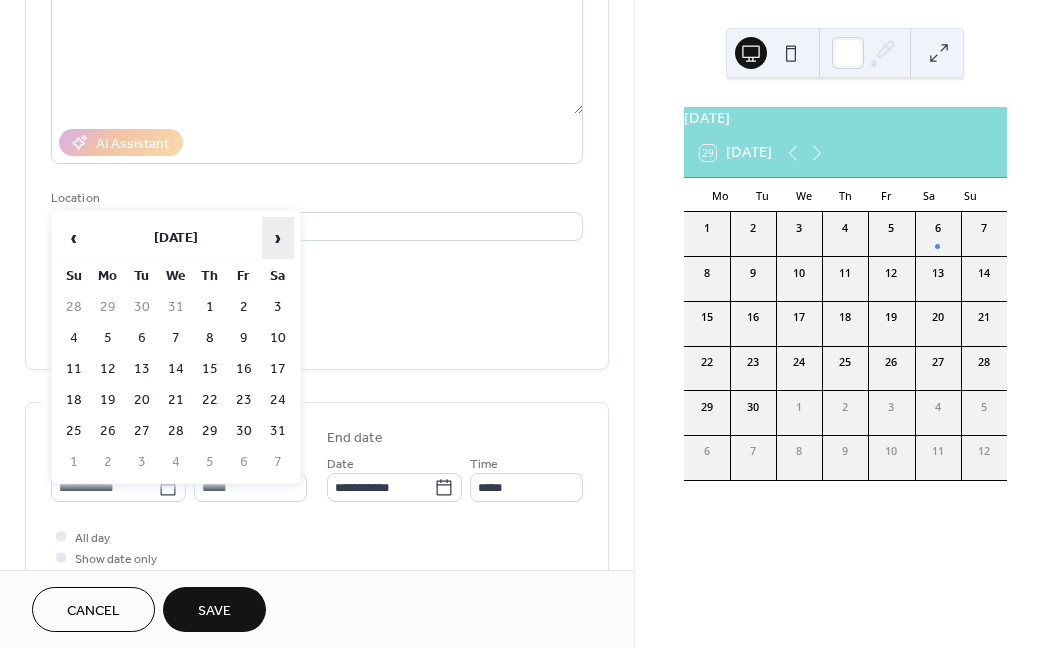 click on "›" at bounding box center (278, 238) 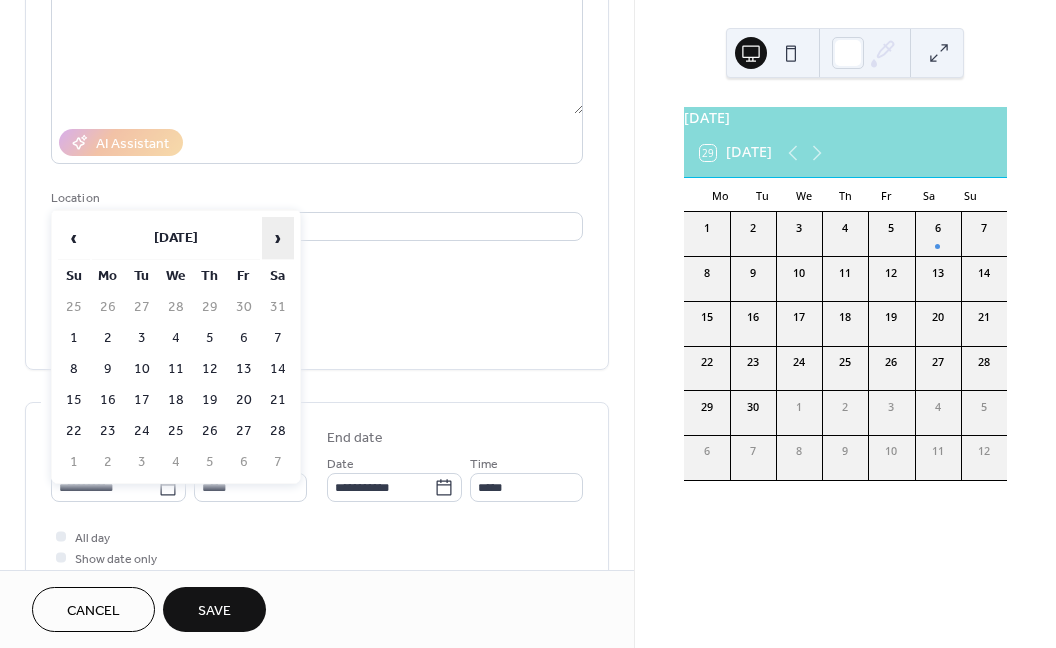 click on "›" at bounding box center (278, 238) 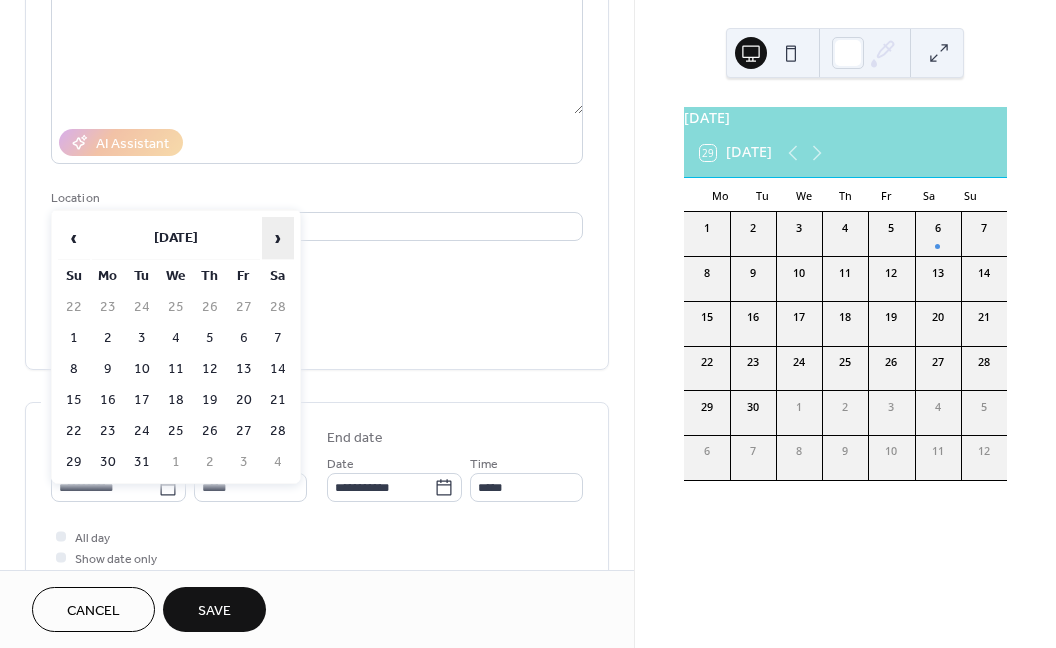click on "›" at bounding box center (278, 238) 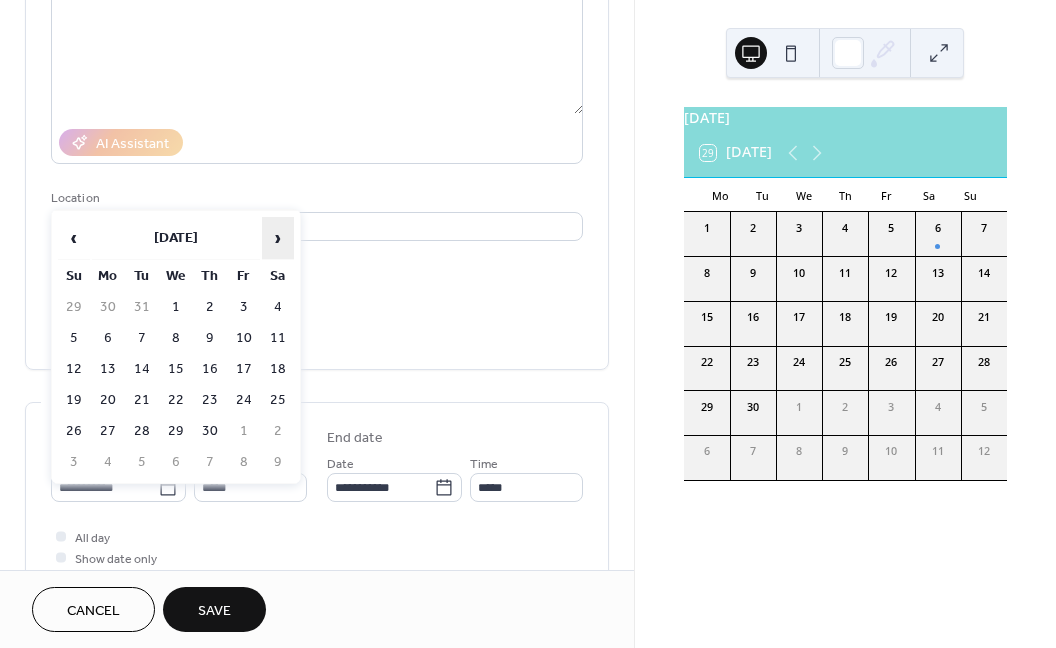 click on "›" at bounding box center [278, 238] 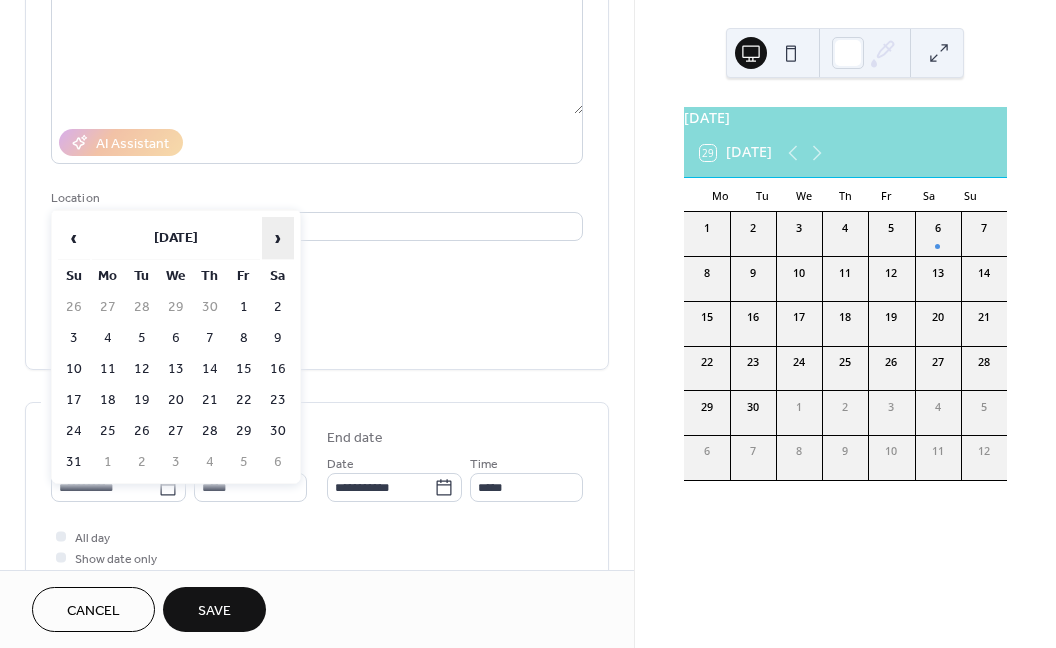 click on "›" at bounding box center (278, 238) 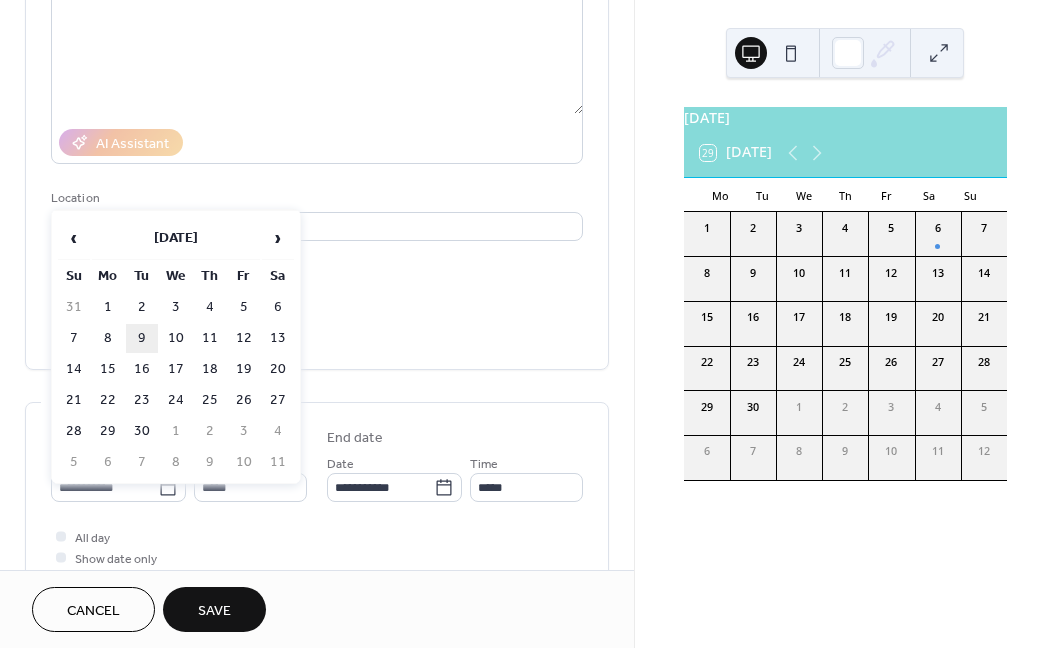 click on "9" at bounding box center [142, 338] 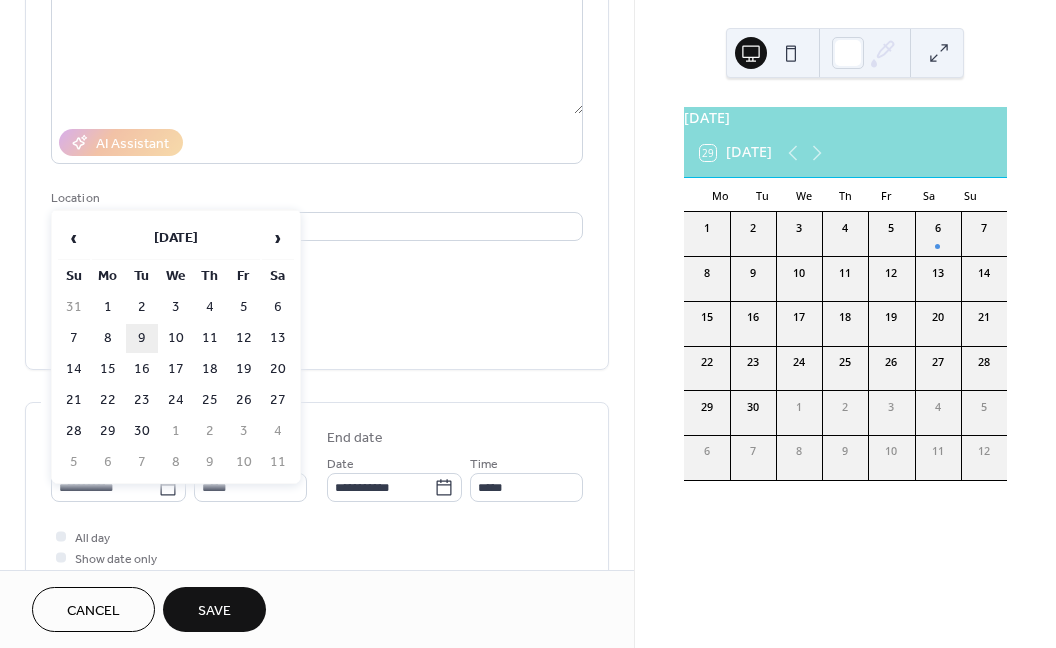 type on "**********" 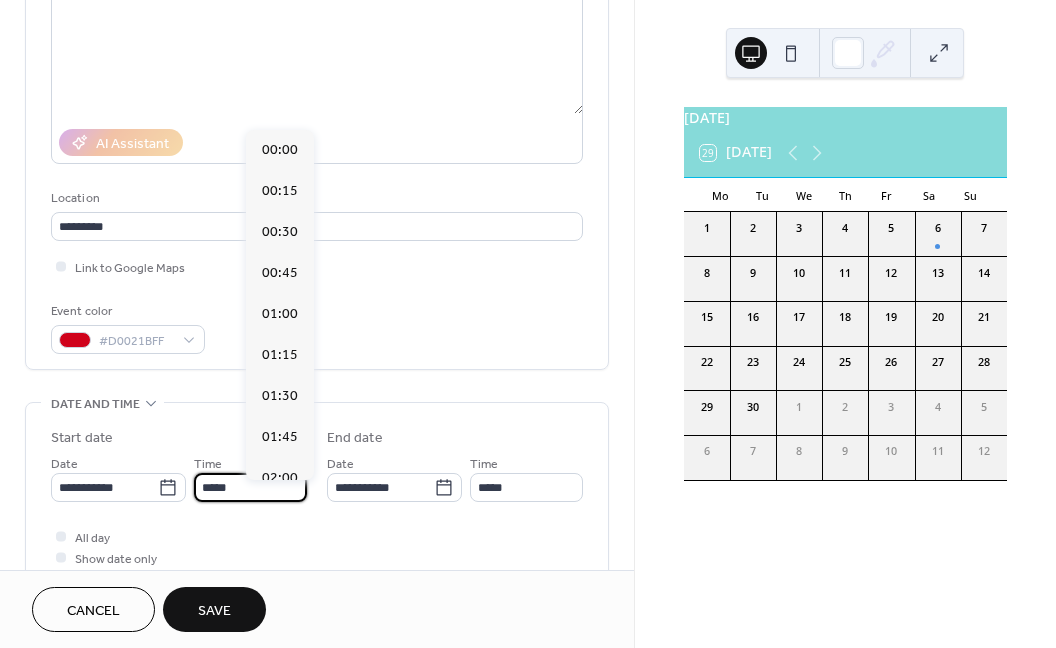 click on "*****" at bounding box center (250, 487) 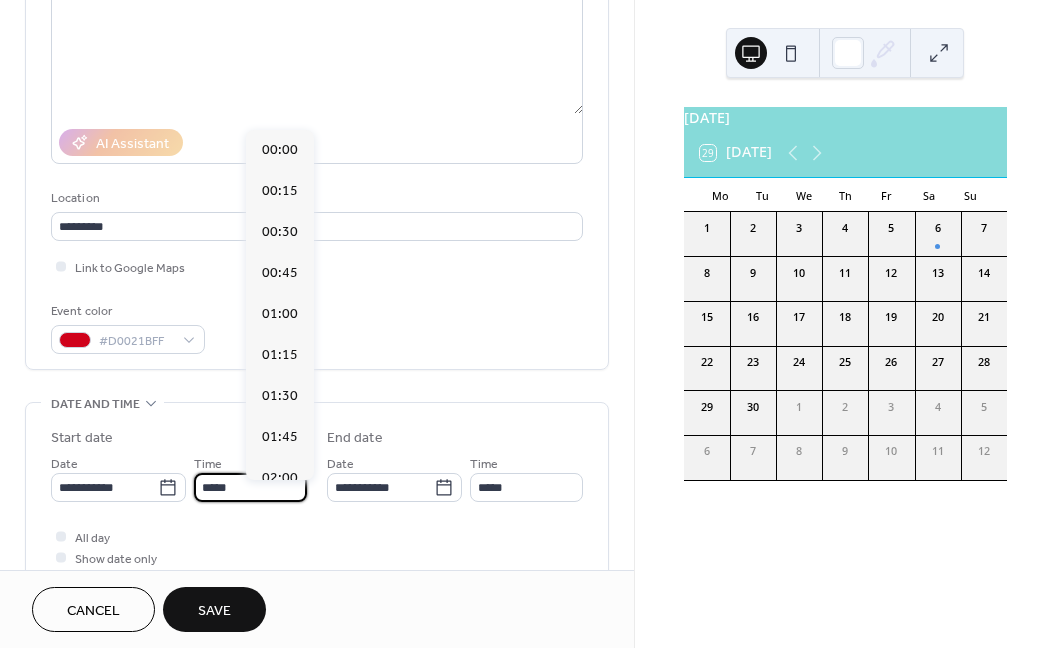scroll, scrollTop: 1948, scrollLeft: 0, axis: vertical 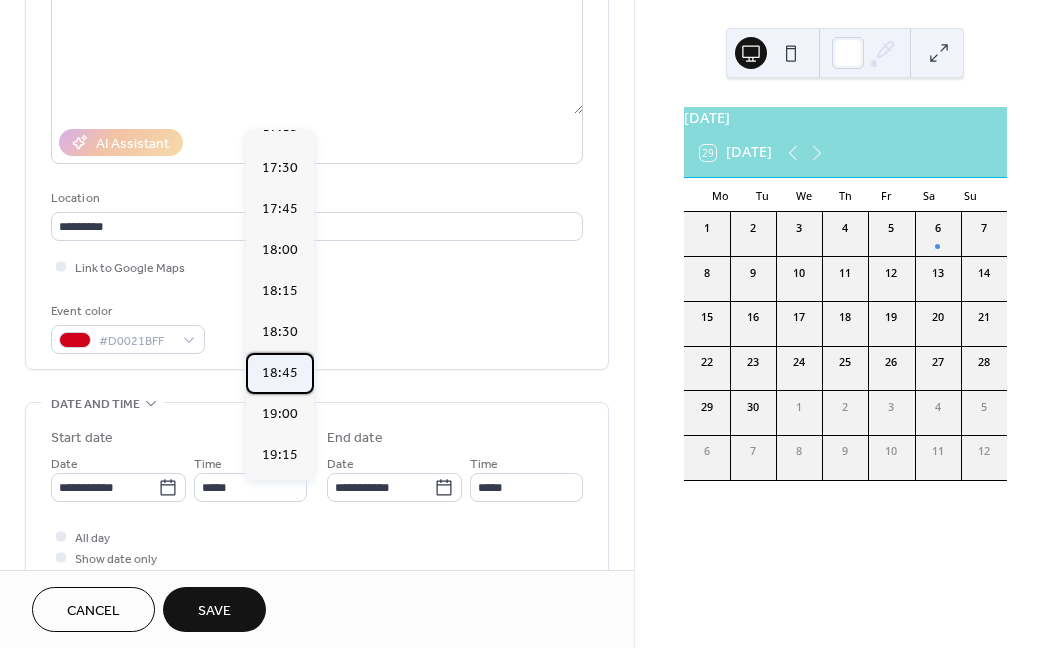 click on "18:45" at bounding box center [280, 372] 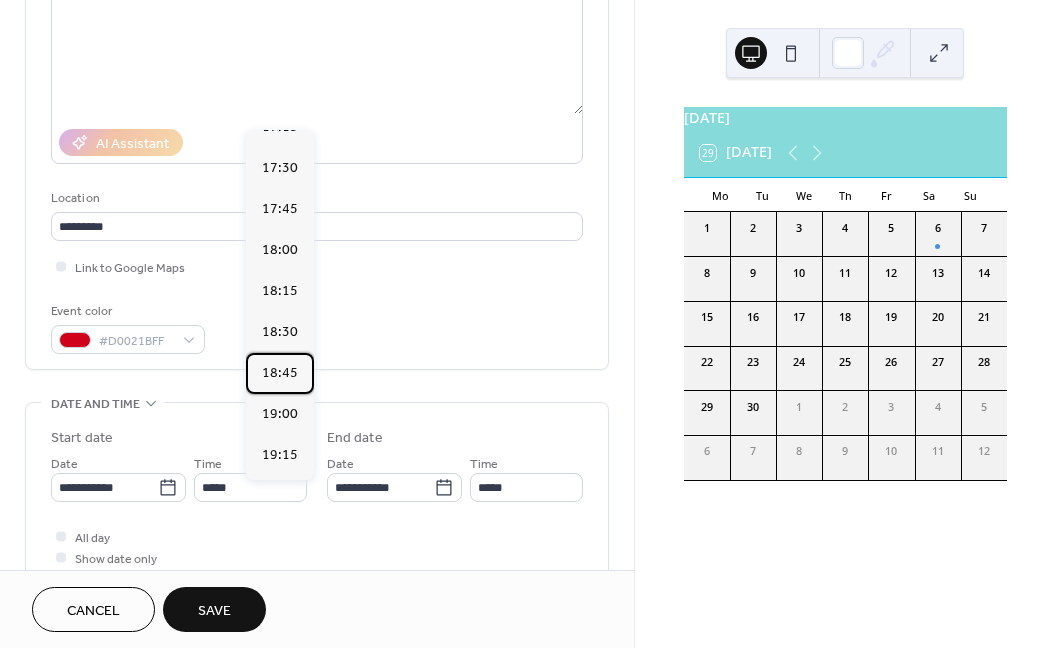 type on "*****" 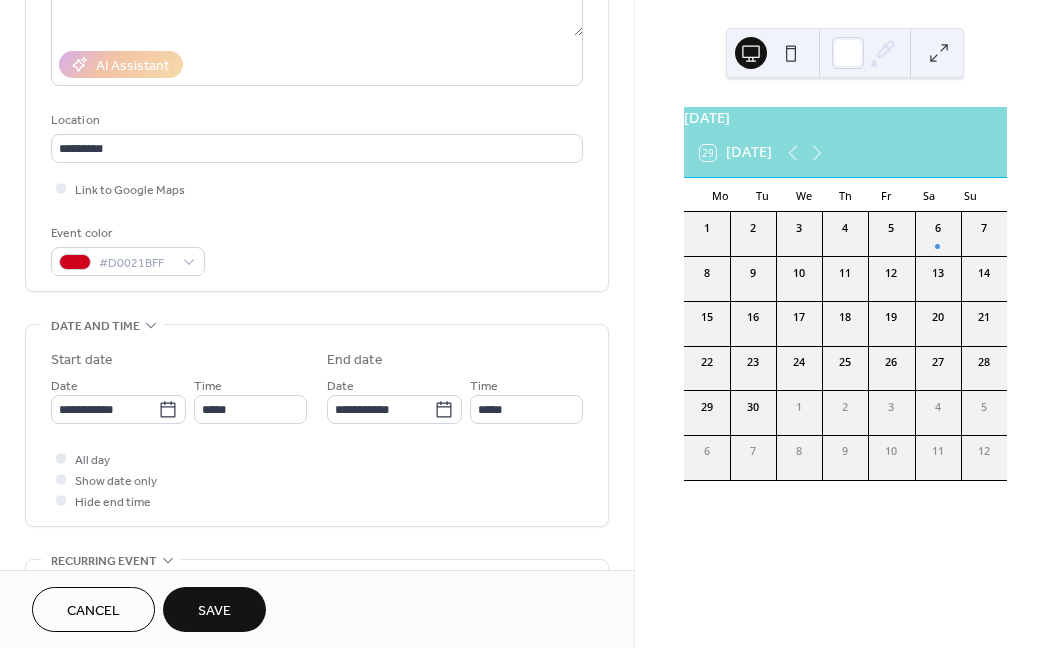 scroll, scrollTop: 374, scrollLeft: 0, axis: vertical 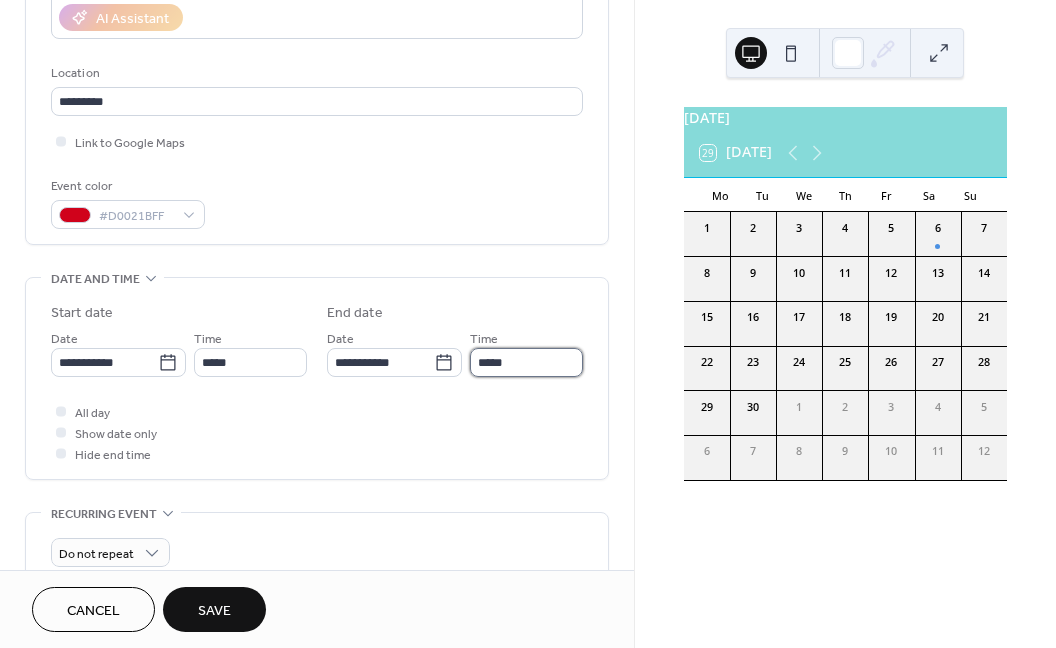 click on "*****" at bounding box center (526, 362) 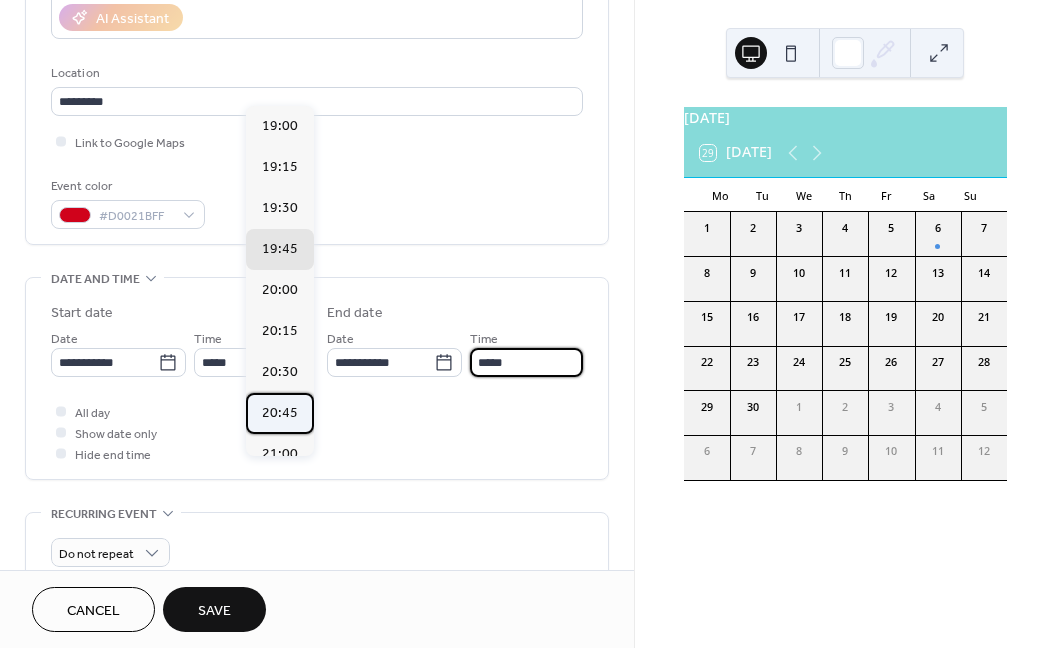 click on "20:45" at bounding box center (280, 412) 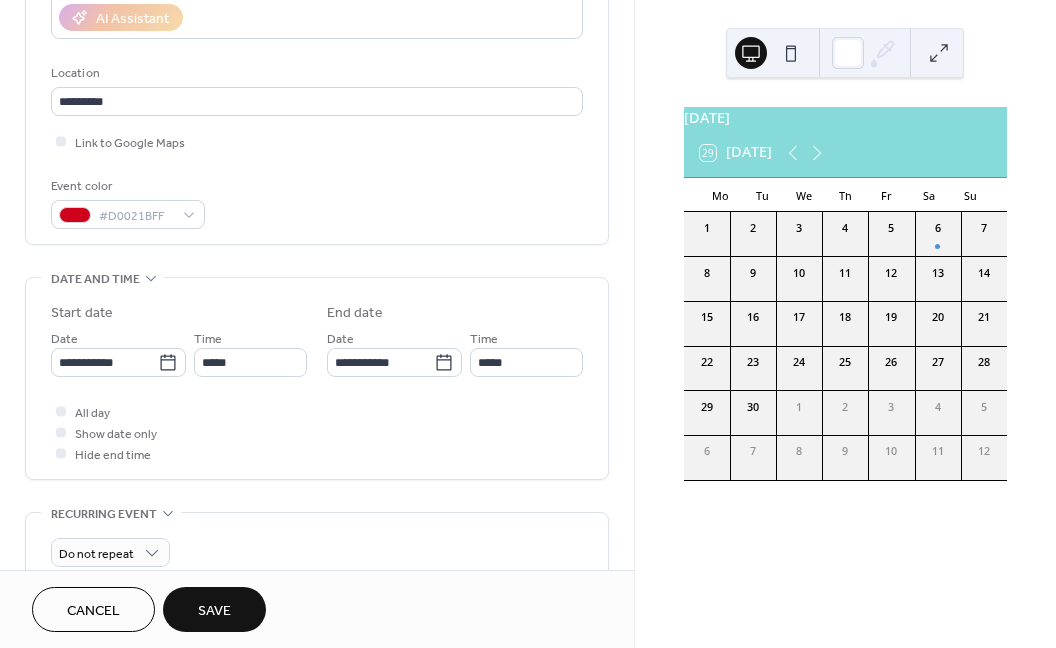 type on "*****" 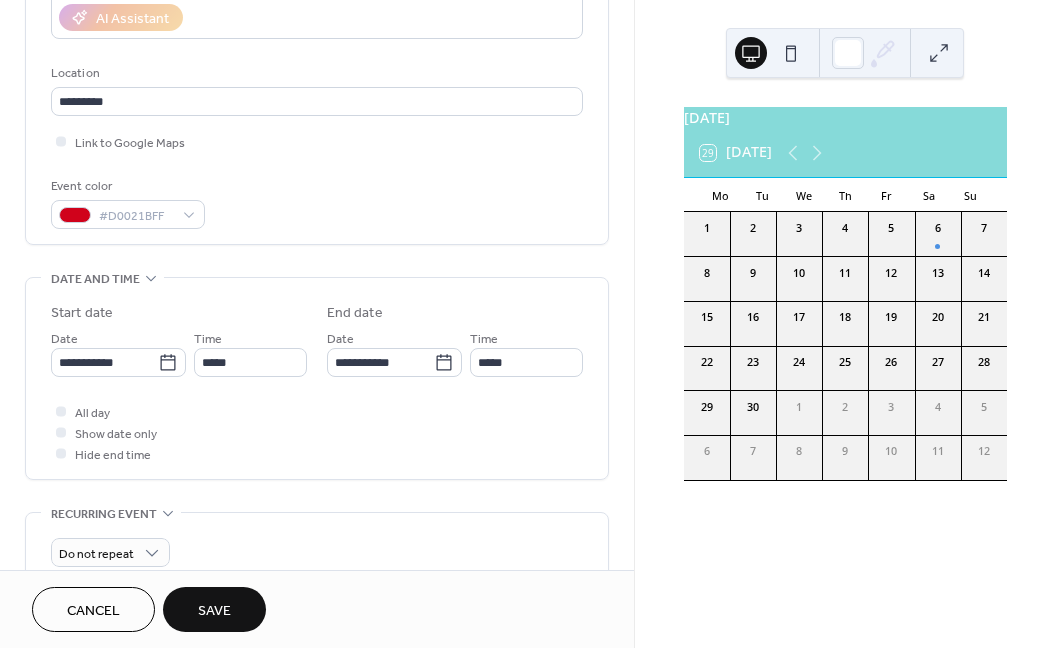 click on "Save" at bounding box center (214, 611) 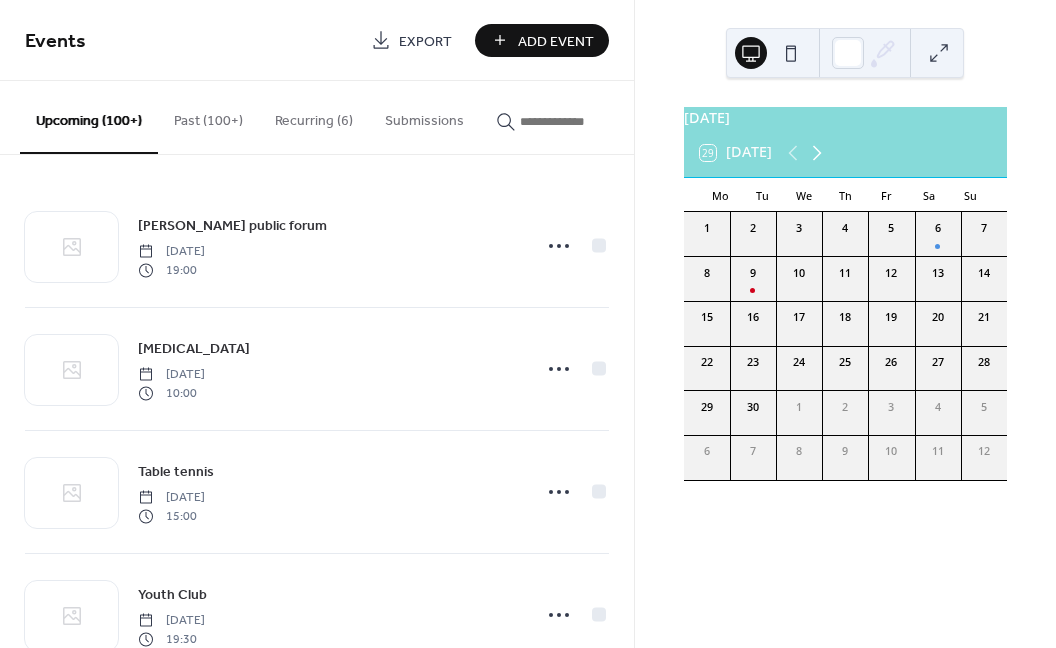 click 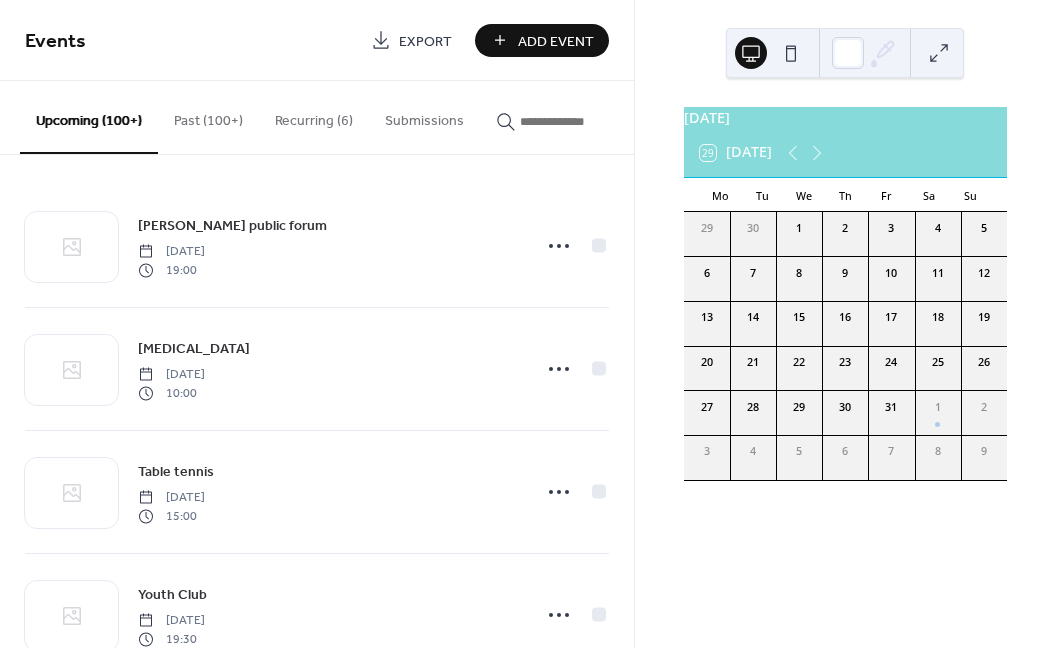 click on "Add Event" at bounding box center [556, 41] 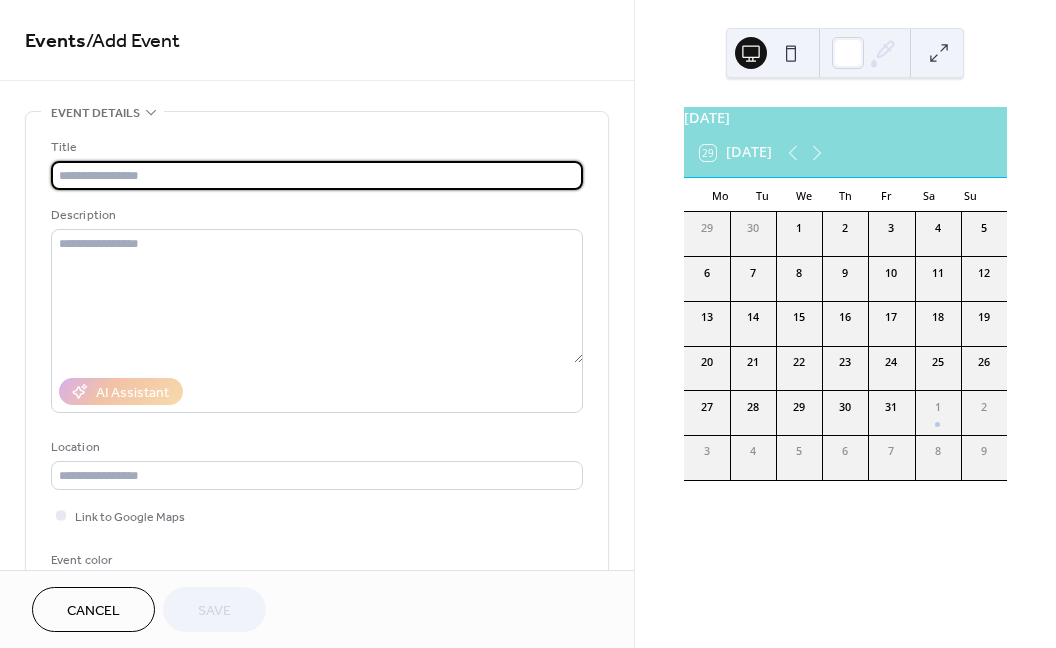 click at bounding box center [317, 175] 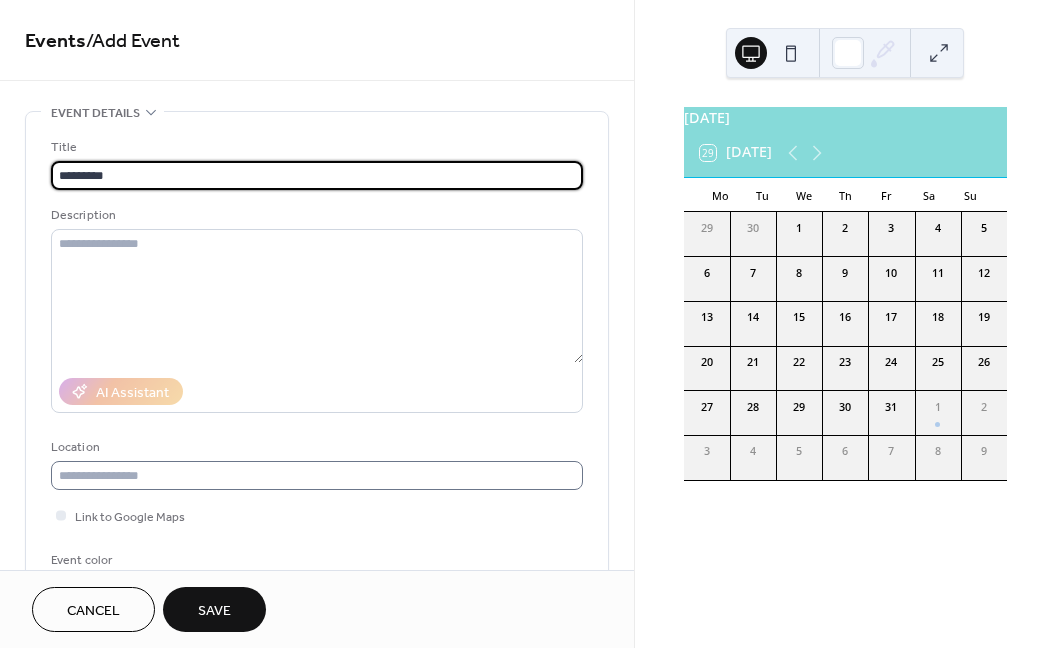 type on "*********" 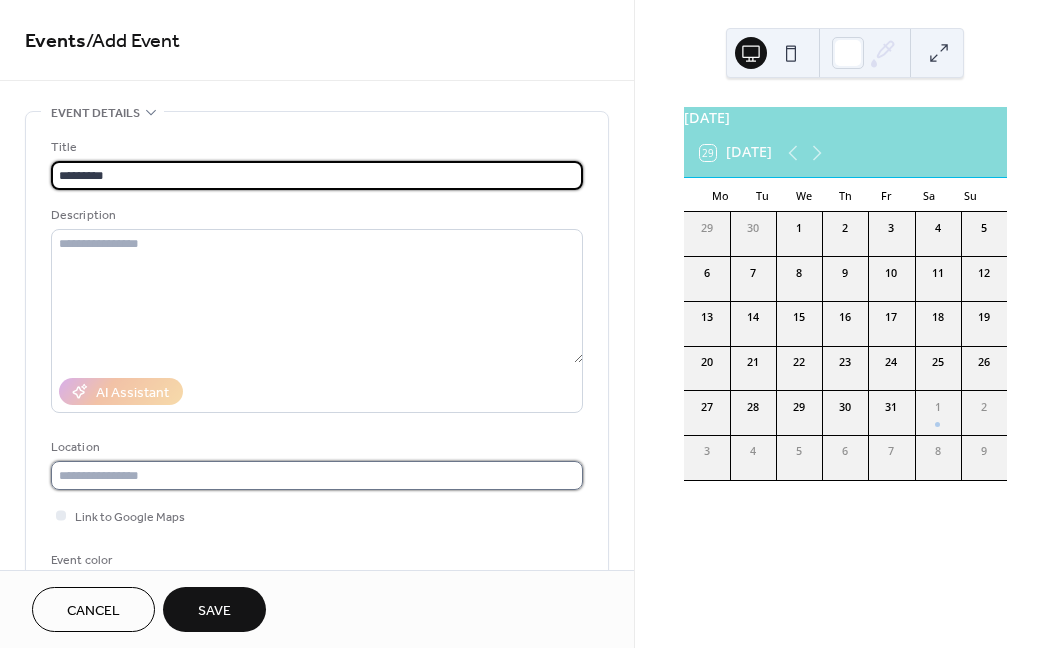 click at bounding box center [317, 475] 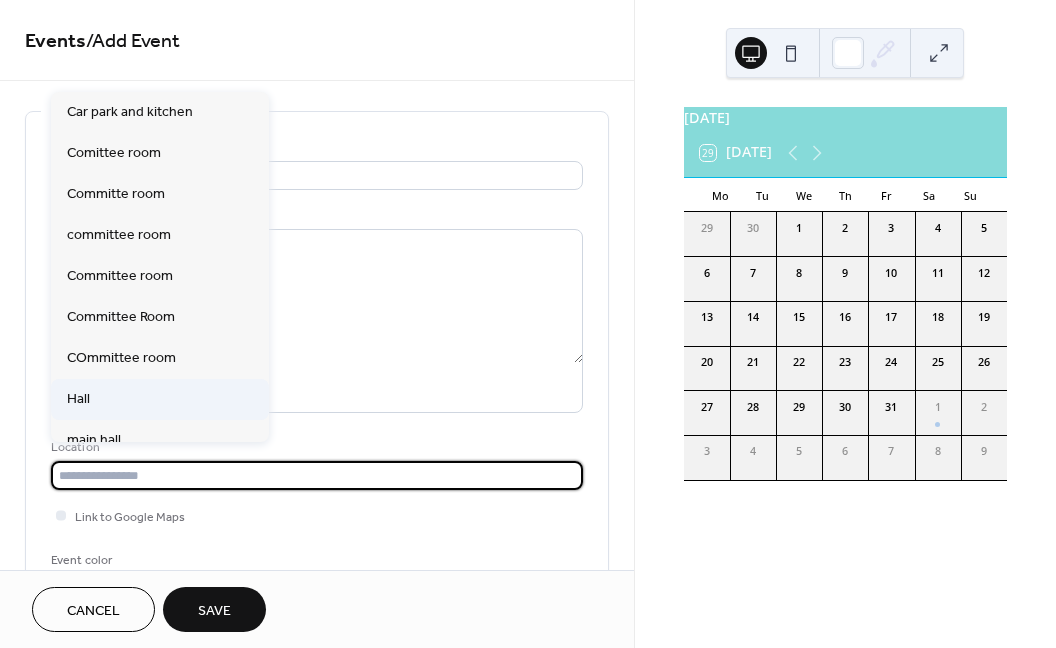 type on "*" 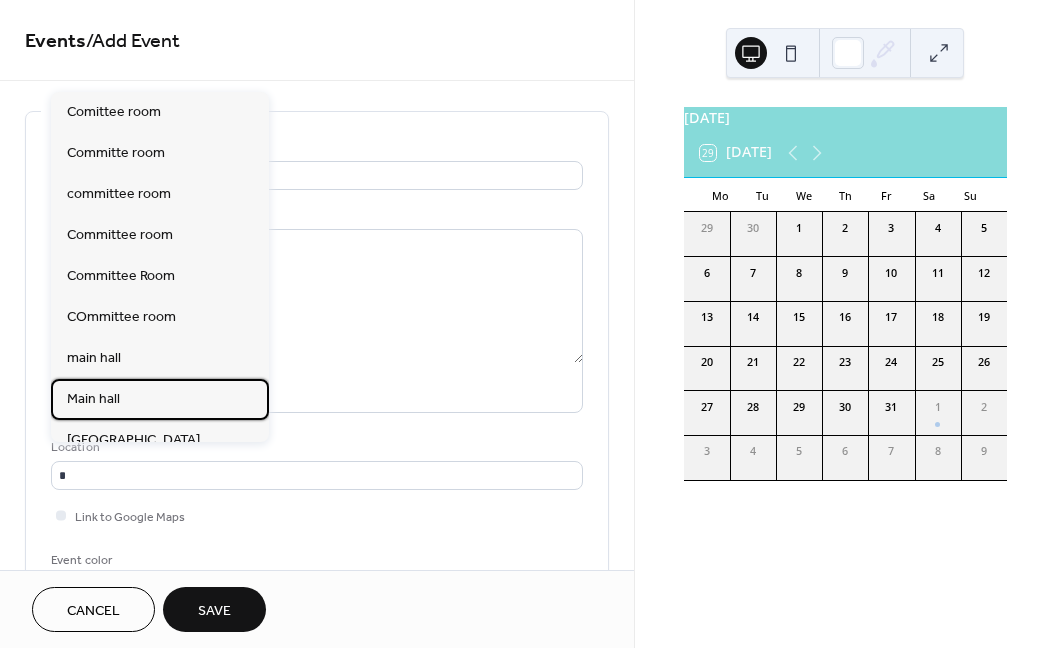 click on "Main hall" at bounding box center (93, 398) 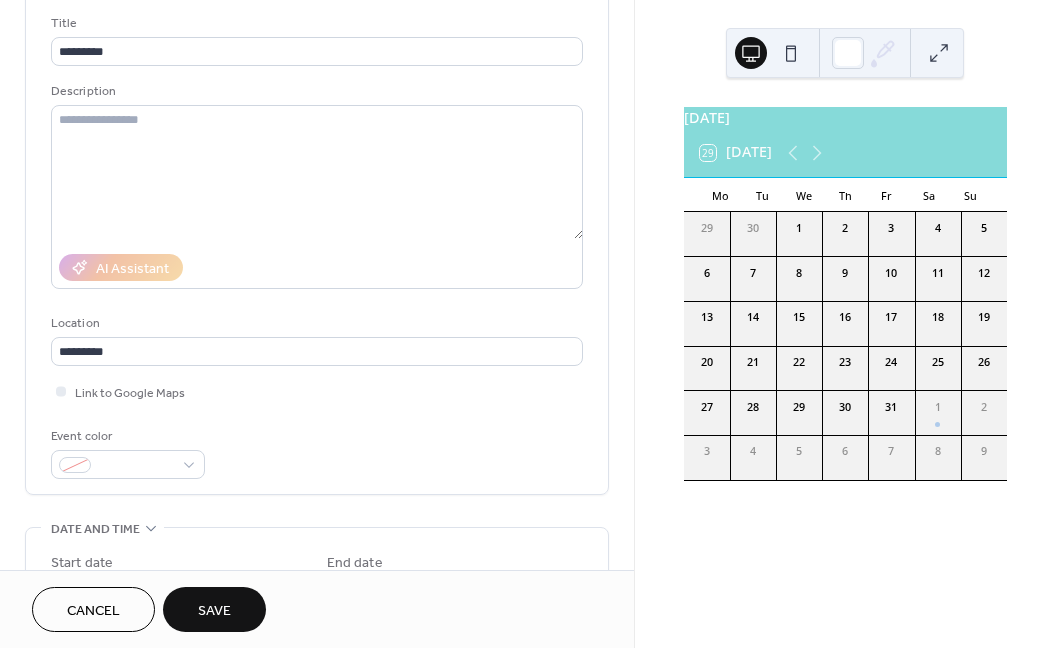 scroll, scrollTop: 124, scrollLeft: 0, axis: vertical 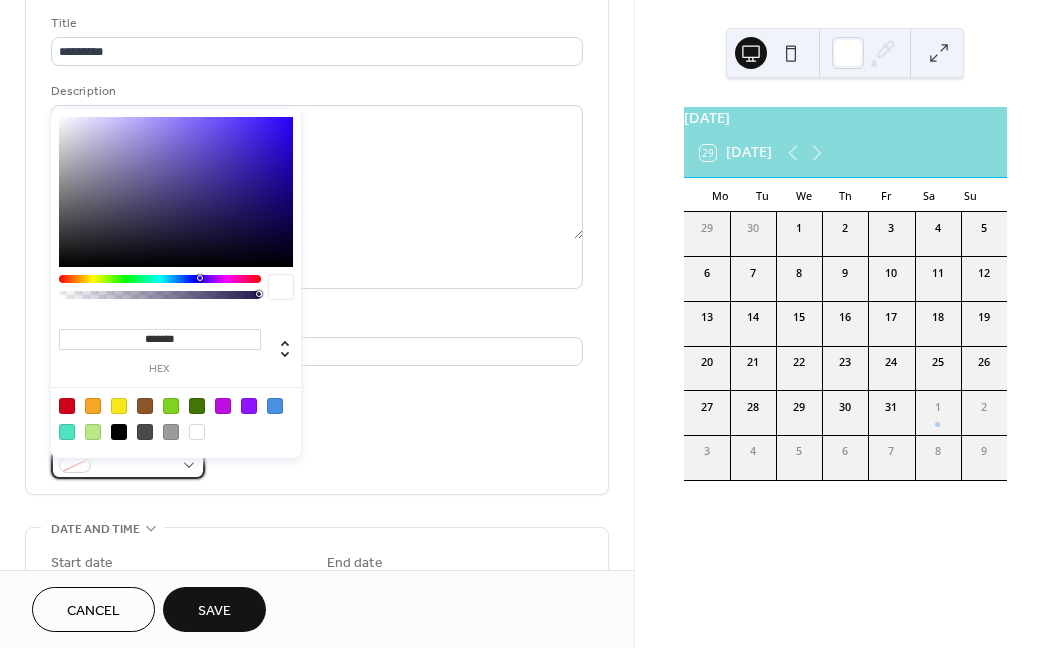 click at bounding box center (75, 465) 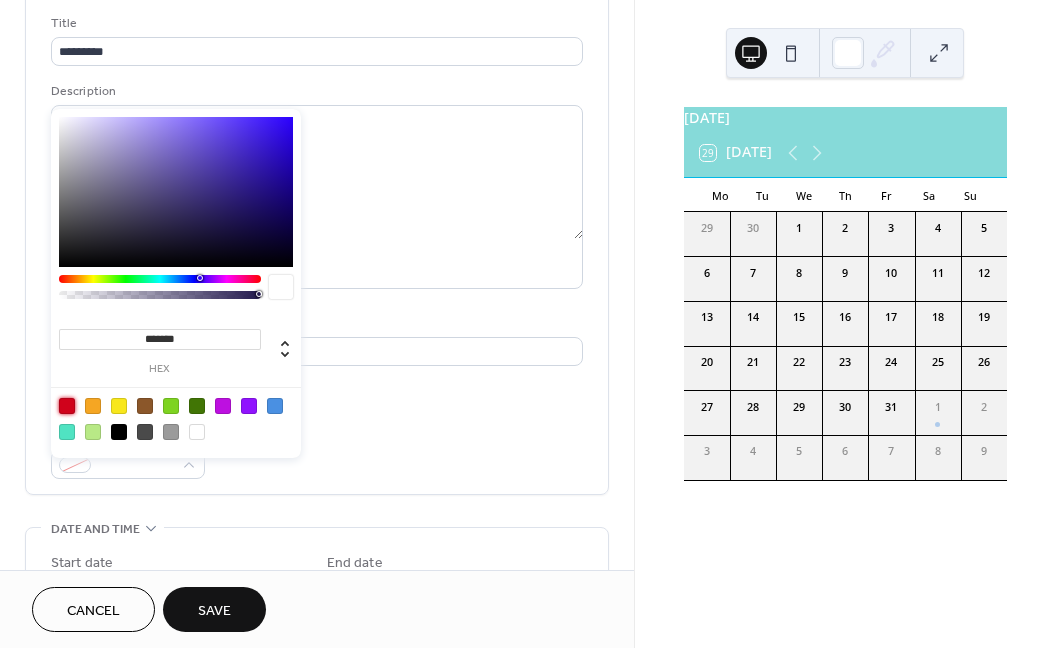 click at bounding box center [67, 406] 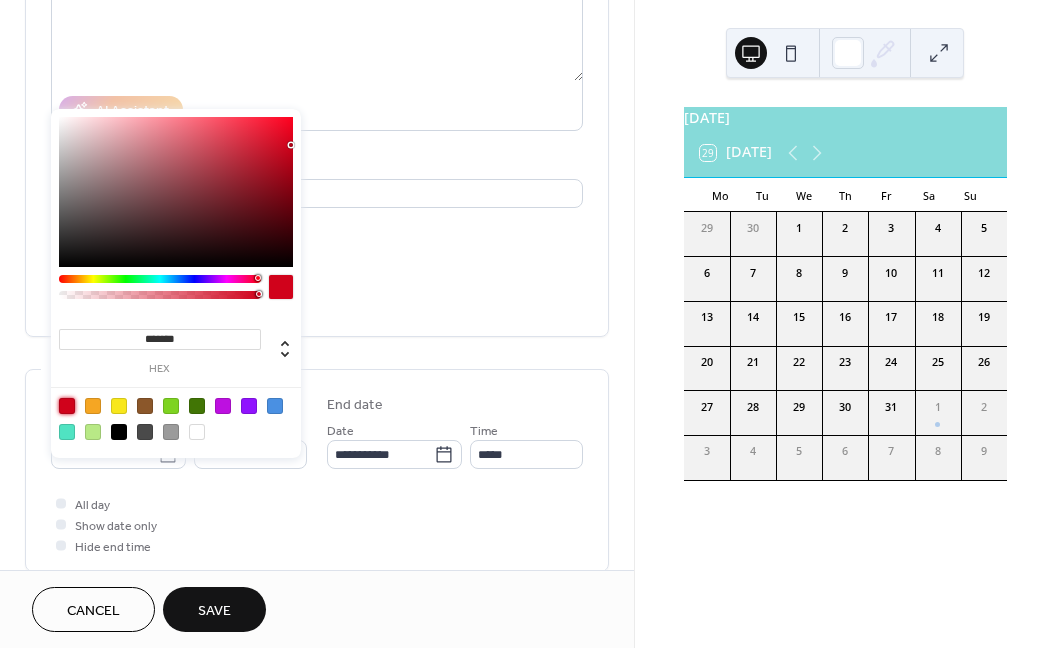 scroll, scrollTop: 312, scrollLeft: 0, axis: vertical 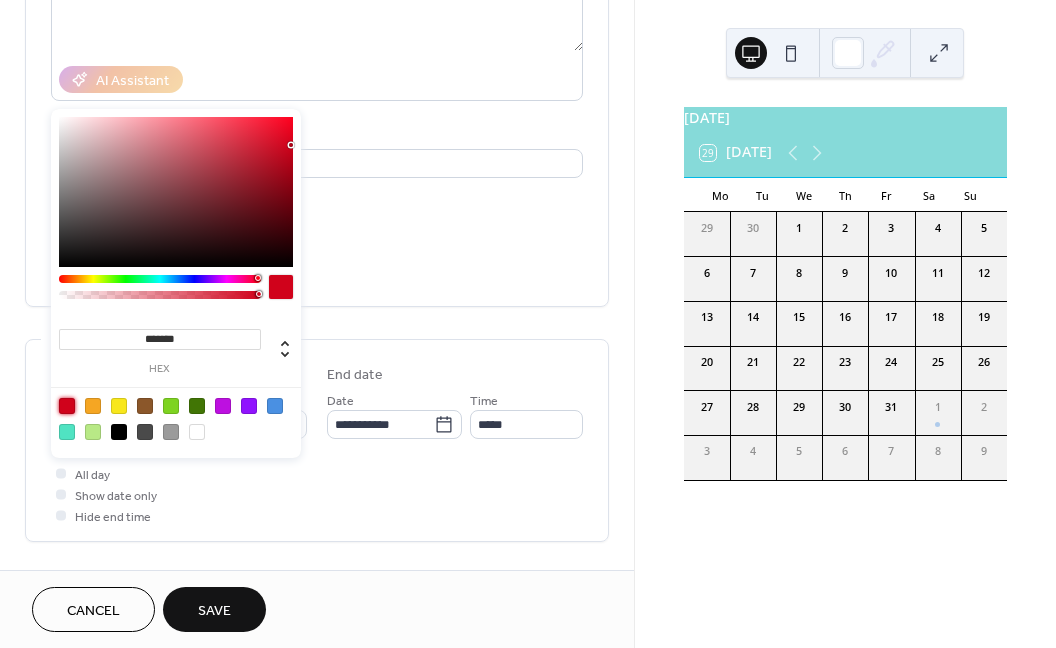 drag, startPoint x: 486, startPoint y: 389, endPoint x: 399, endPoint y: 406, distance: 88.64536 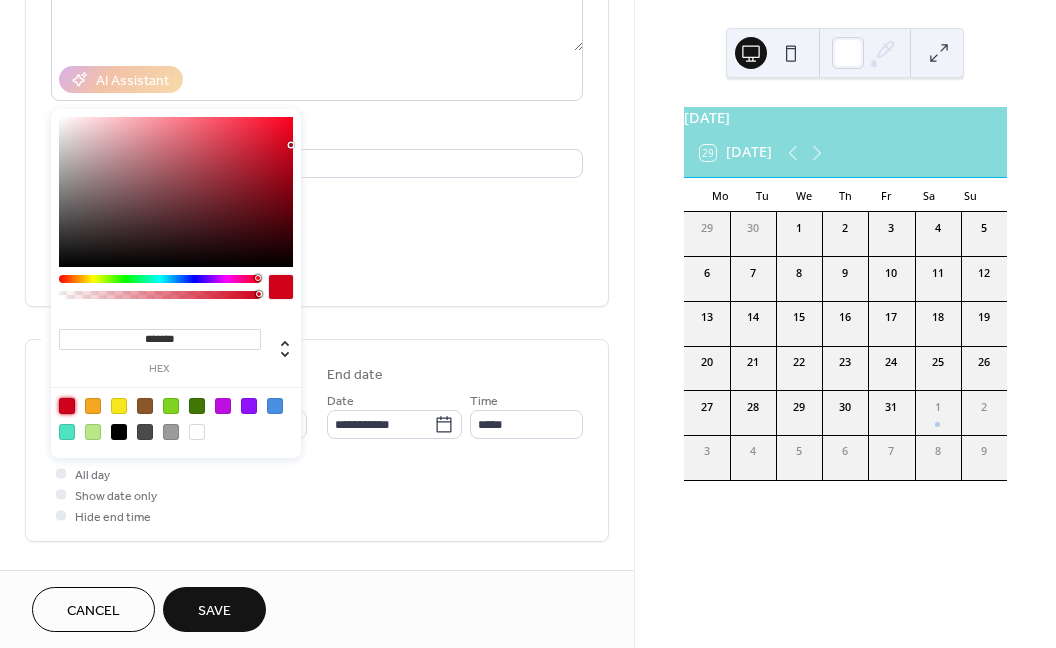 click on "Start date" at bounding box center (179, 375) 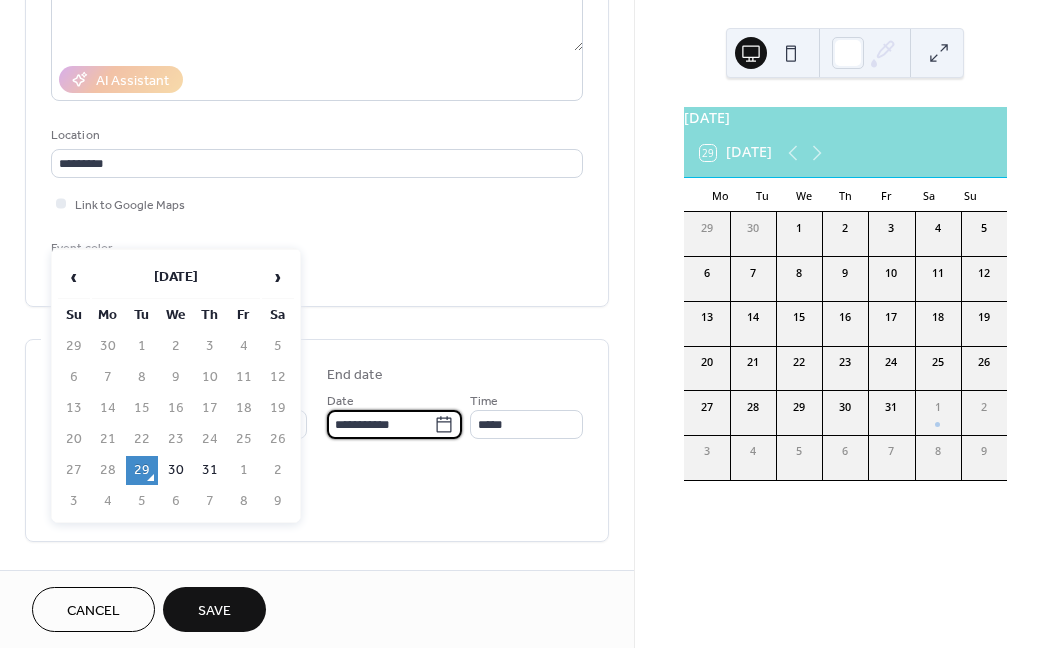 click on "**********" at bounding box center [380, 424] 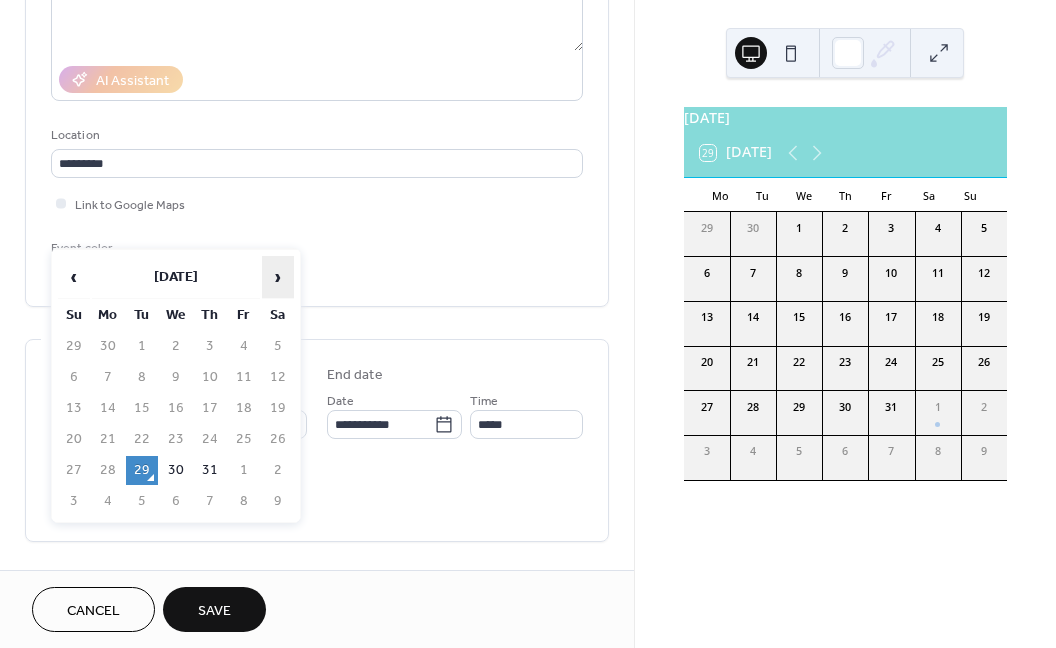 click on "›" at bounding box center (278, 277) 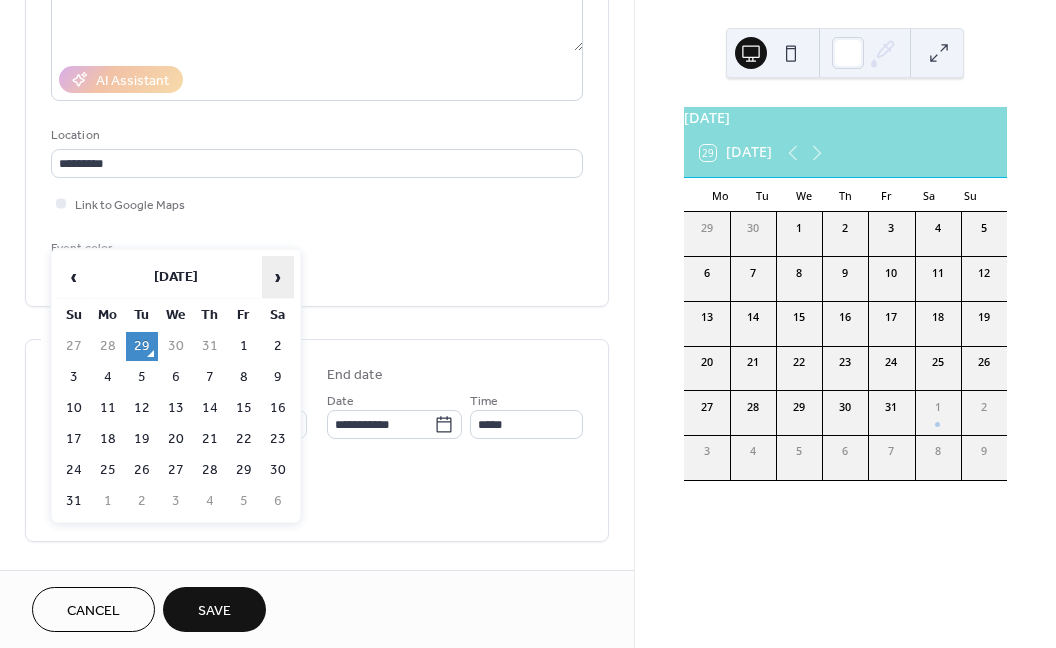 click on "›" at bounding box center (278, 277) 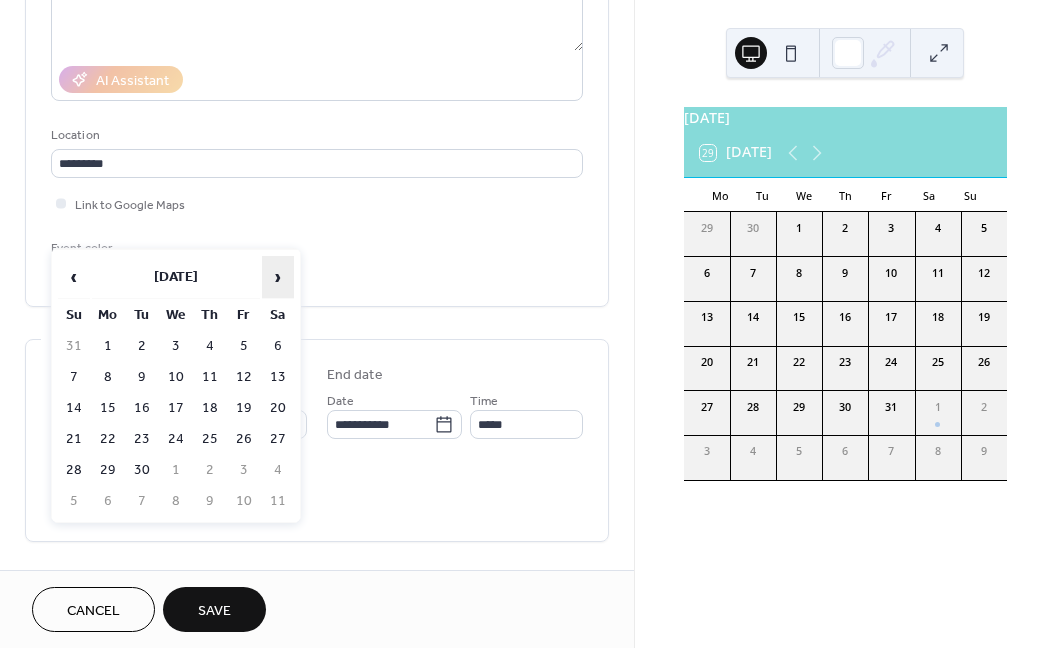 click on "›" at bounding box center [278, 277] 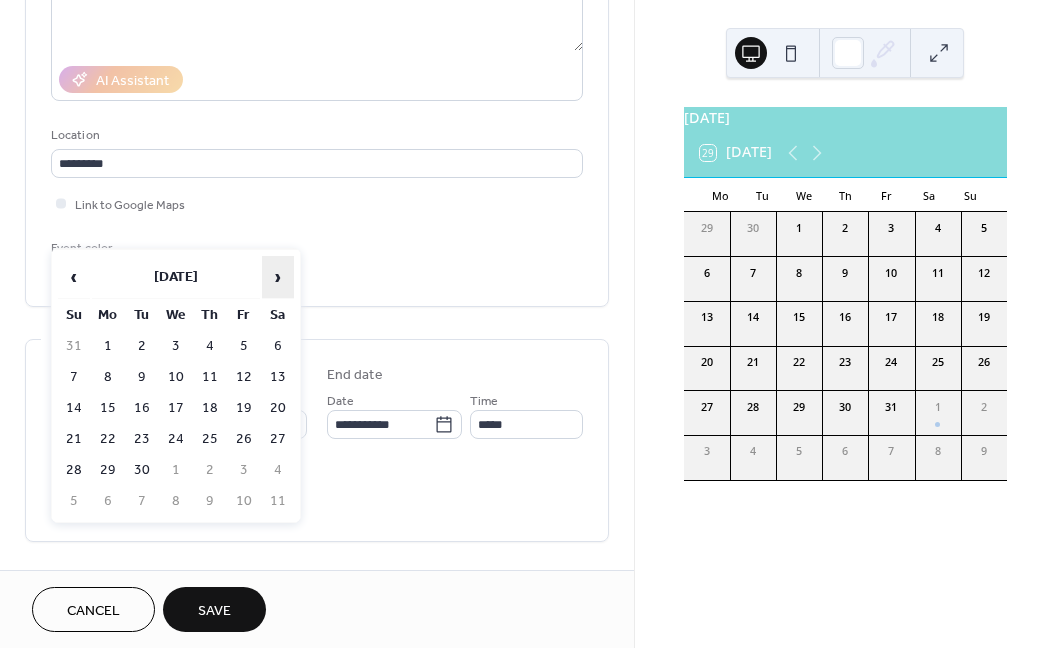 click on "›" at bounding box center [278, 277] 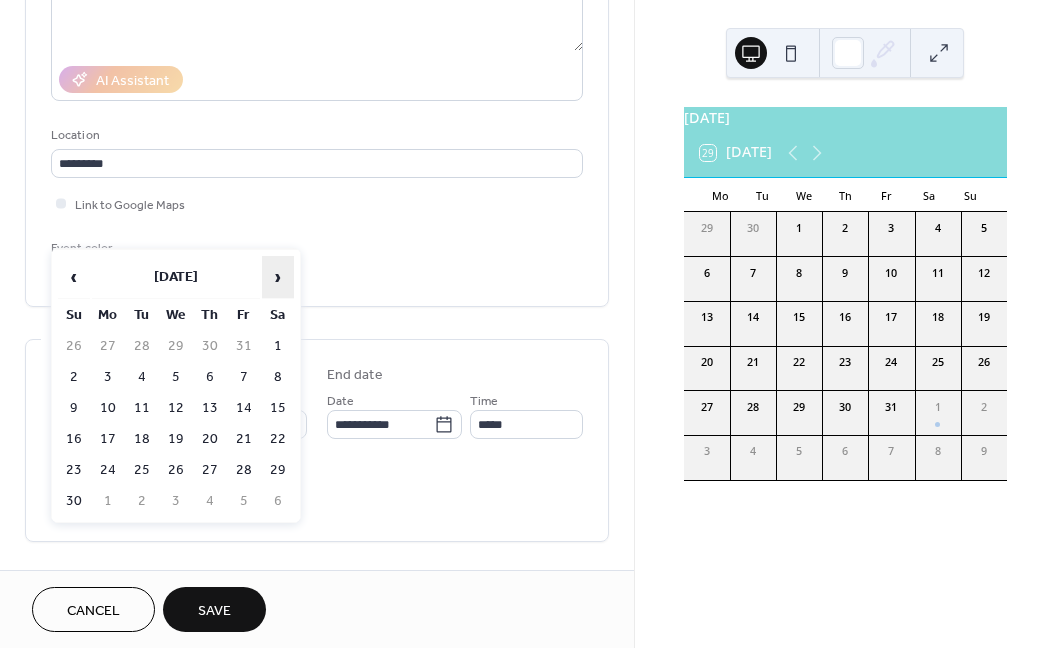 click on "›" at bounding box center (278, 277) 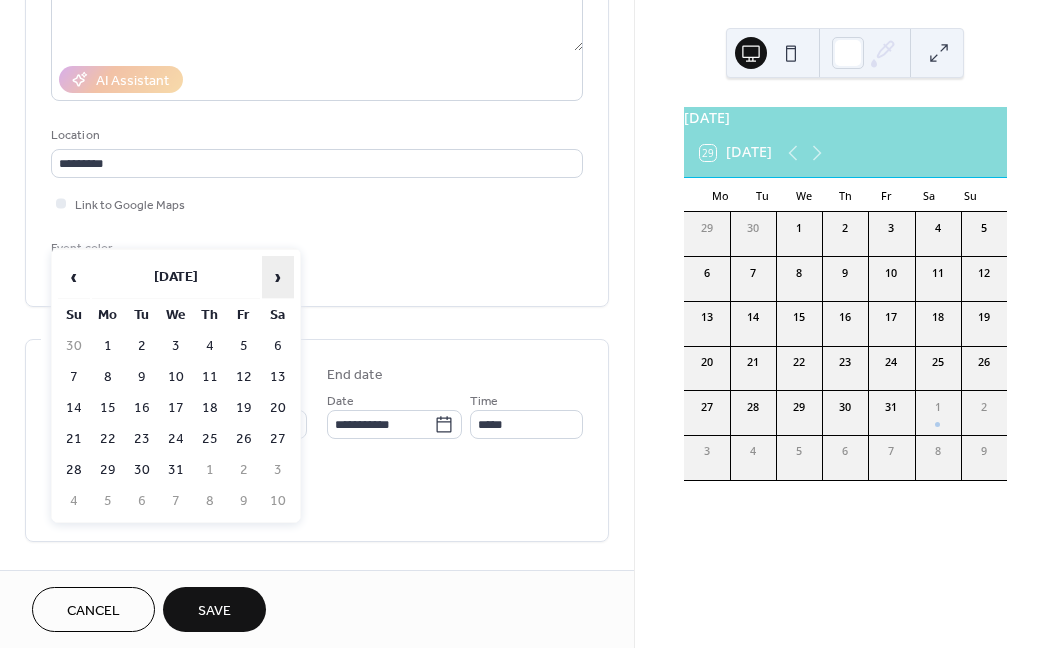 click on "›" at bounding box center [278, 277] 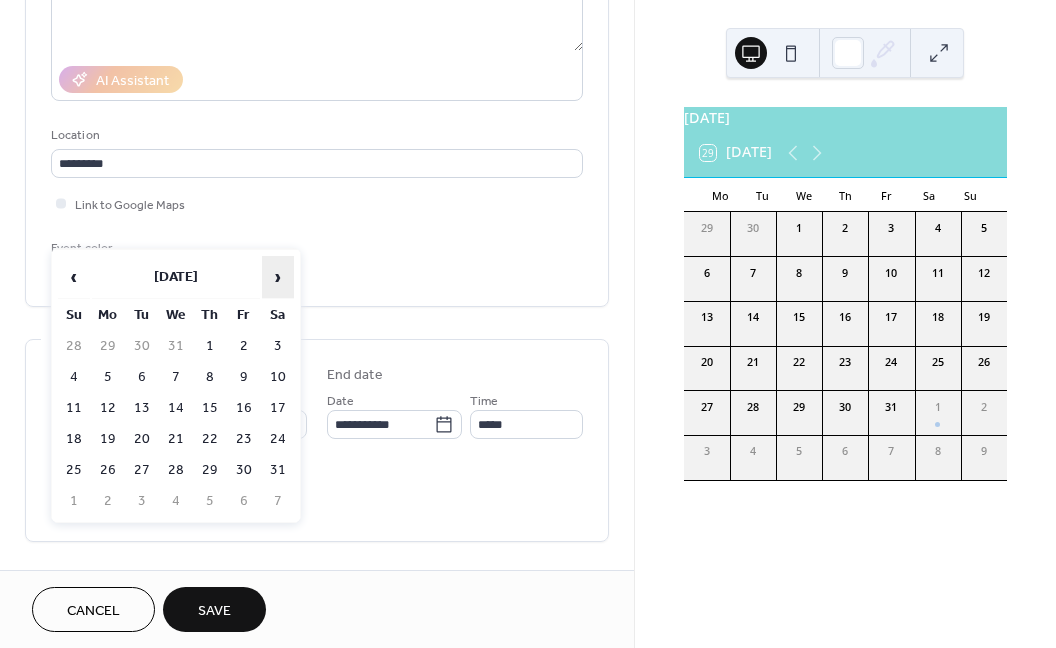 click on "›" at bounding box center [278, 277] 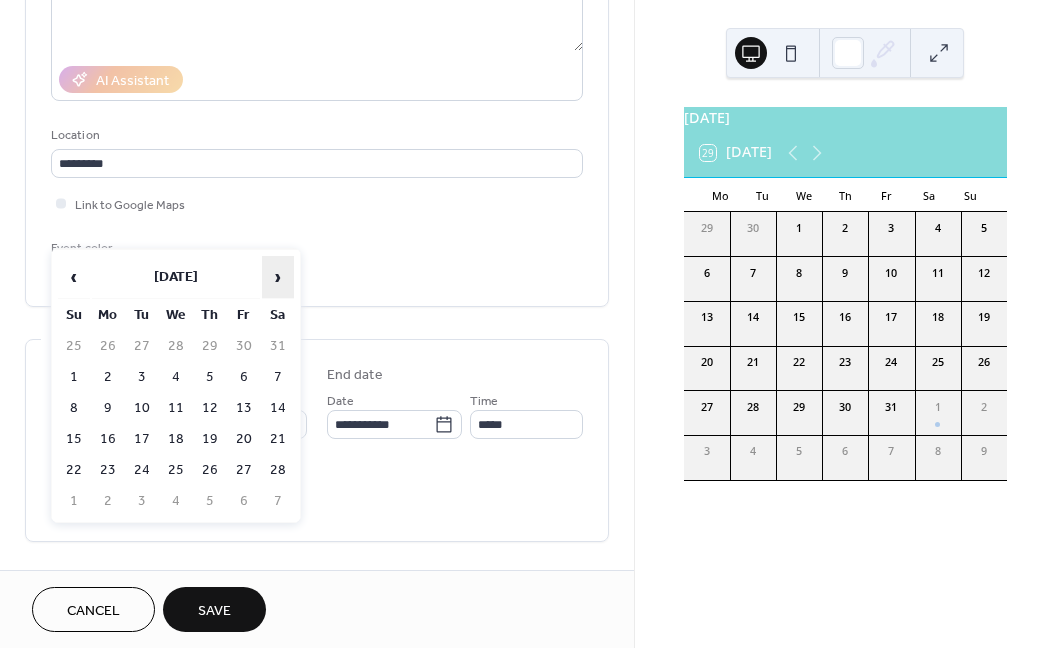 click on "›" at bounding box center (278, 277) 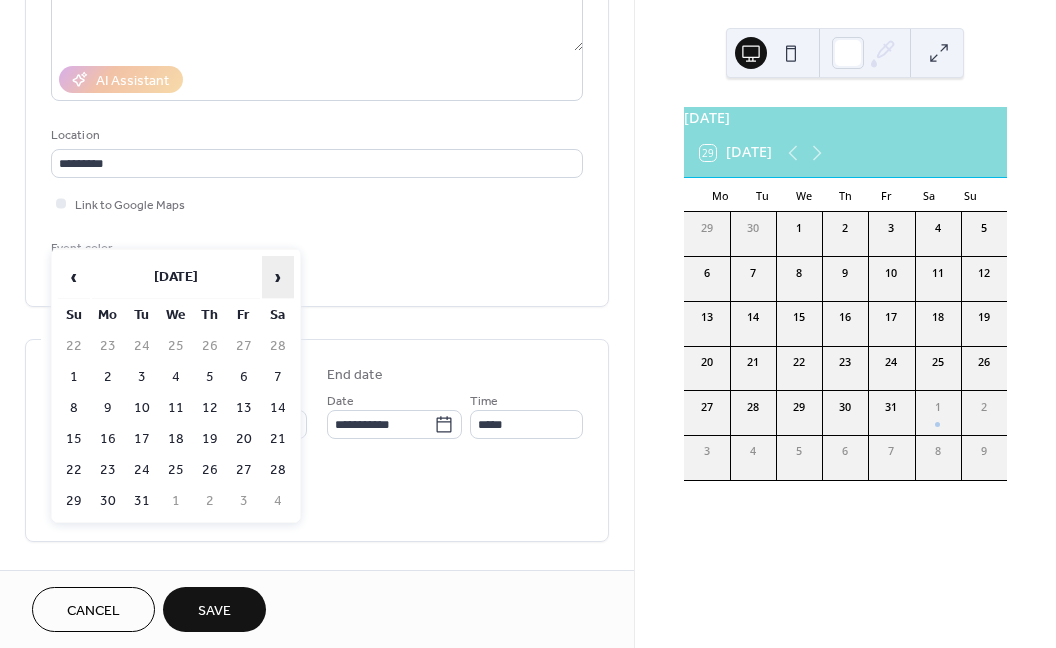 click on "›" at bounding box center [278, 277] 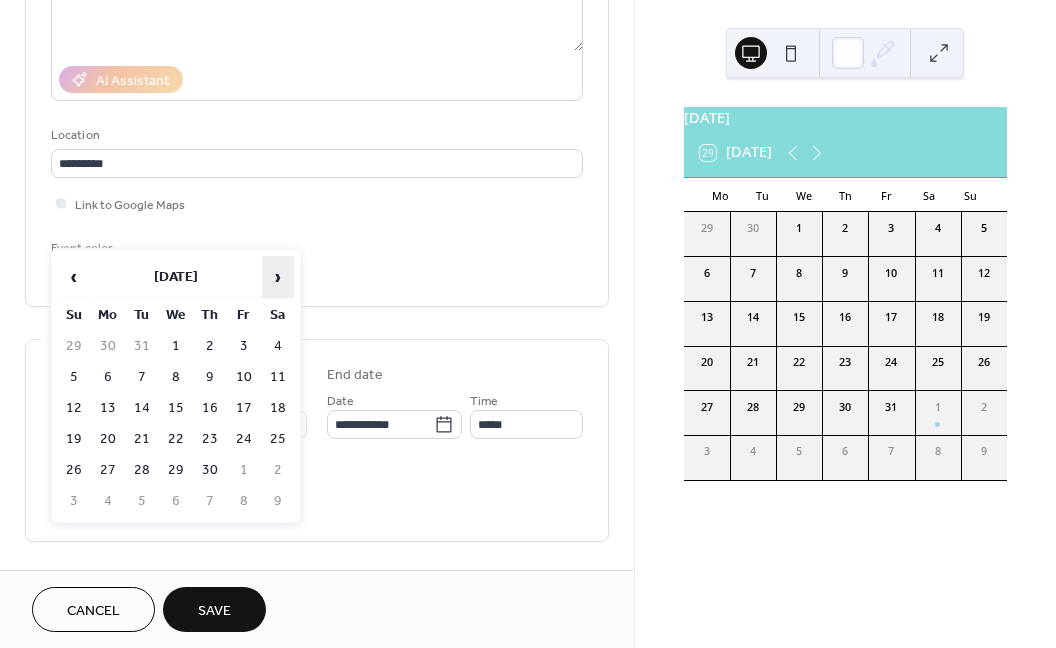 click on "›" at bounding box center [278, 277] 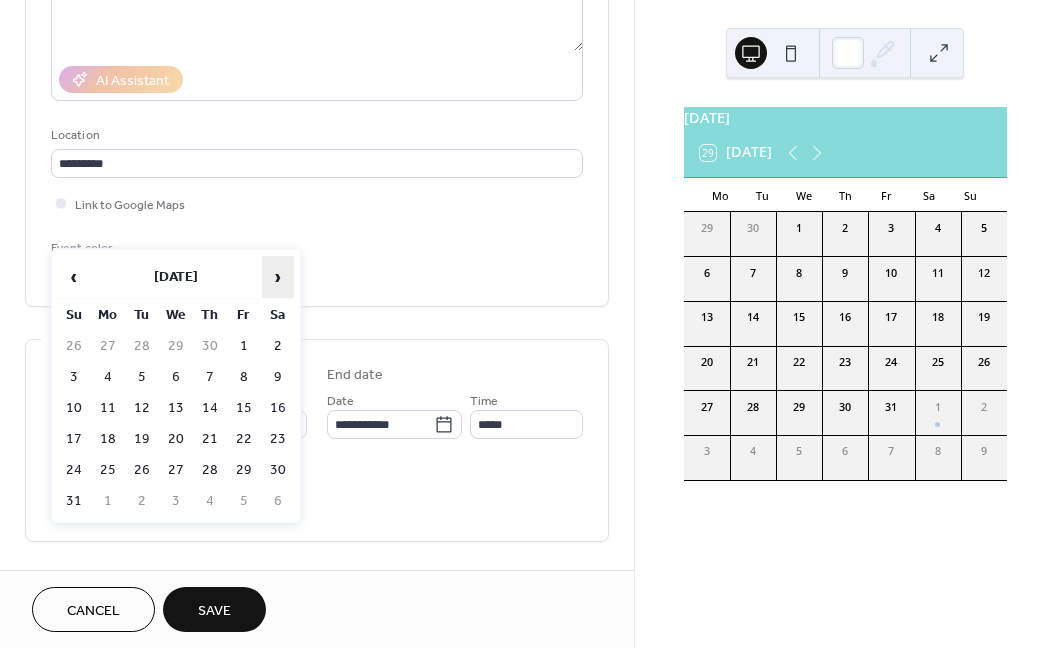click on "›" at bounding box center (278, 277) 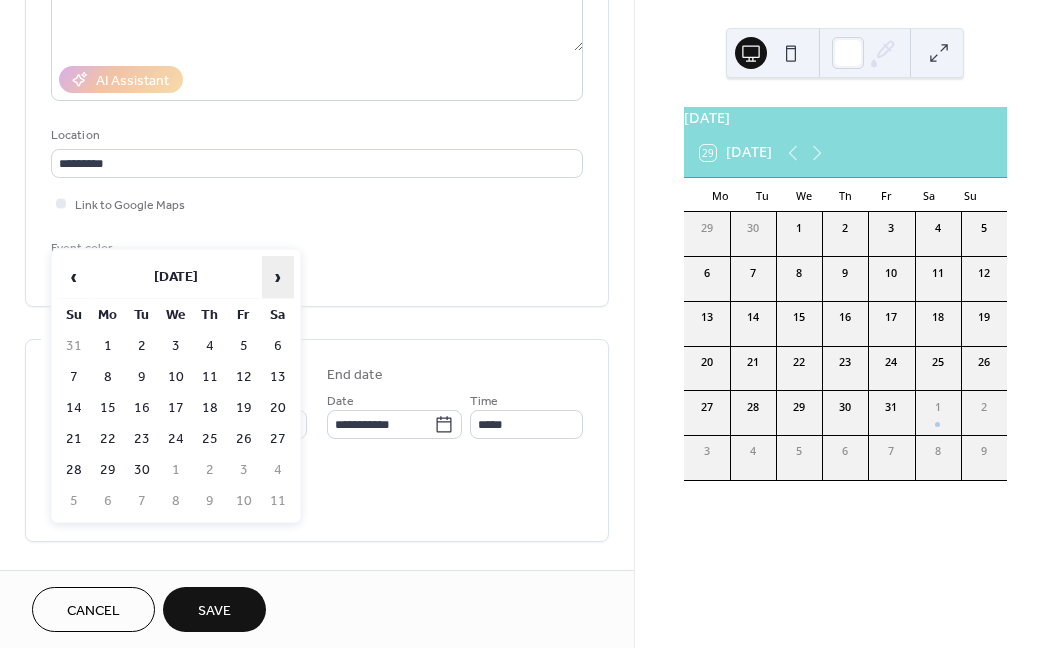 click on "›" at bounding box center [278, 277] 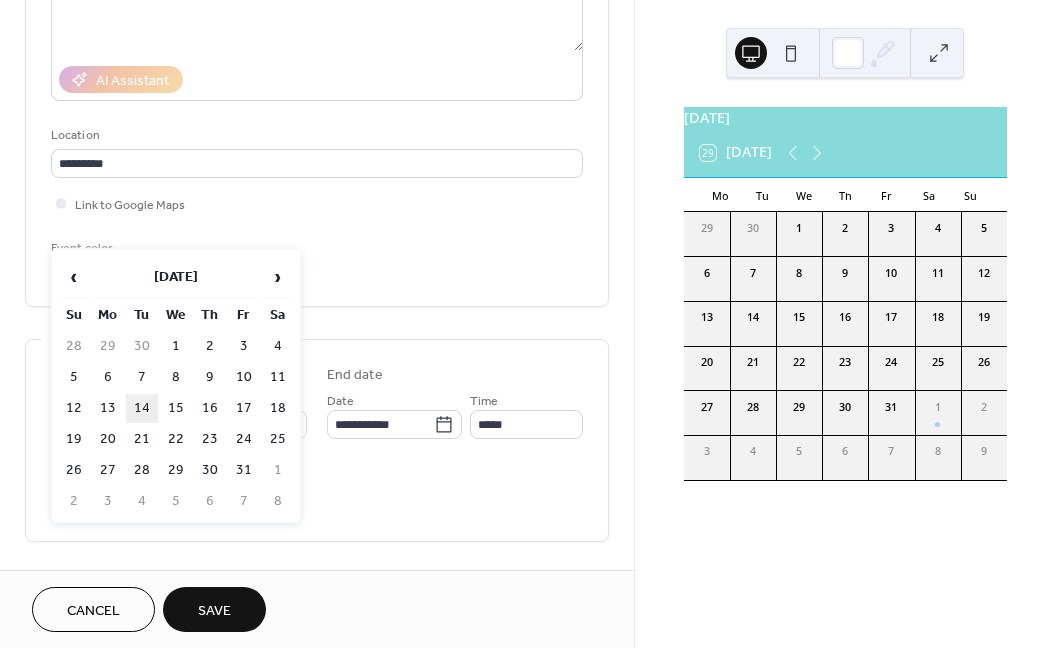 click on "14" at bounding box center [142, 408] 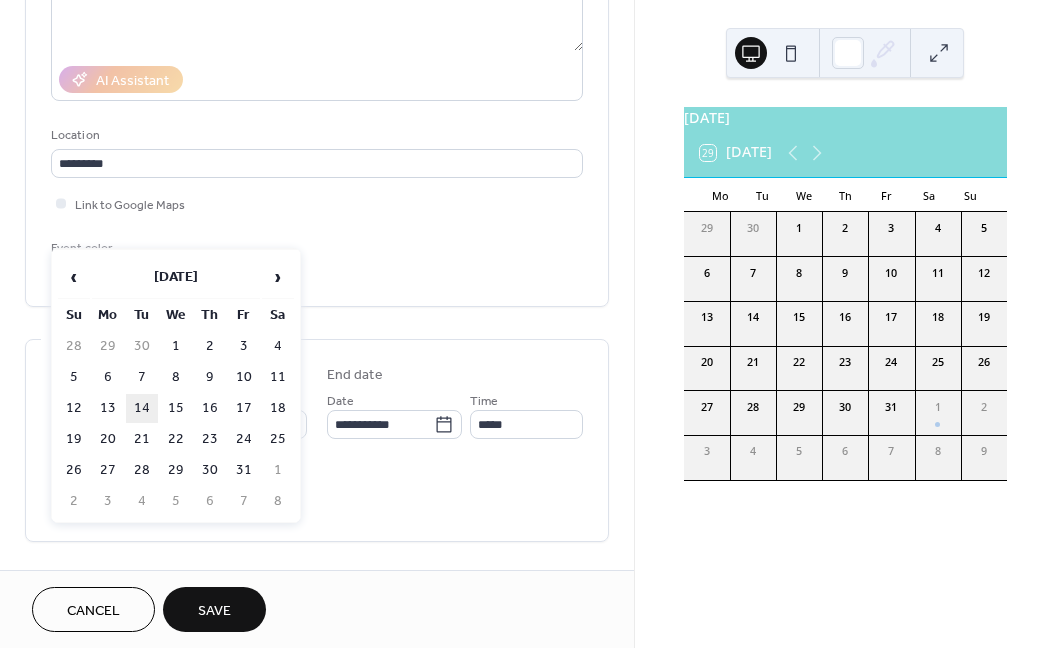 type on "**********" 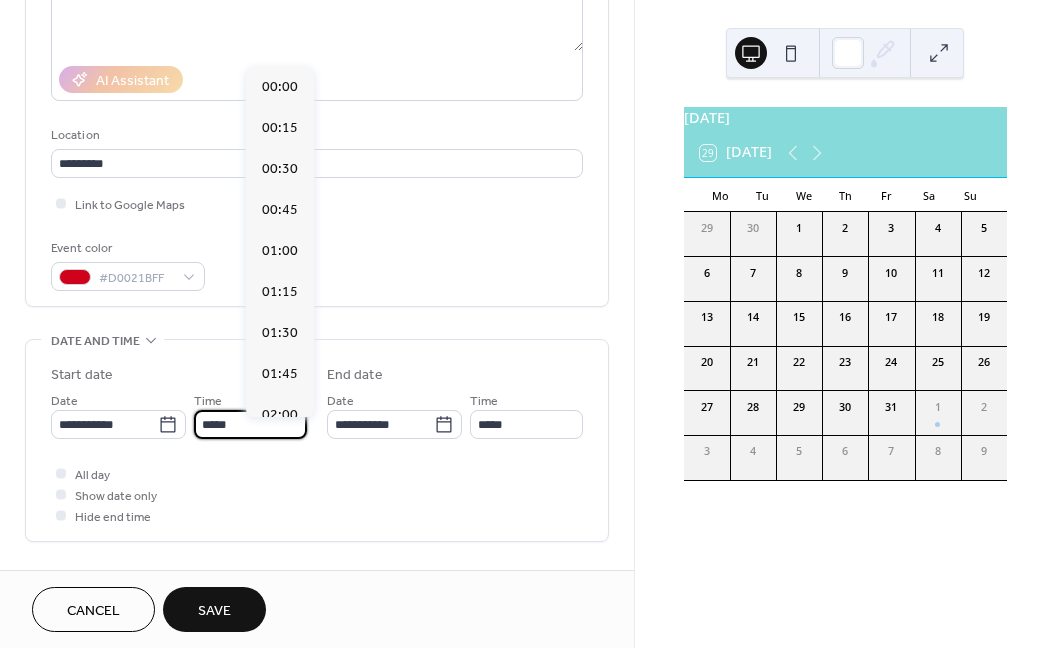 click on "*****" at bounding box center [250, 424] 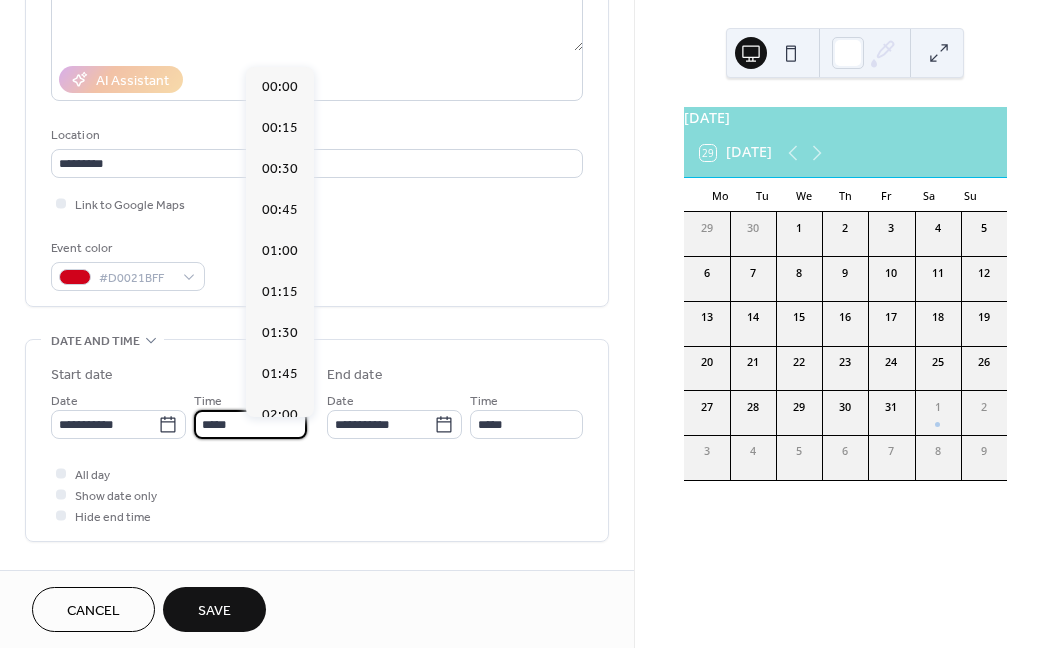 scroll, scrollTop: 1948, scrollLeft: 0, axis: vertical 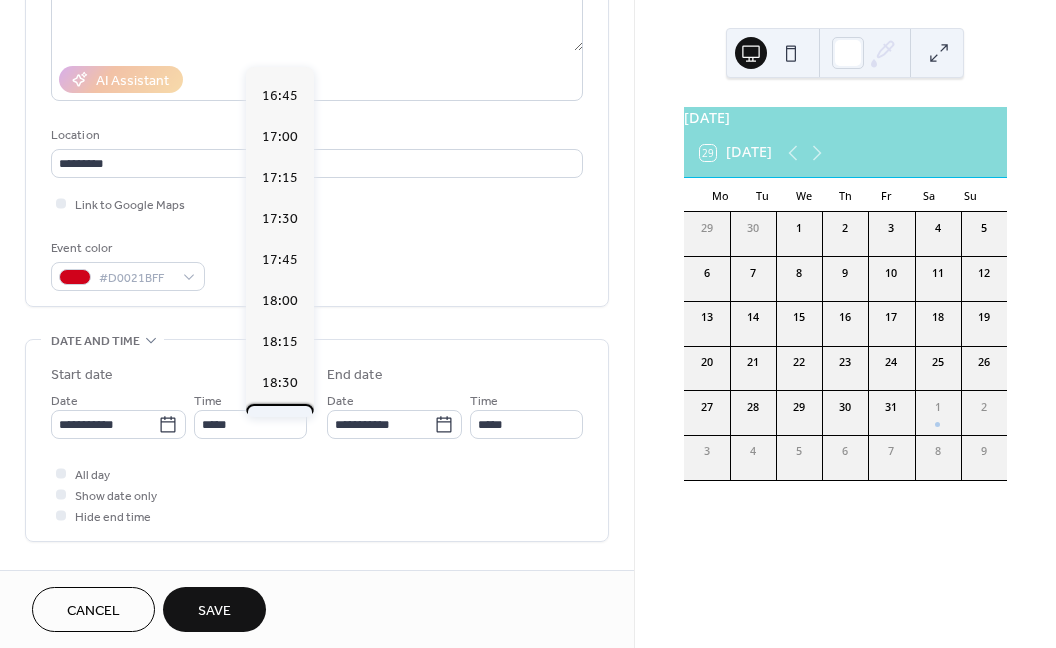 click on "18:45" at bounding box center [280, 424] 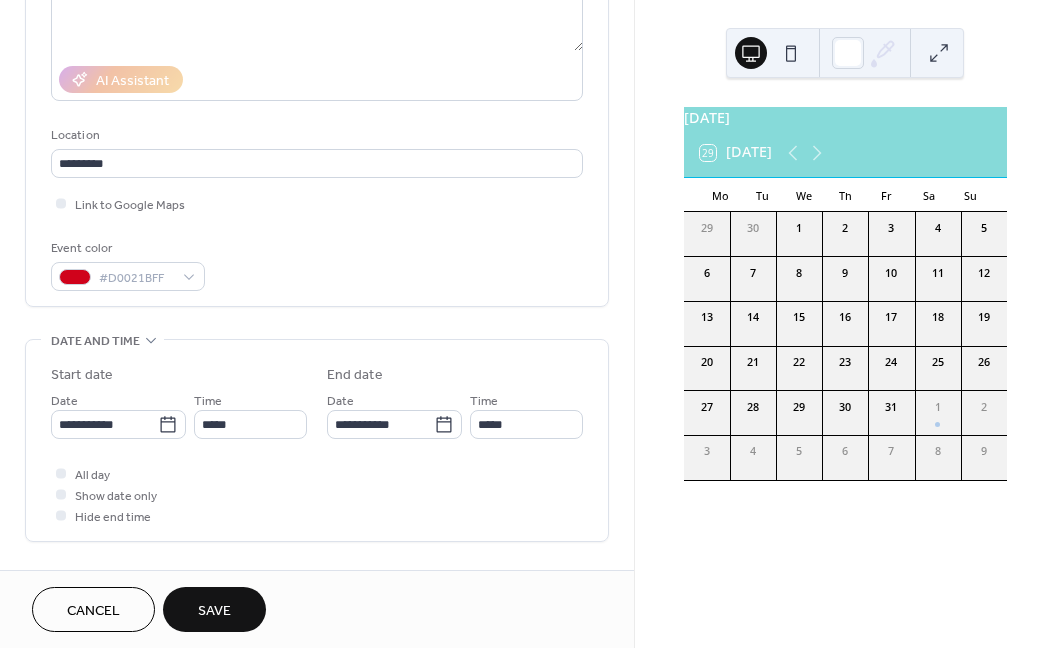 type on "*****" 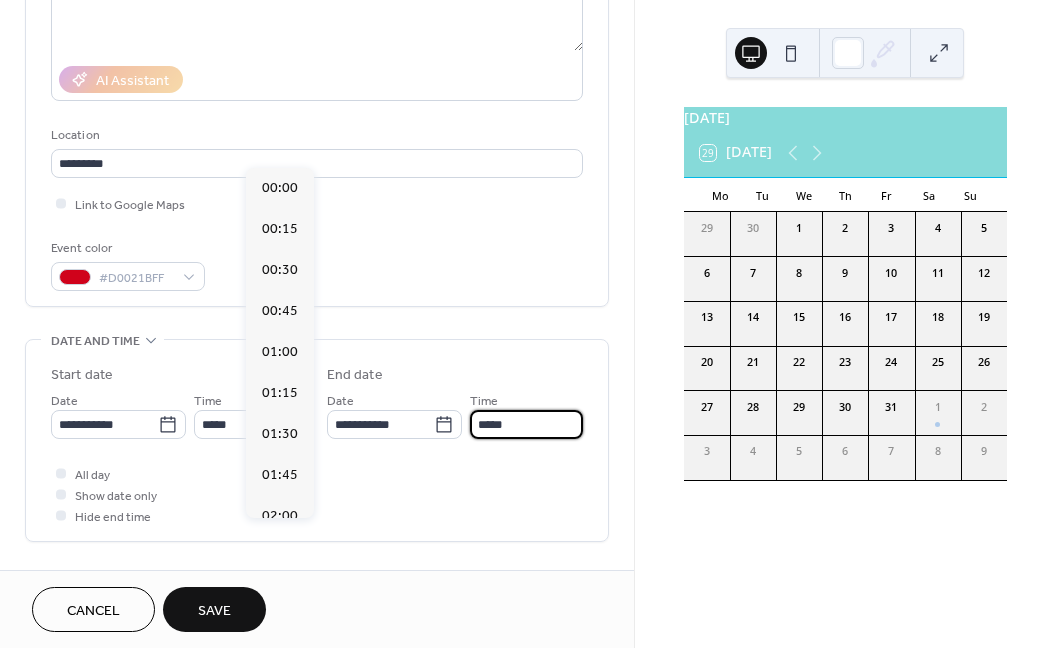 click on "*****" at bounding box center (526, 424) 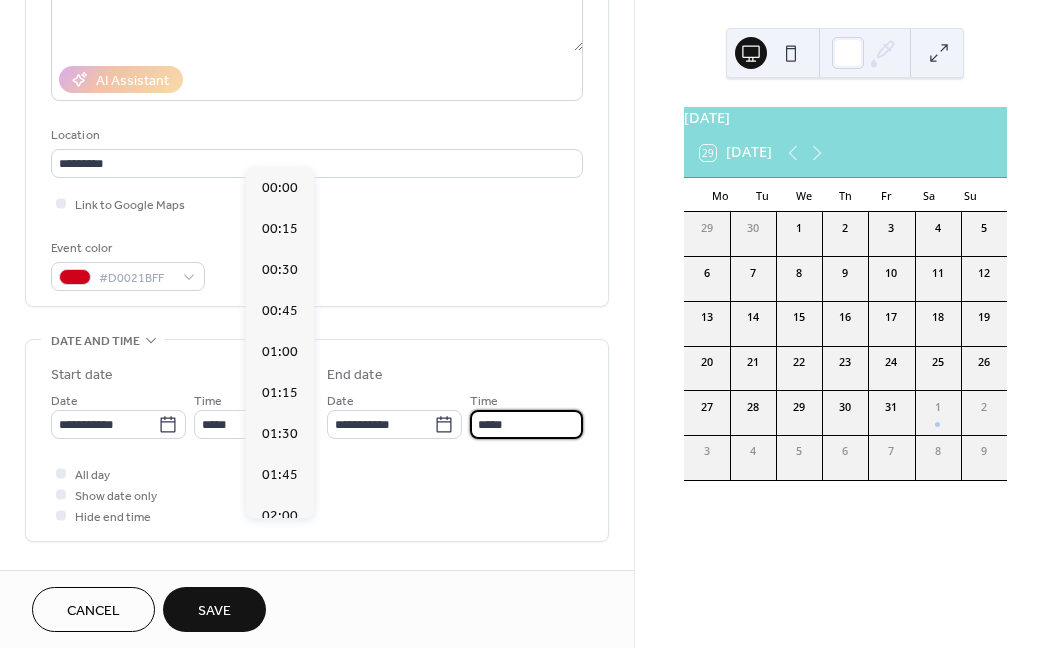 scroll, scrollTop: 3207, scrollLeft: 0, axis: vertical 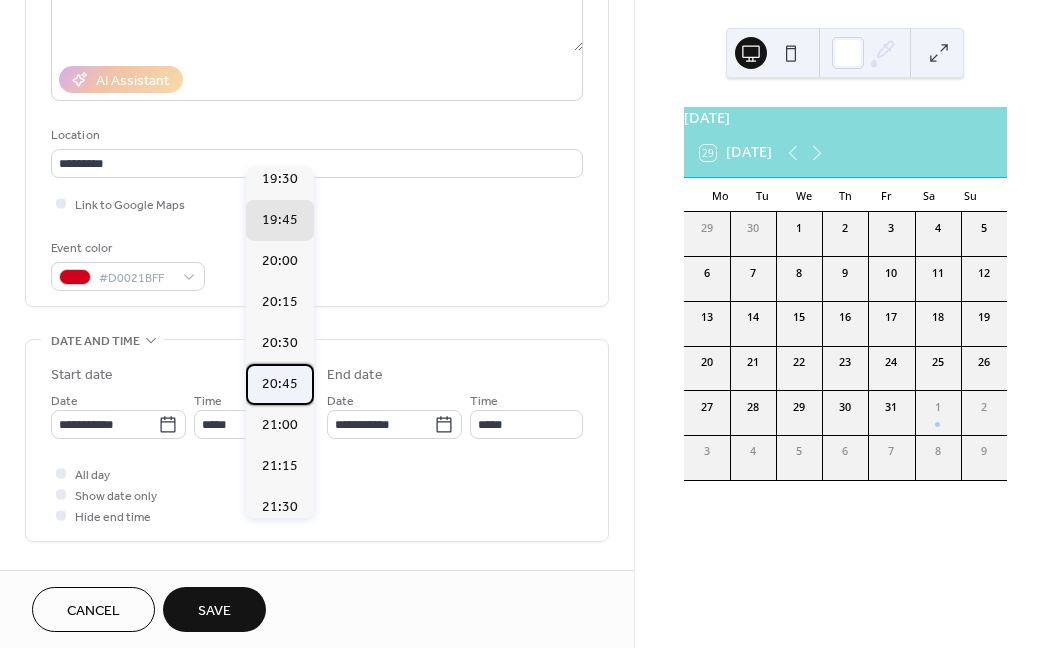 click on "20:45" at bounding box center (280, 384) 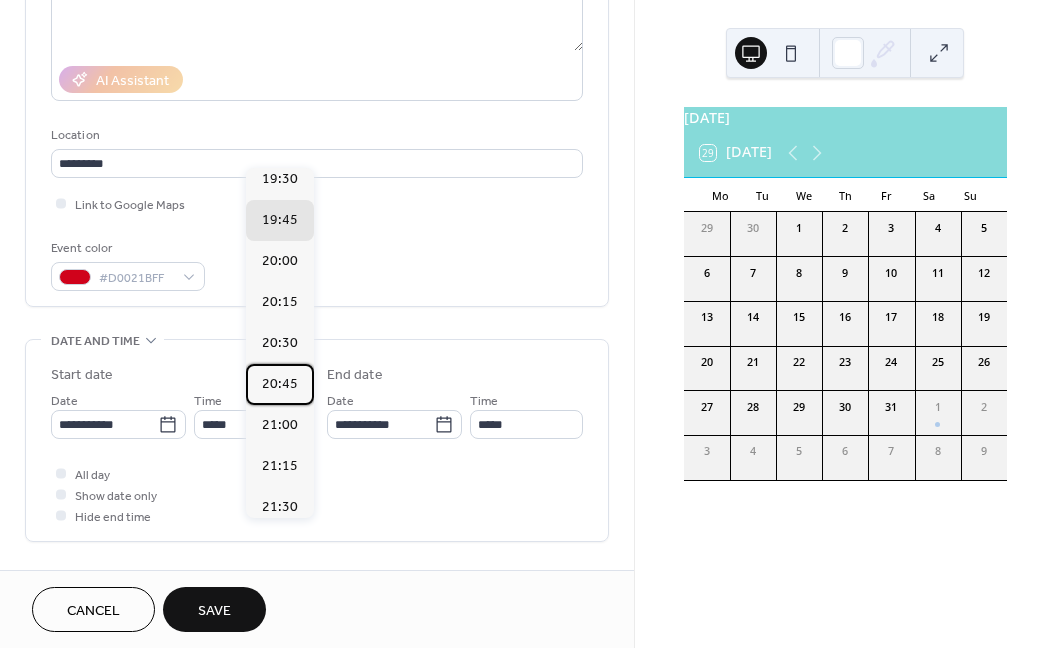 type on "*****" 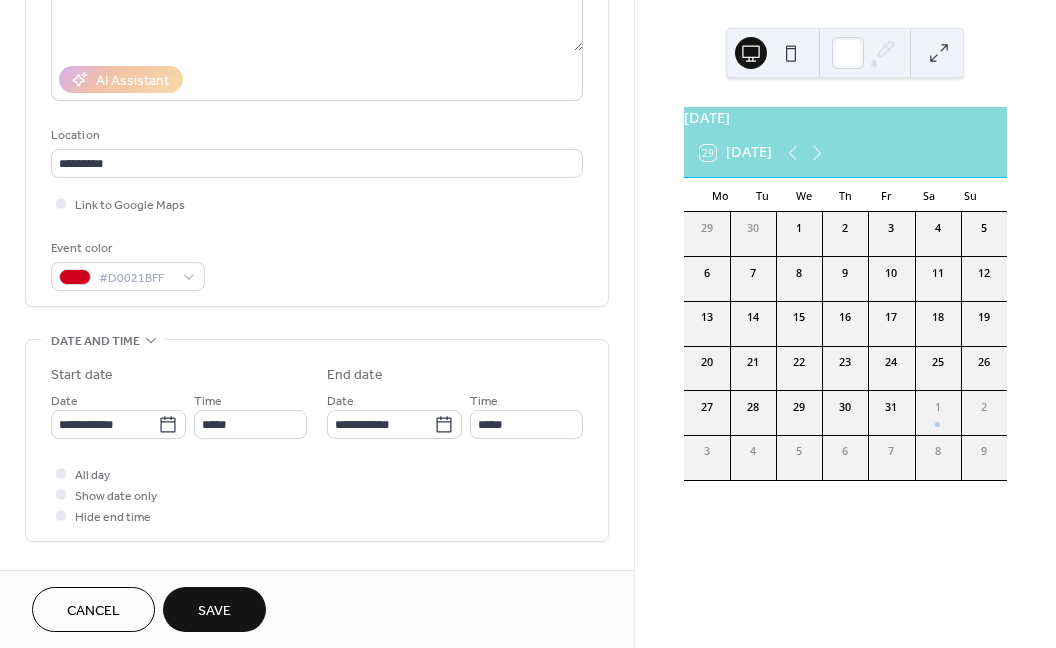 drag, startPoint x: 221, startPoint y: 609, endPoint x: 981, endPoint y: 482, distance: 770.53815 